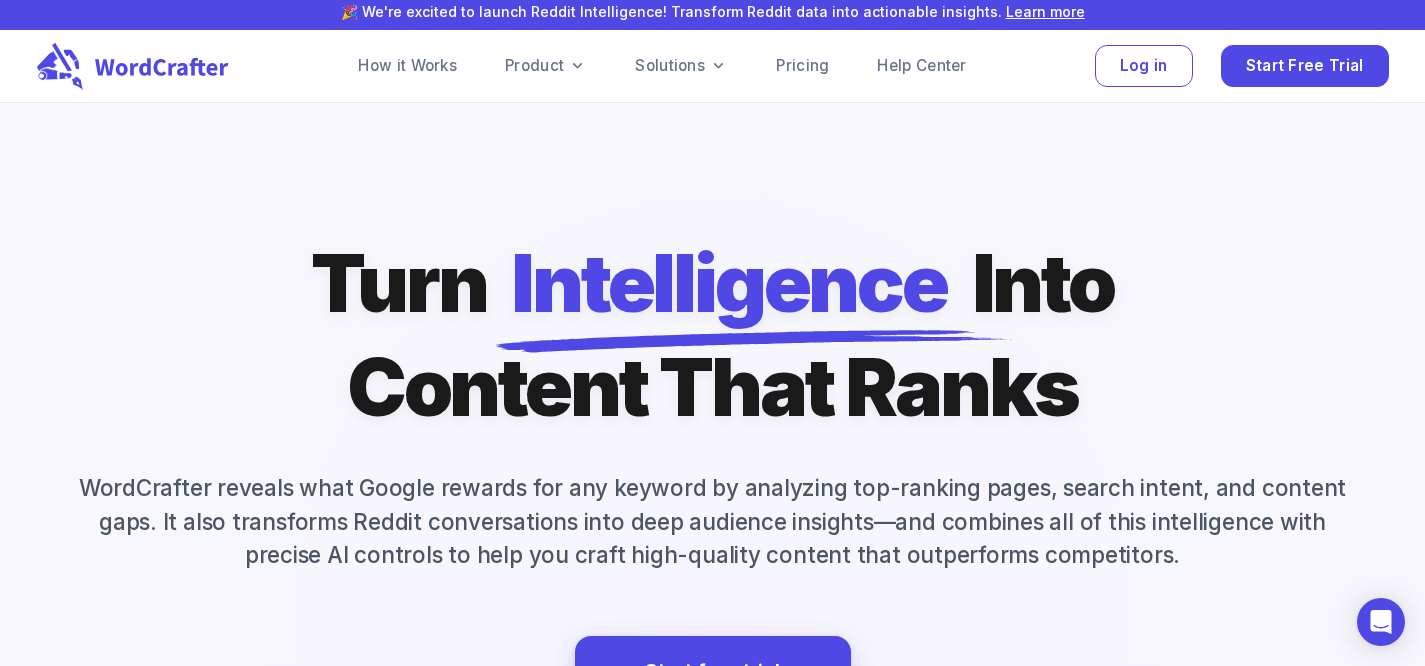 scroll, scrollTop: 0, scrollLeft: 0, axis: both 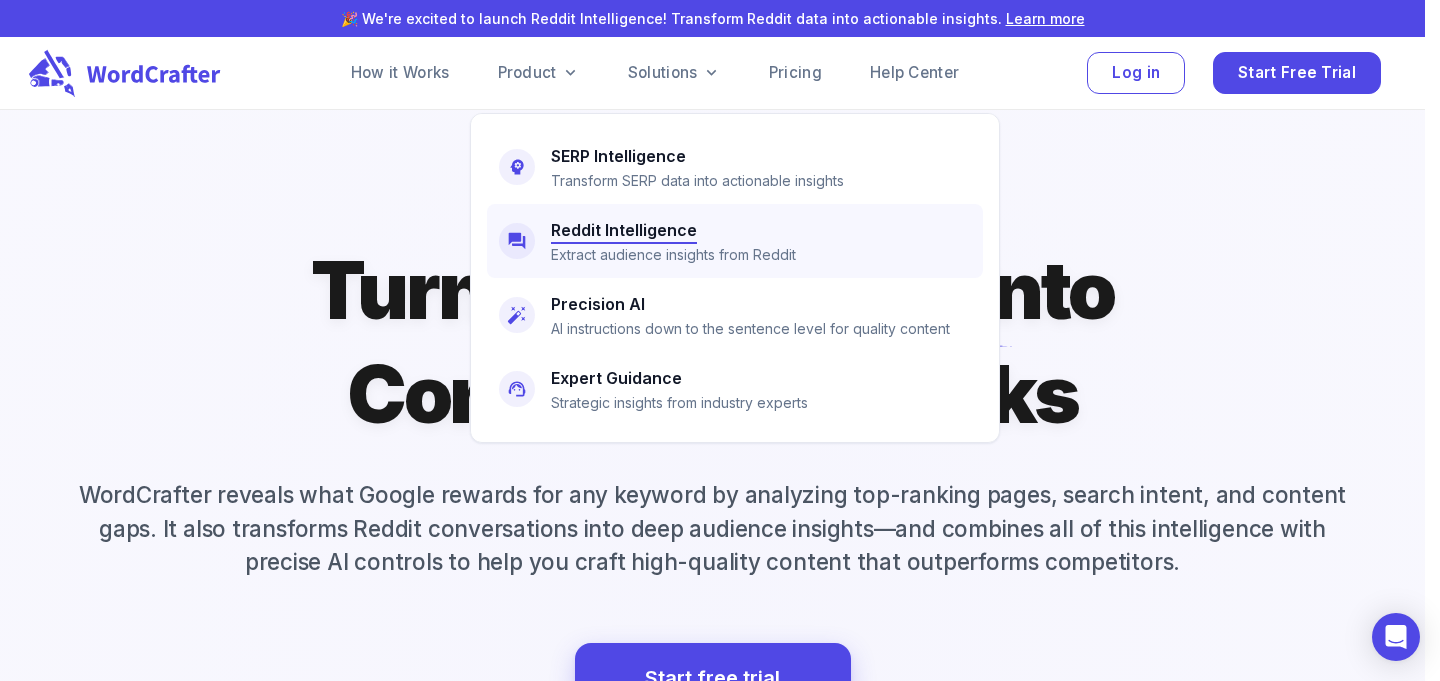 click on "Reddit Intelligence" at bounding box center (624, 230) 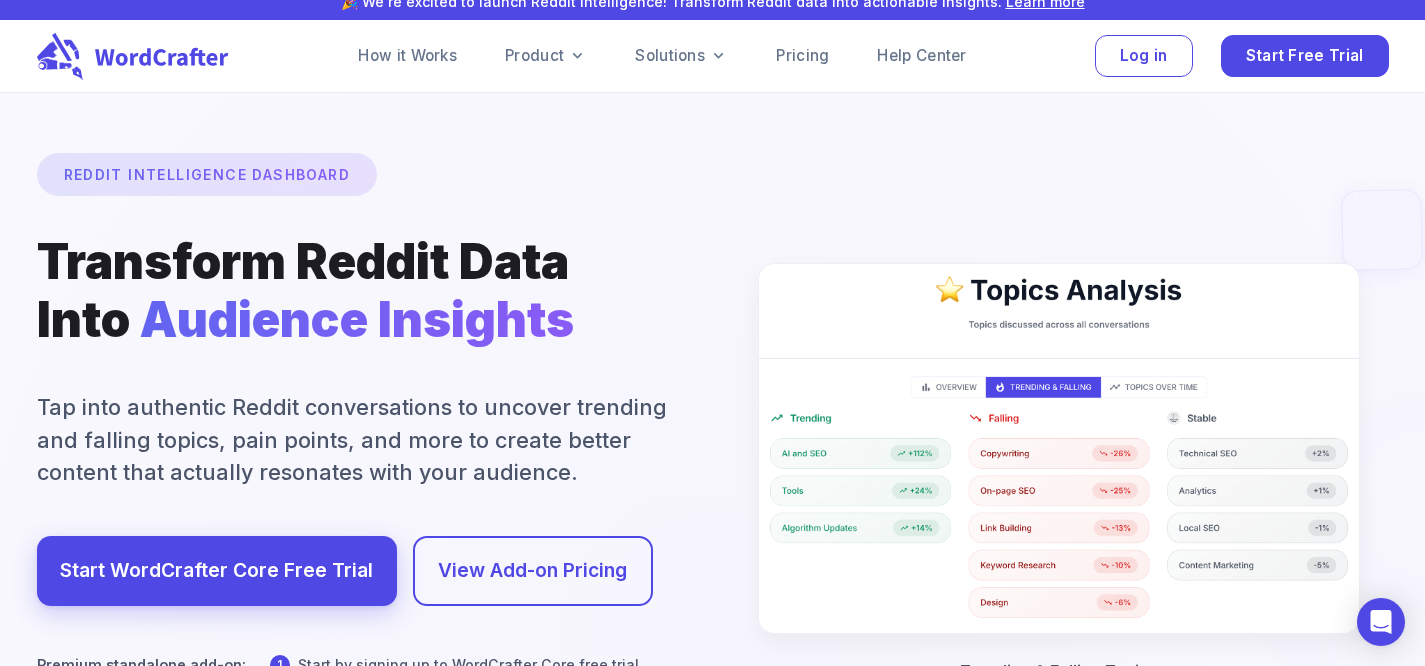 scroll, scrollTop: 101, scrollLeft: 0, axis: vertical 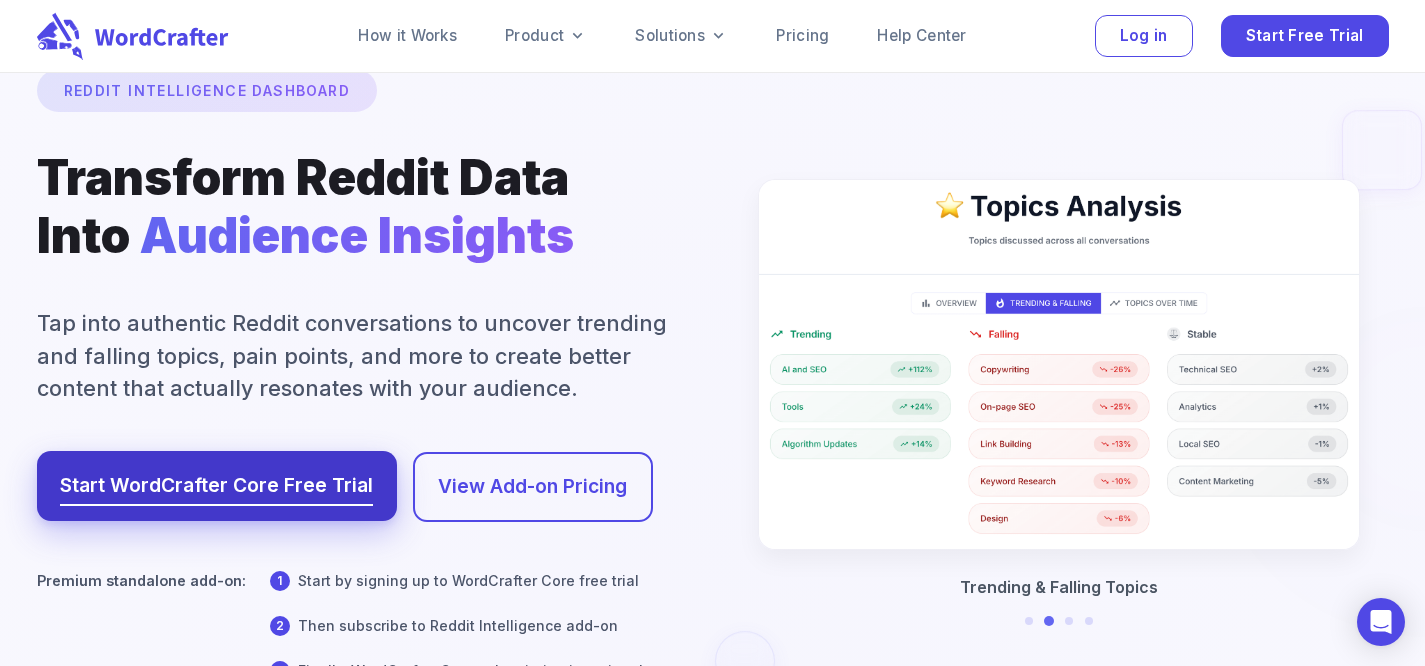 click on "Start WordCrafter Core Free Trial" at bounding box center (216, 486) 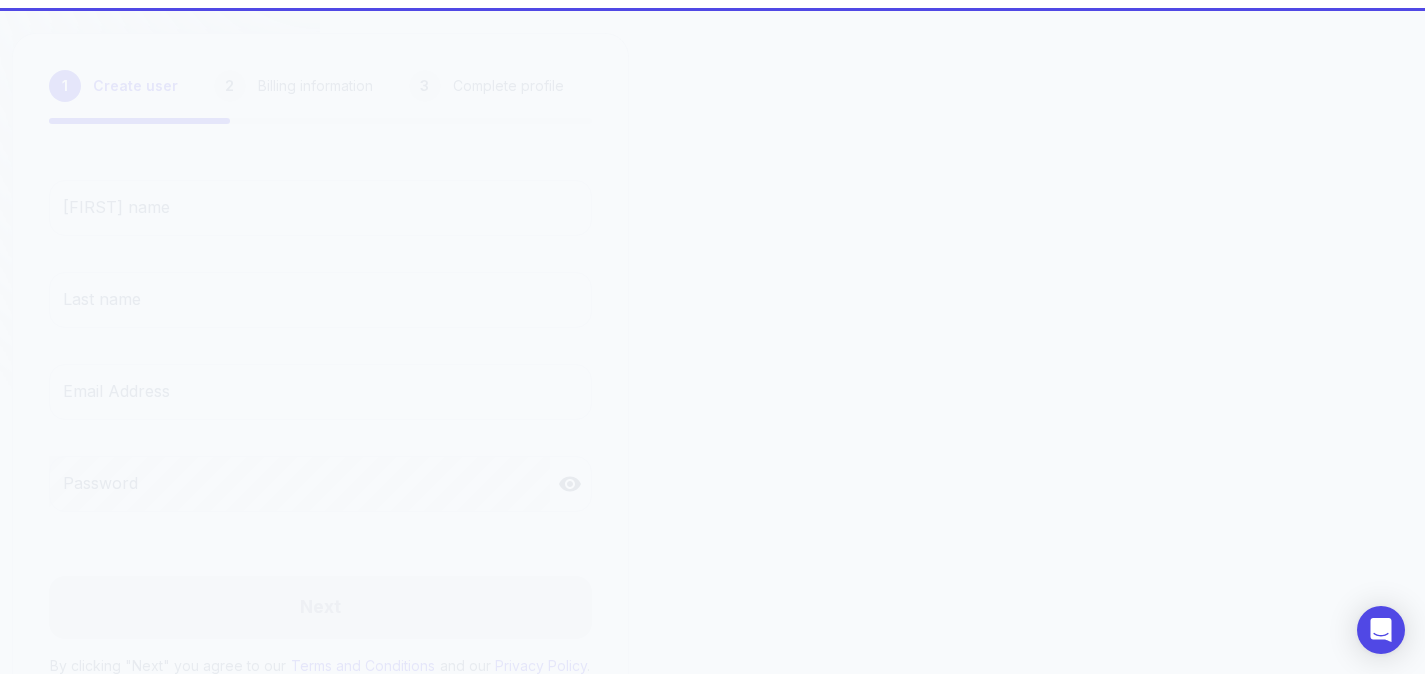 scroll, scrollTop: 0, scrollLeft: 0, axis: both 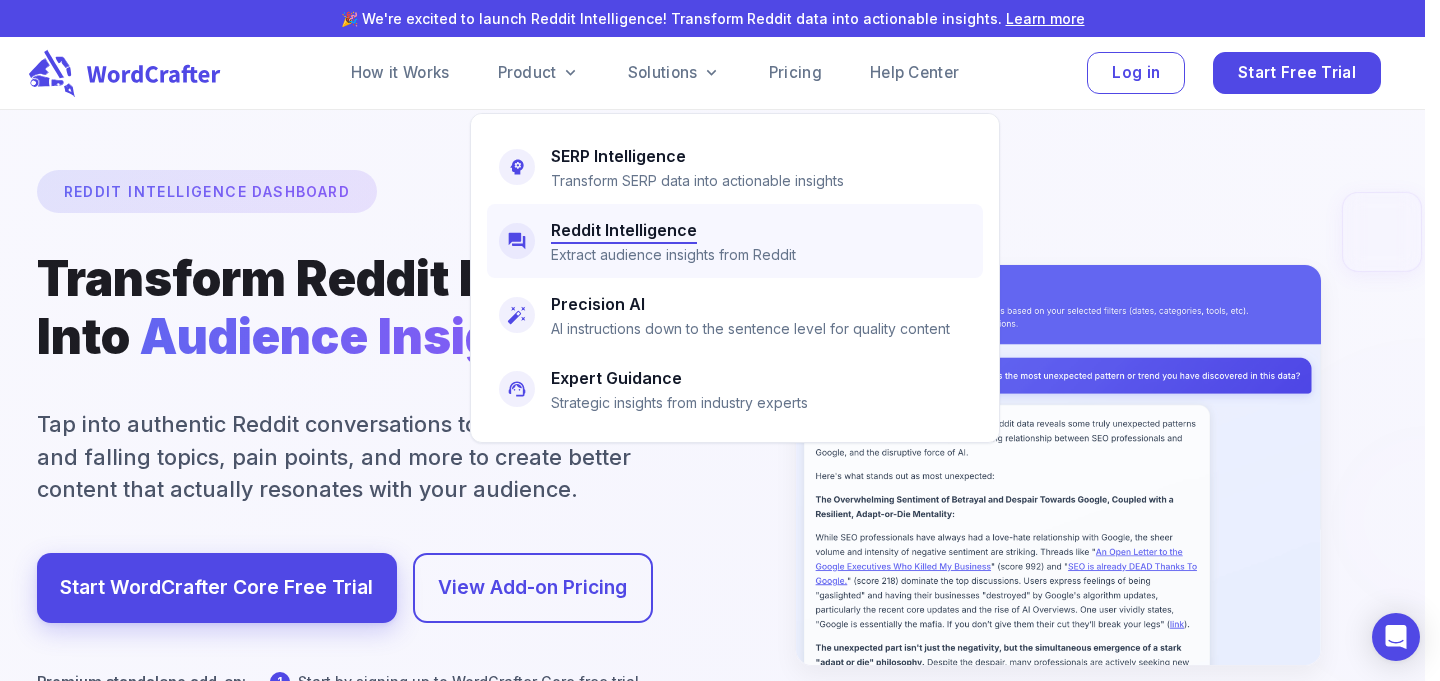 click on "Reddit Intelligence" at bounding box center (624, 230) 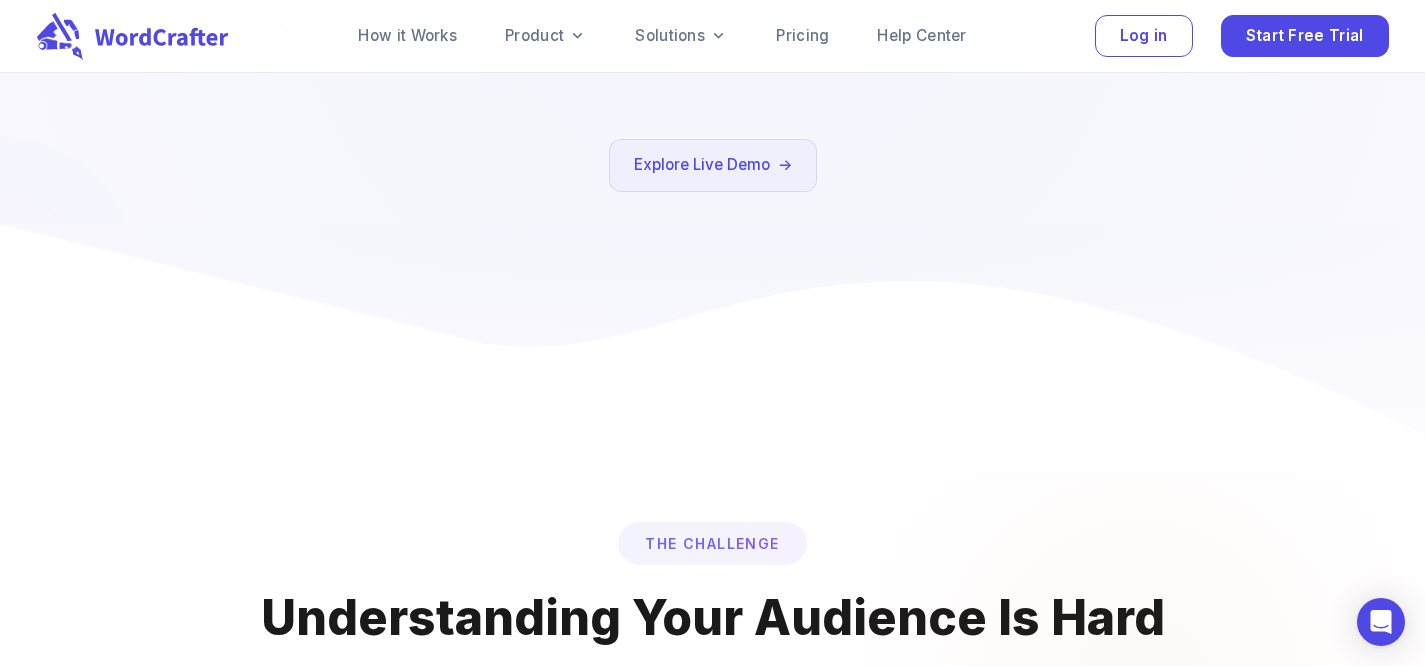 scroll, scrollTop: 735, scrollLeft: 0, axis: vertical 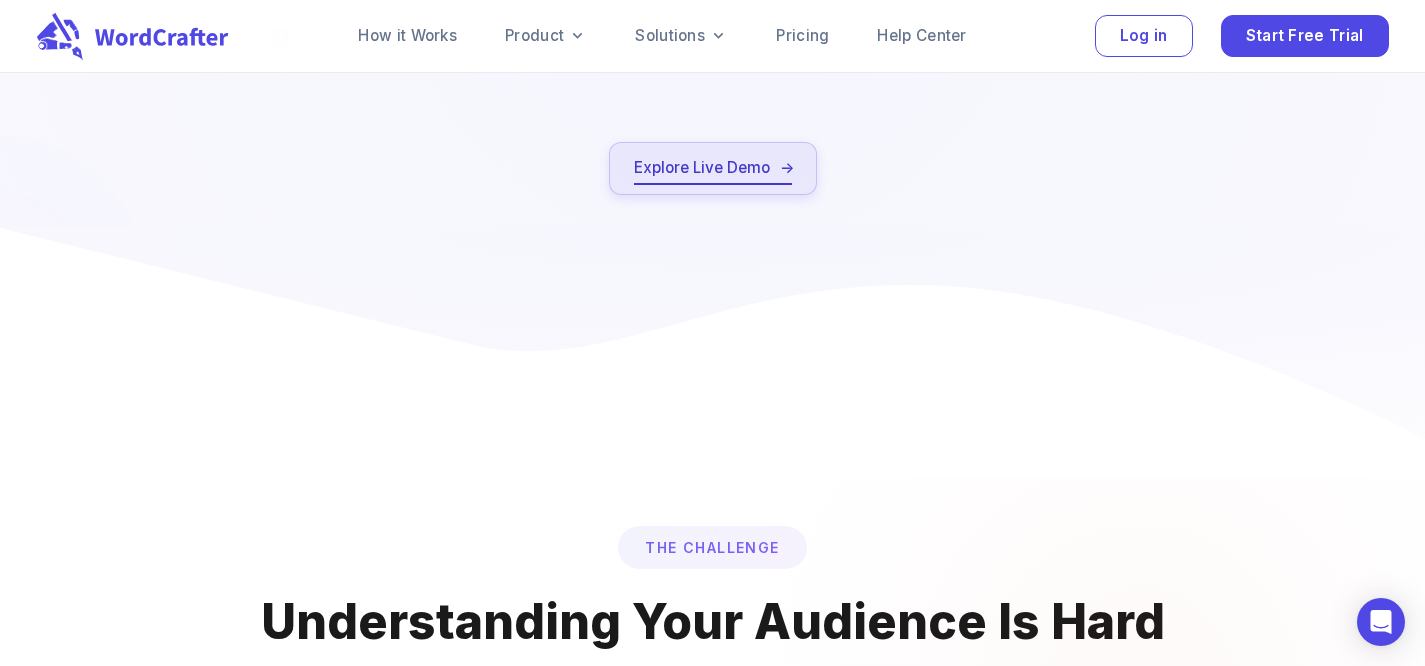 click on "Explore Live Demo" at bounding box center [713, 168] 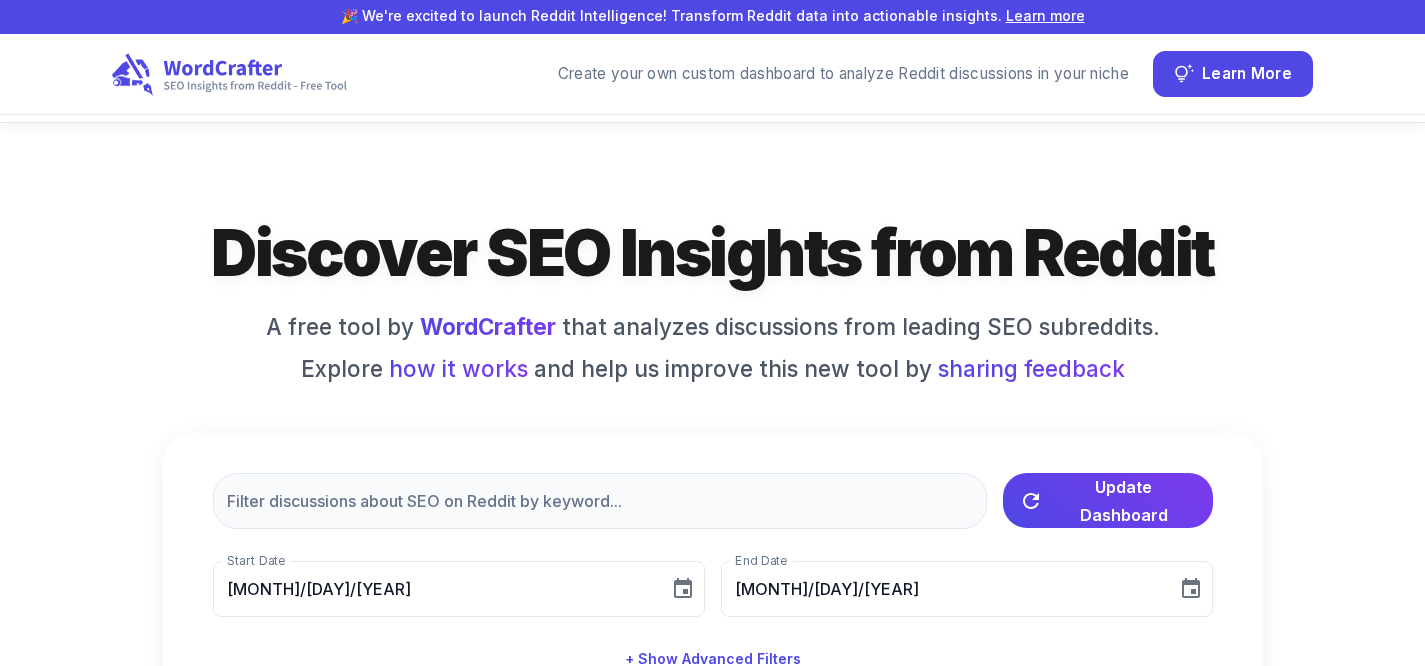 scroll, scrollTop: 198, scrollLeft: 0, axis: vertical 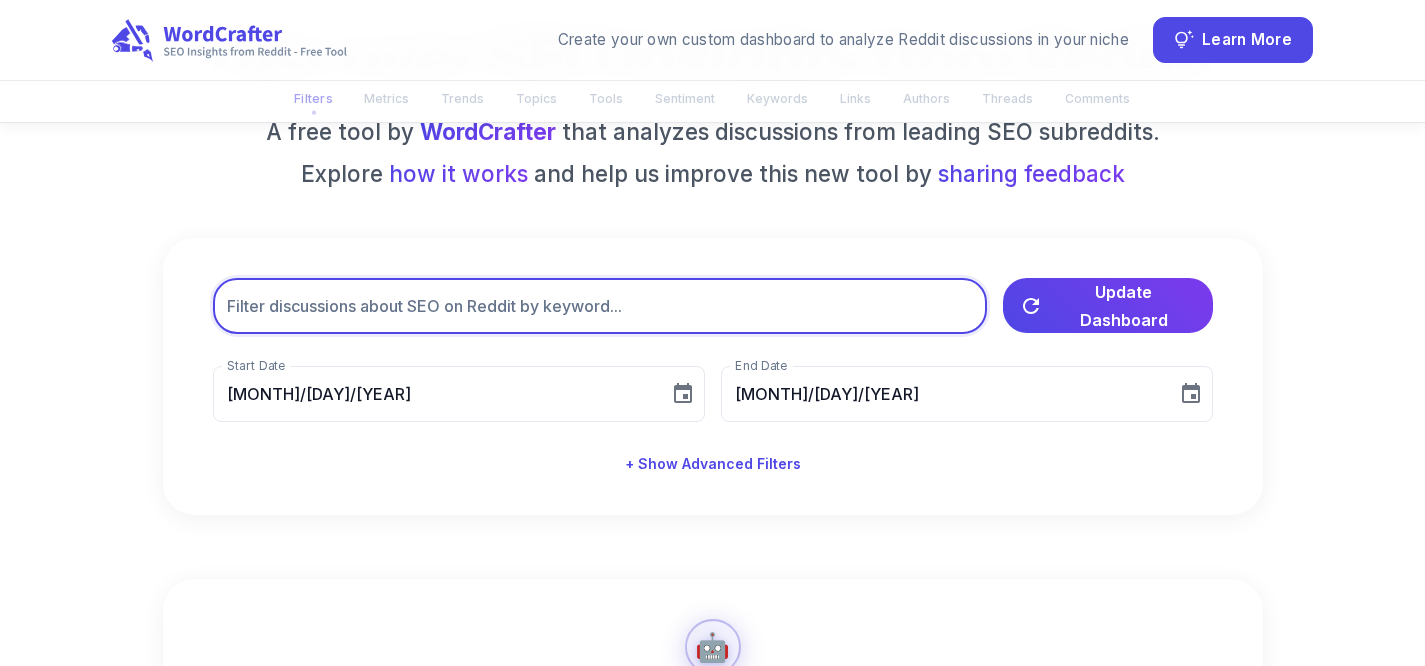 click at bounding box center [600, 306] 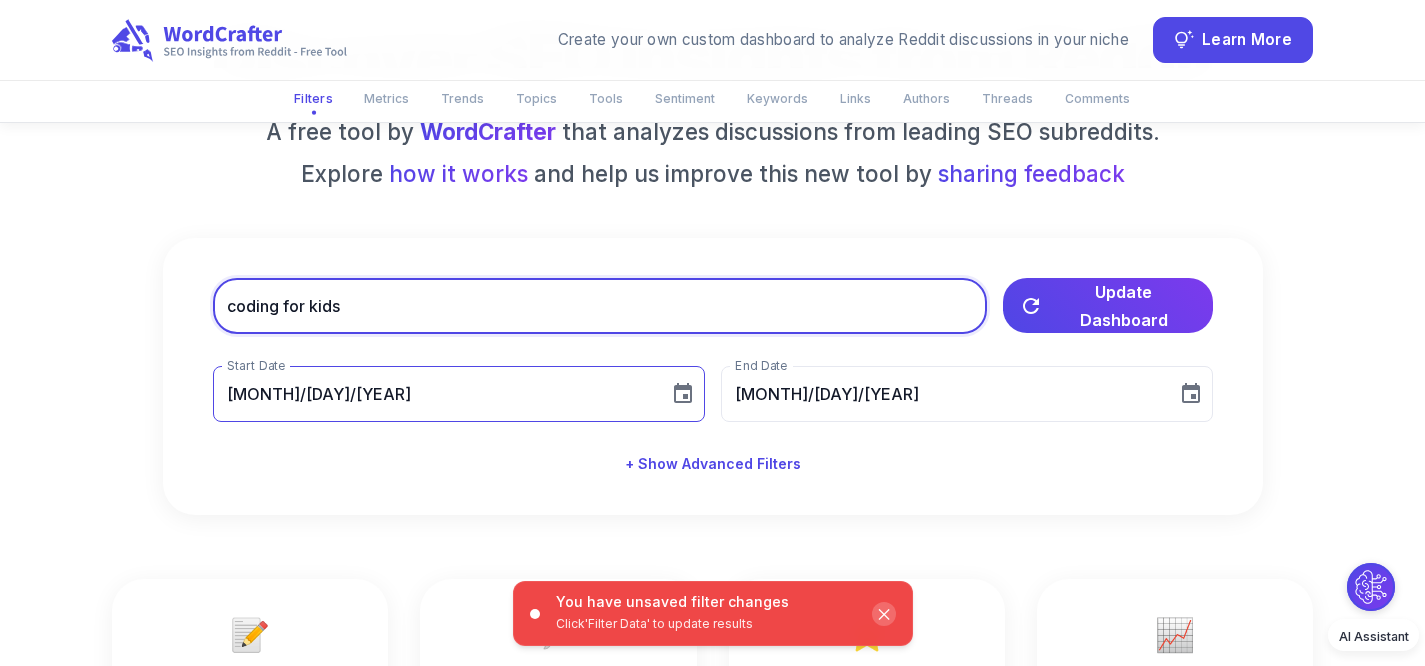 type on "coding for kids" 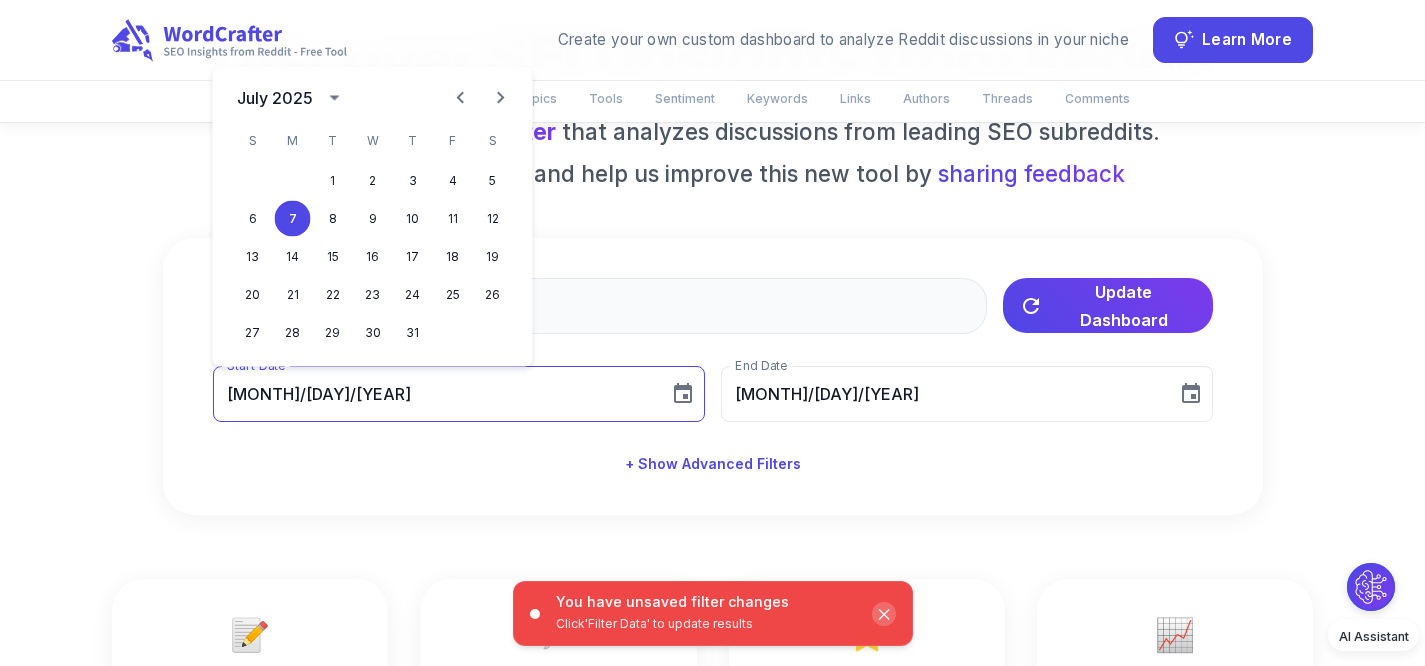 click on "07/07/2025" at bounding box center (434, 394) 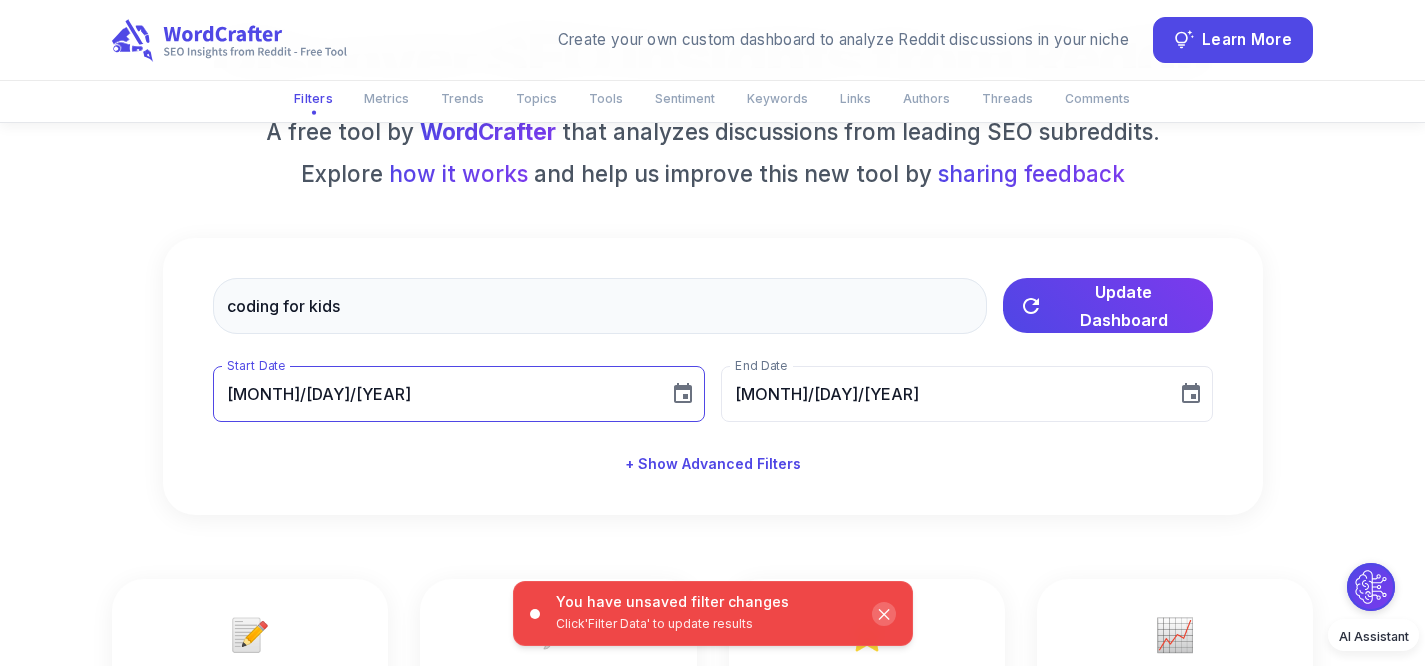 click on "07/07/2025" at bounding box center [434, 394] 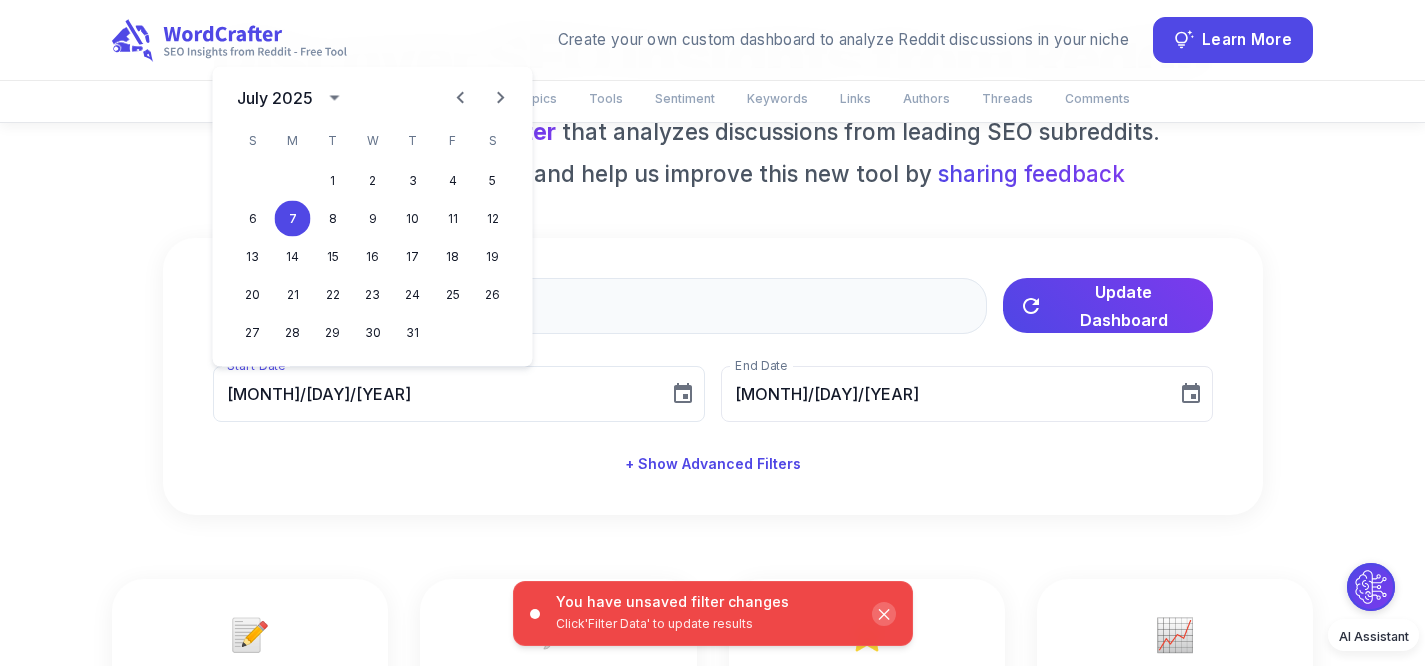 click 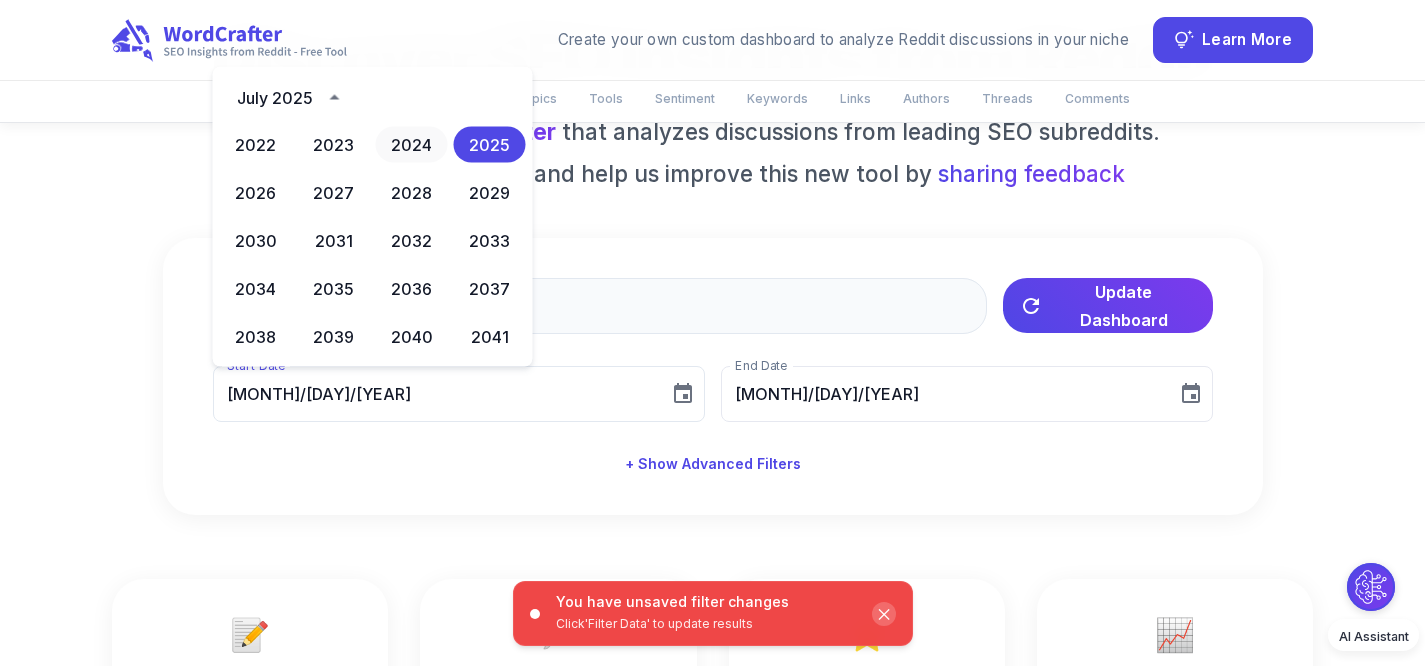 click on "2024" at bounding box center [412, 145] 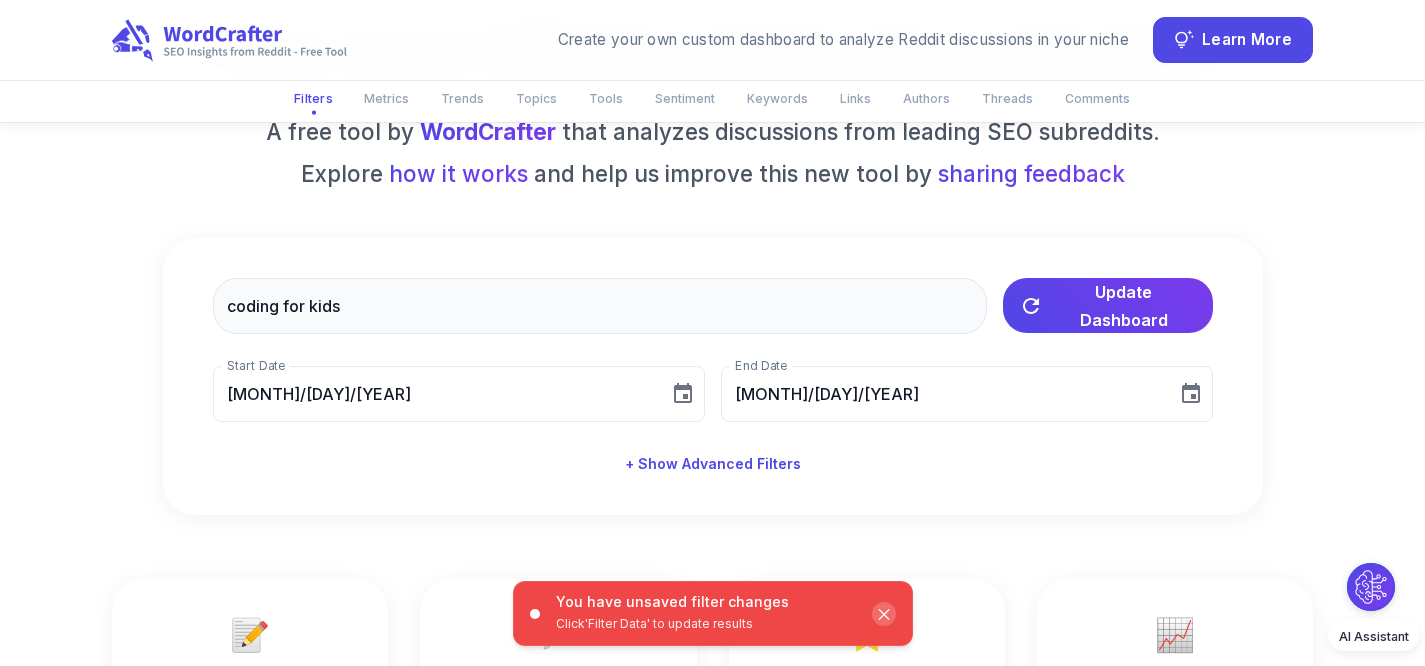type on "07/07/2024" 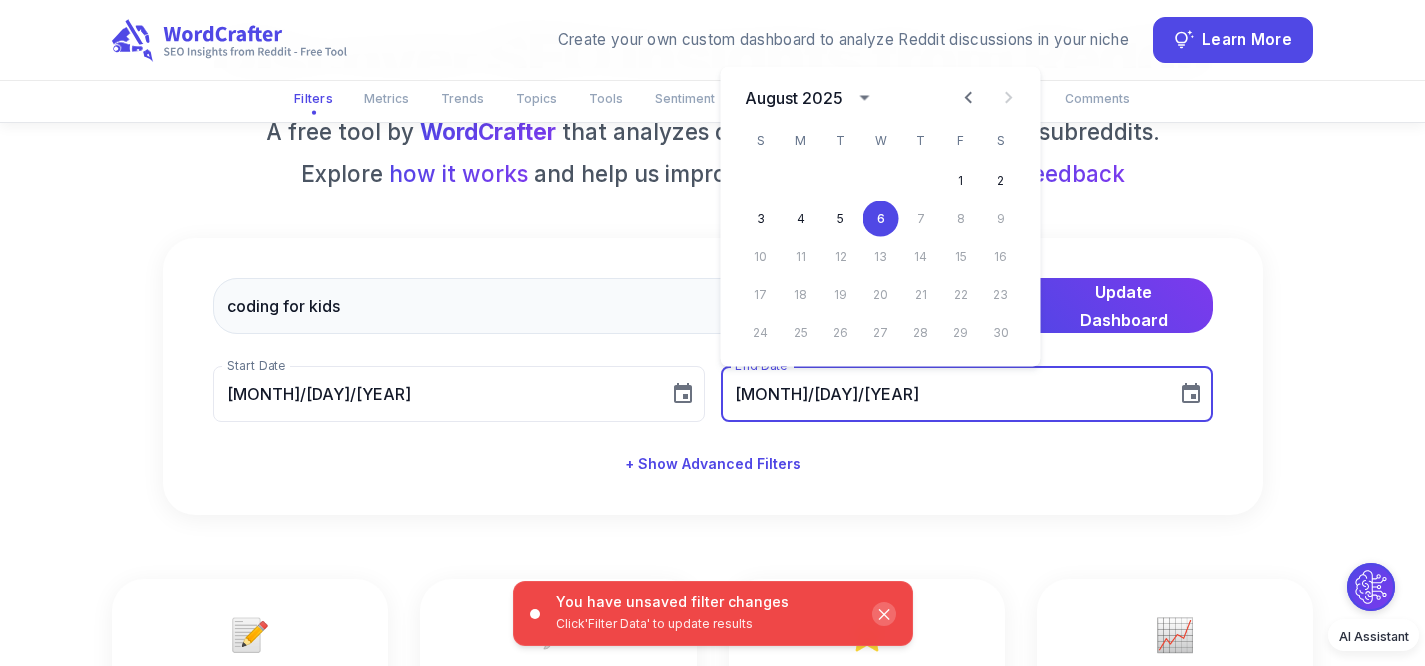 click on "coding for kids ​ Update Dashboard You have unsaved filter changes Click  'Filter Data' to update results ✕ Start Date 07/07/2024 Start Date End Date 08/06/2025 End Date + Show Advanced Filters" at bounding box center (713, 376) 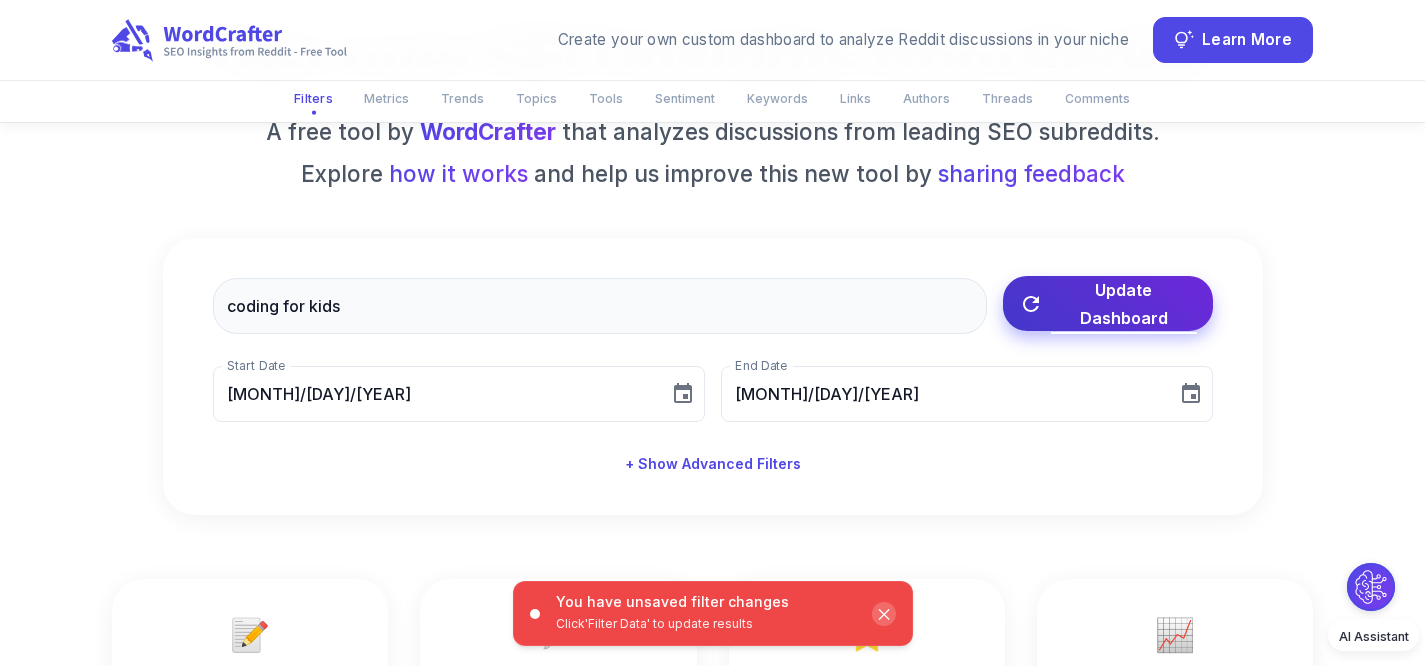 click on "Update Dashboard" at bounding box center (1124, 304) 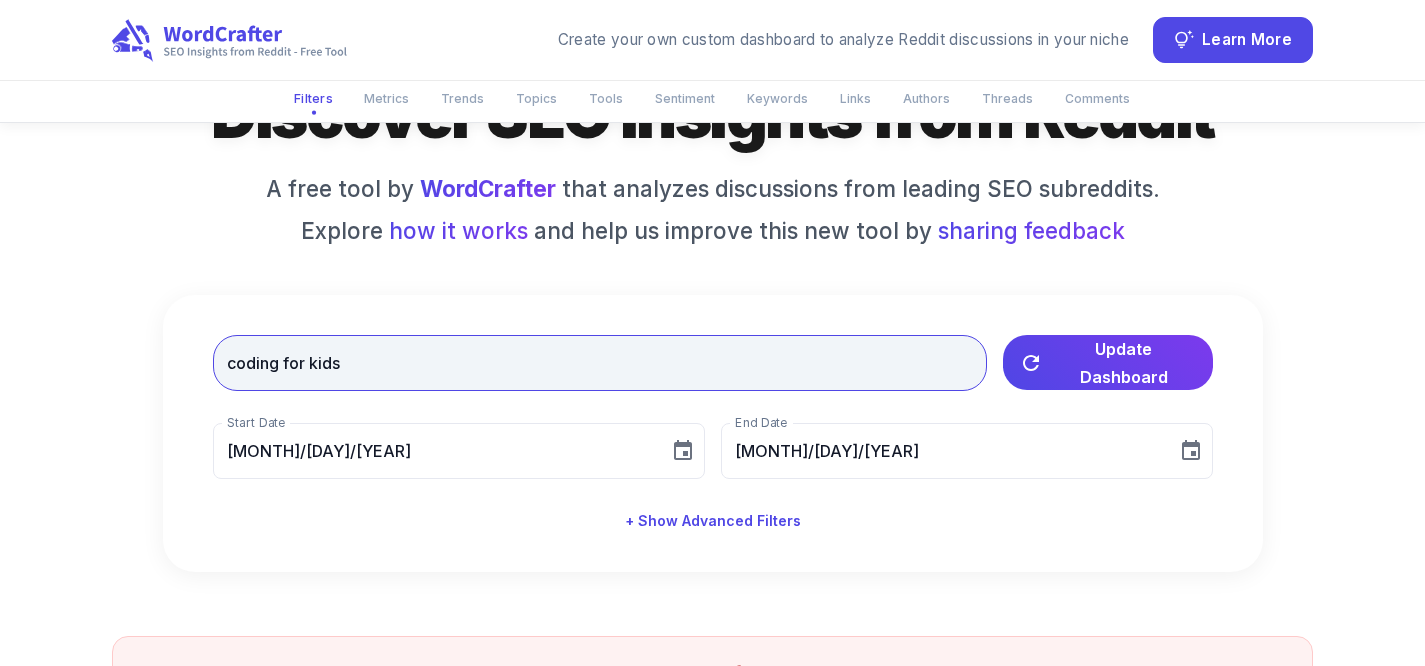 scroll, scrollTop: 171, scrollLeft: 0, axis: vertical 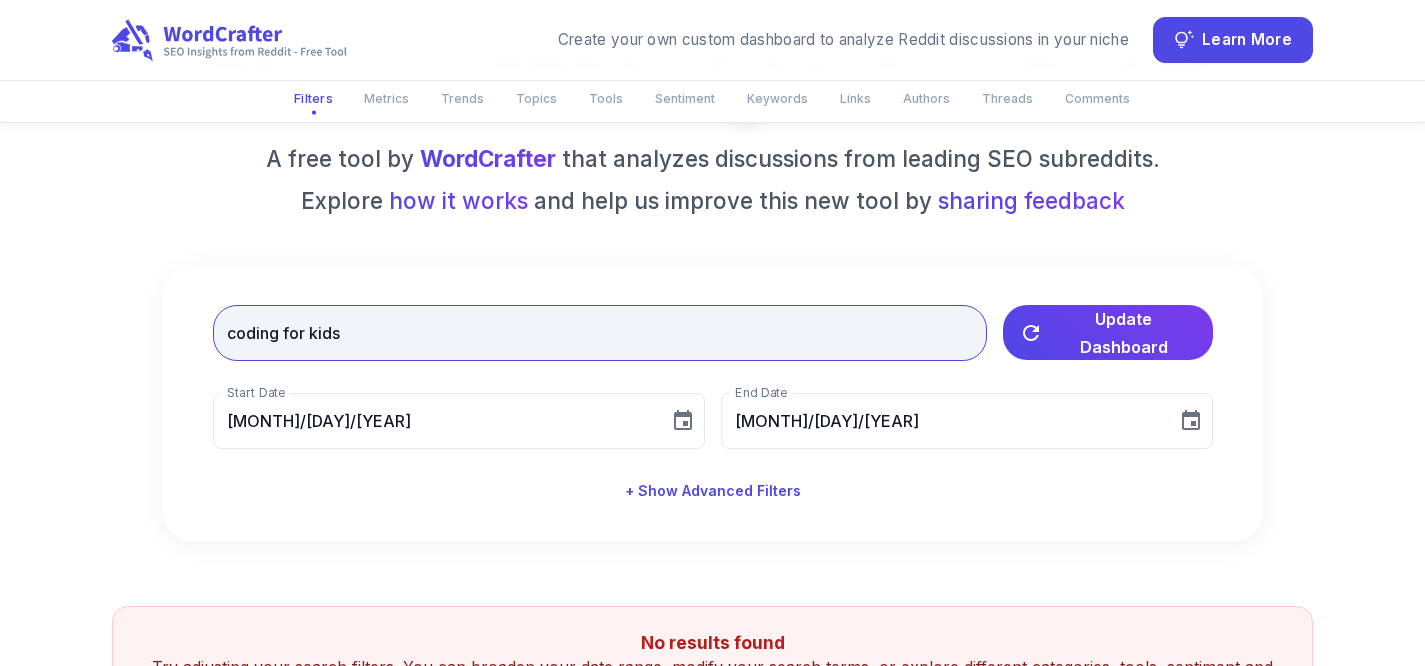 click on "coding for kids" at bounding box center (600, 333) 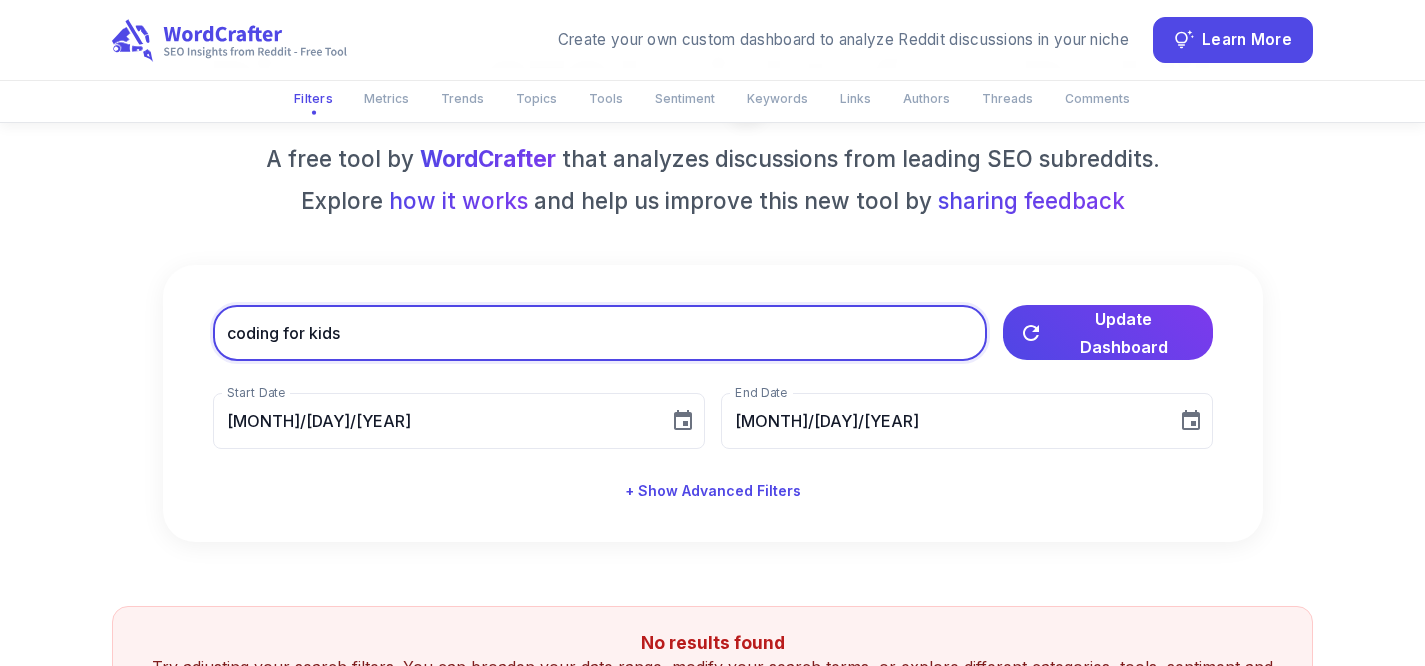 click on "coding for kids" at bounding box center [600, 333] 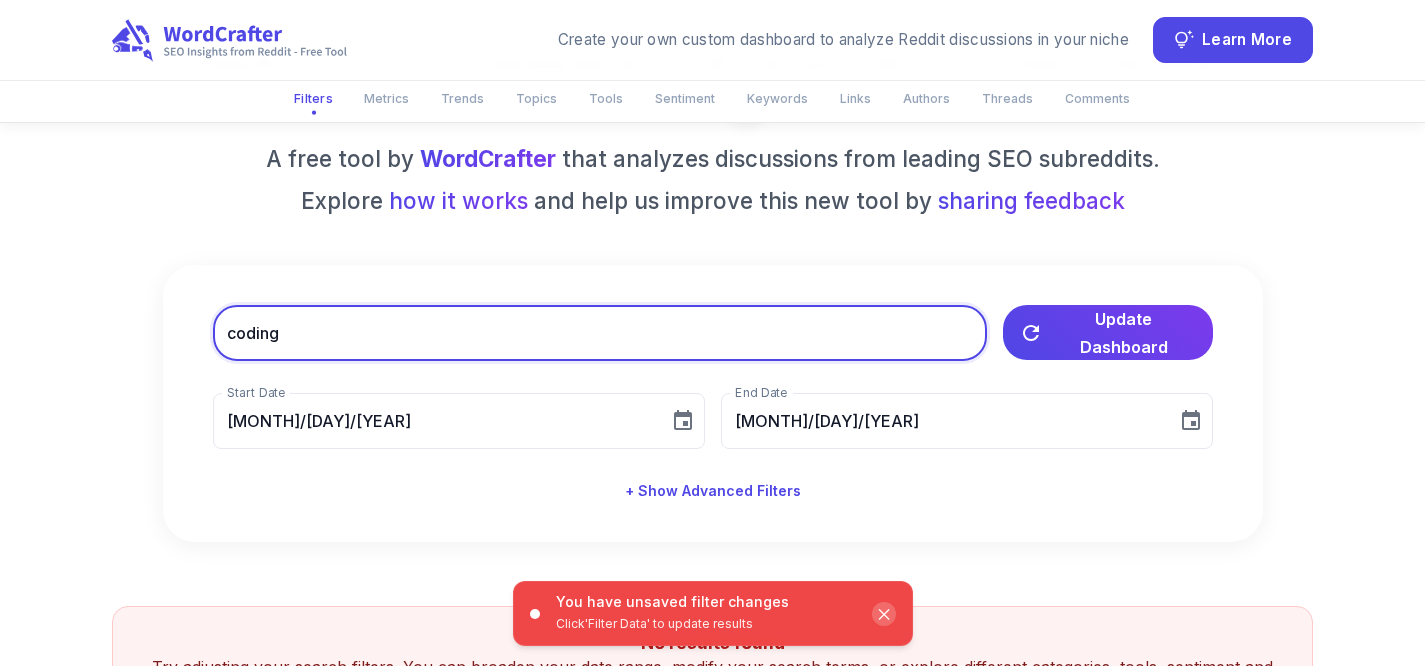 type on "coding" 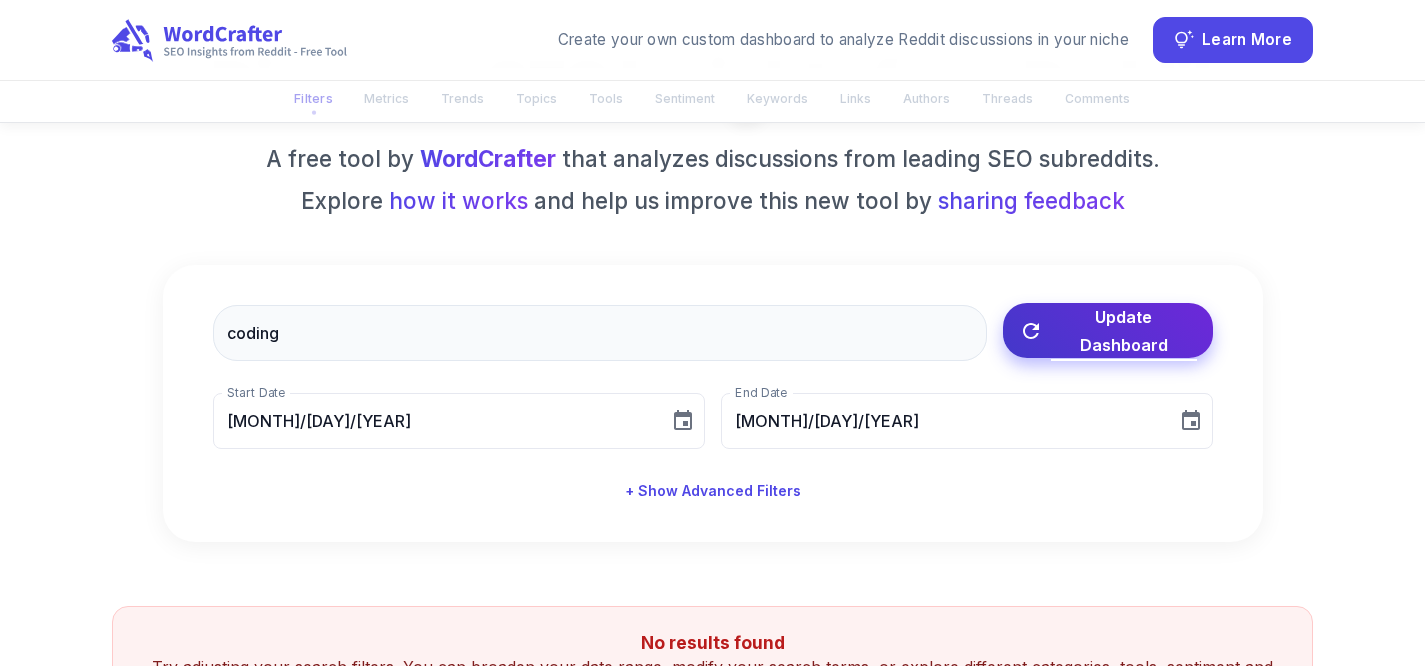 click on "Update Dashboard" at bounding box center (1124, 331) 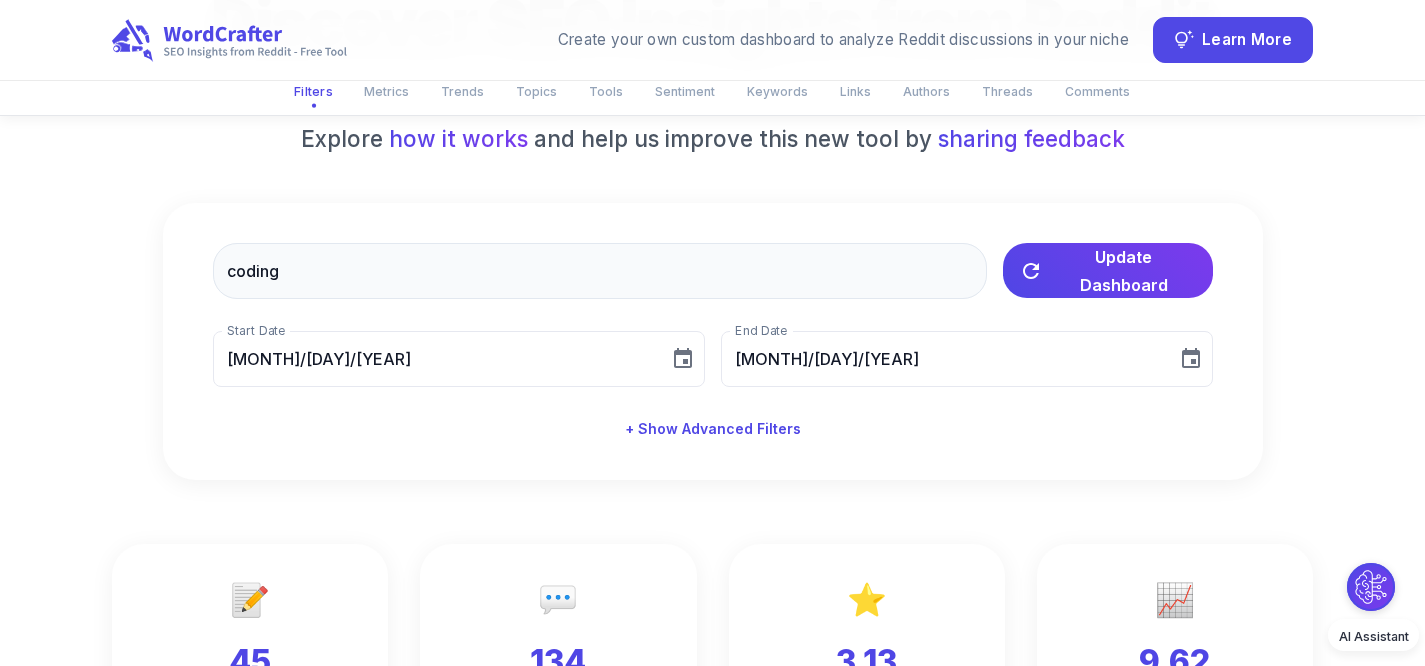 scroll, scrollTop: 0, scrollLeft: 0, axis: both 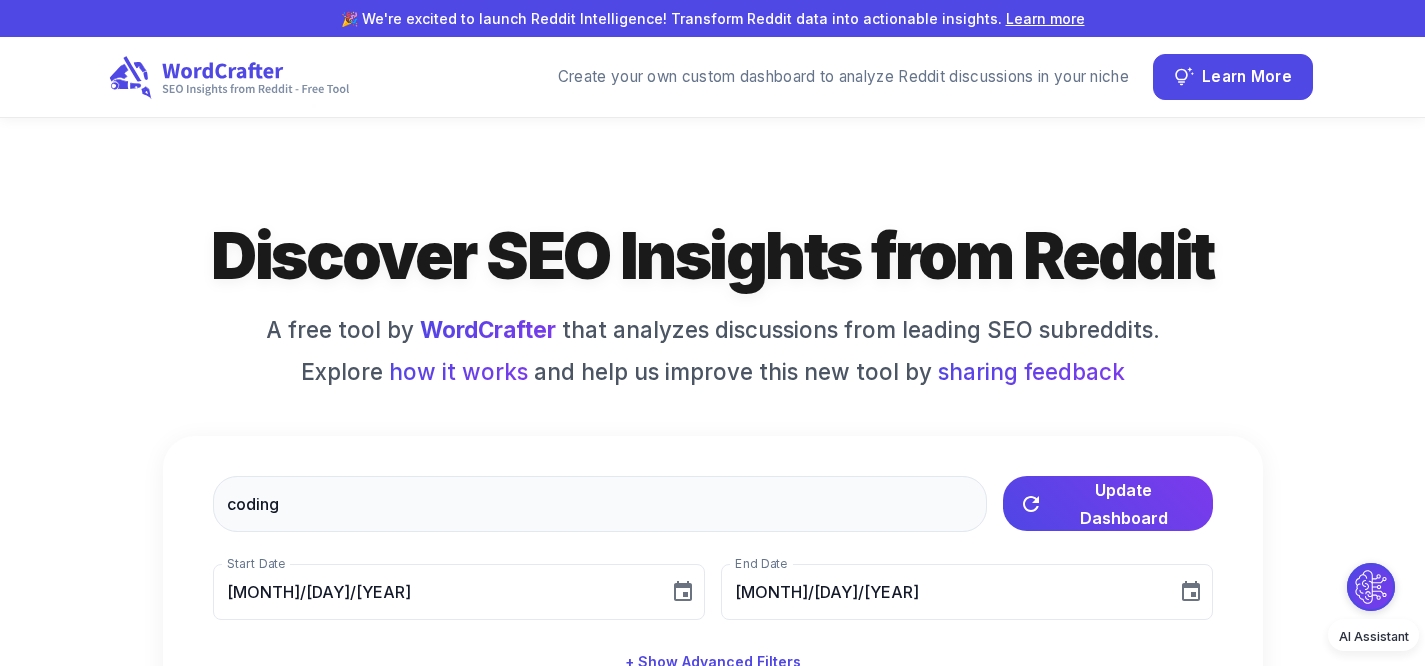 click 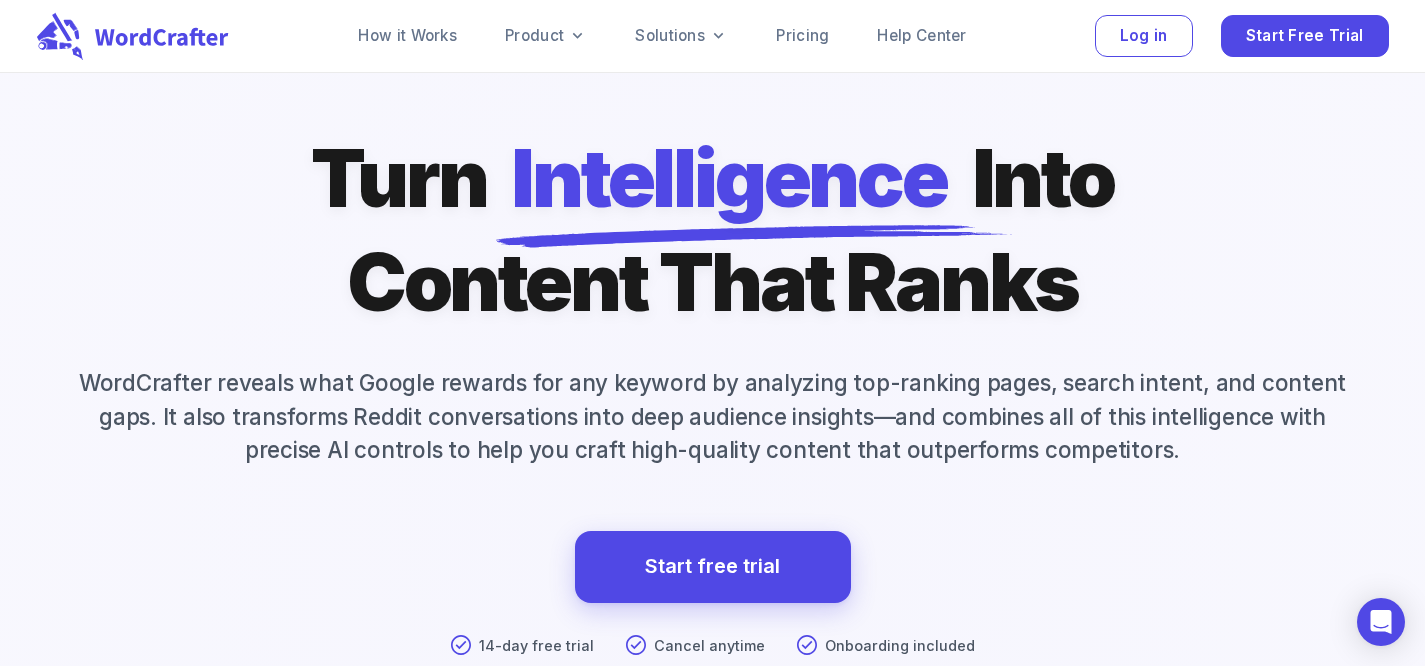 scroll, scrollTop: 112, scrollLeft: 0, axis: vertical 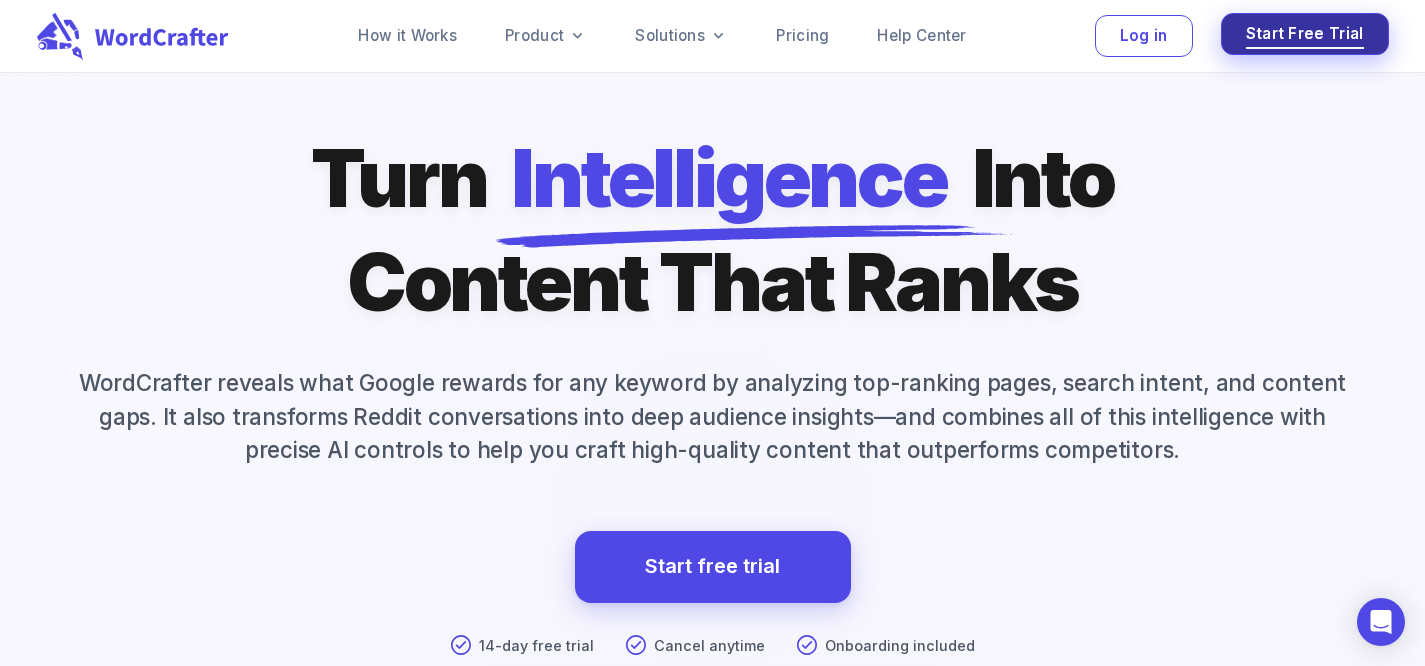 click on "Start Free Trial" at bounding box center [1305, 34] 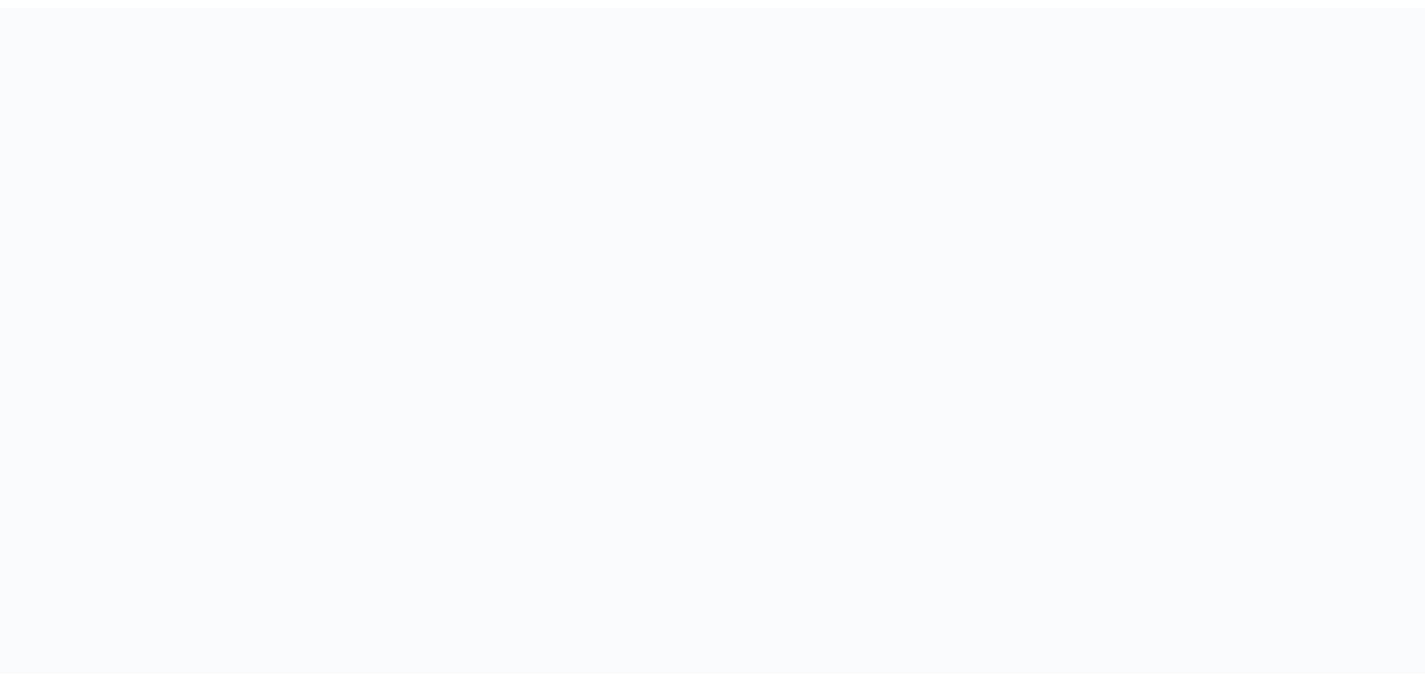 scroll, scrollTop: 0, scrollLeft: 0, axis: both 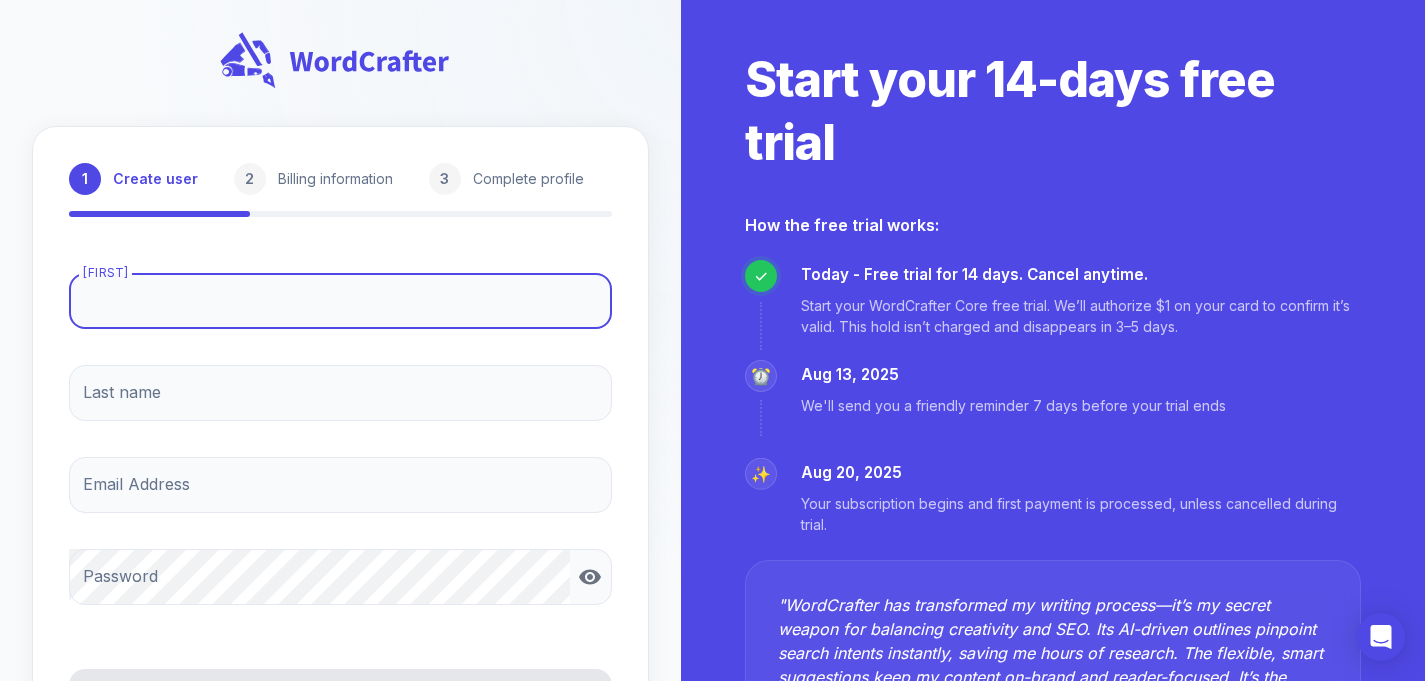 click on "[FIRST]" at bounding box center (340, 301) 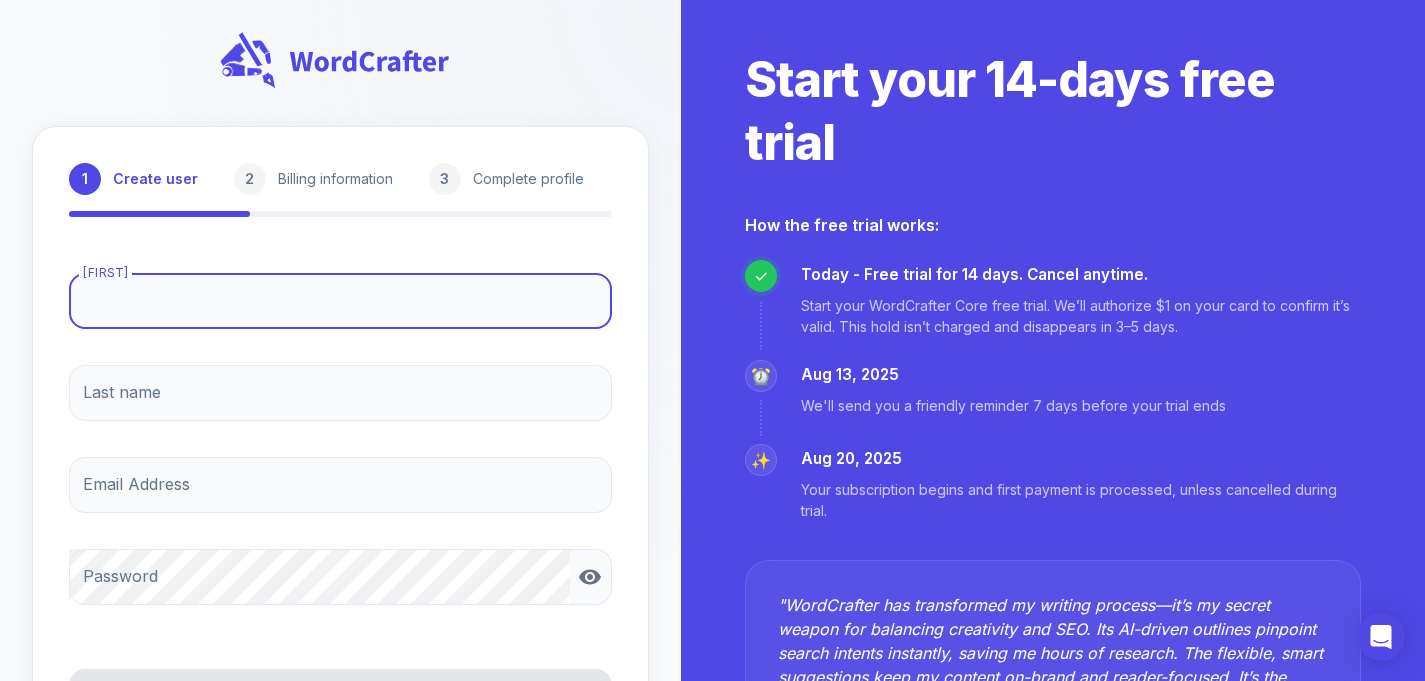 type on "[FIRST]" 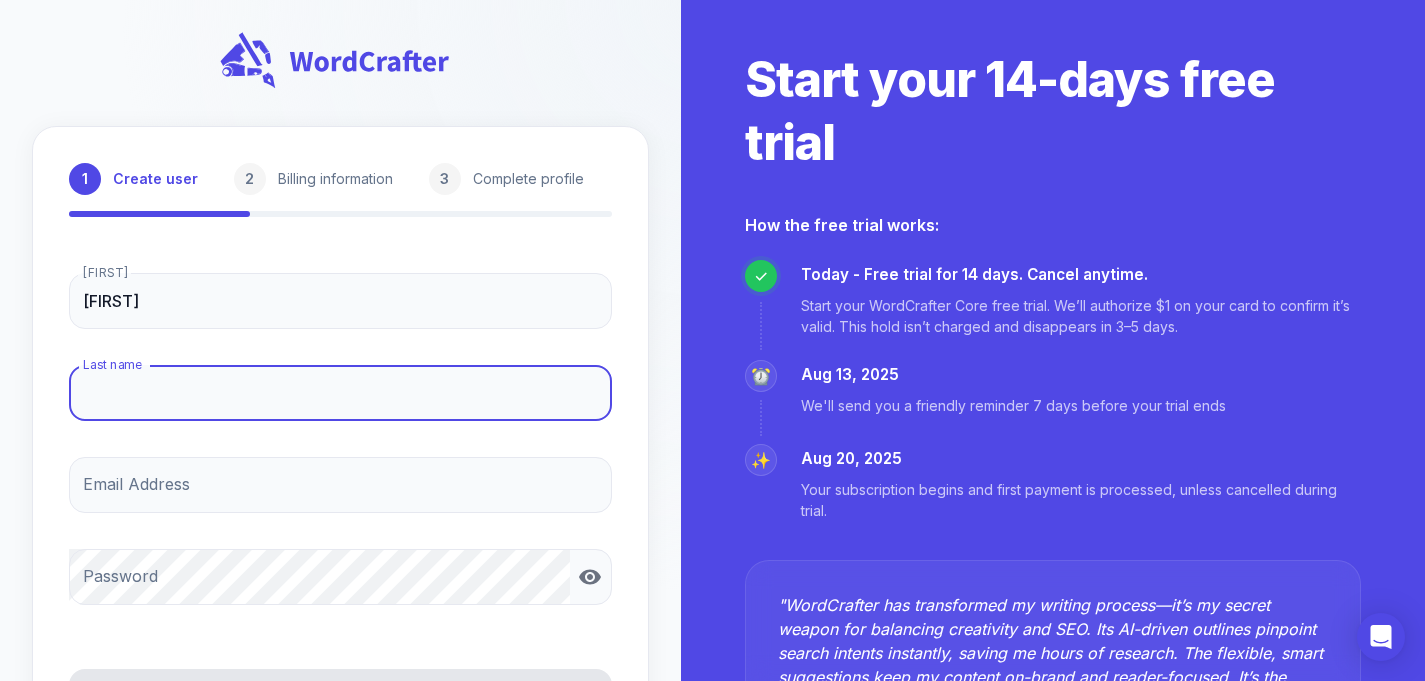 click on "Last name" at bounding box center [340, 393] 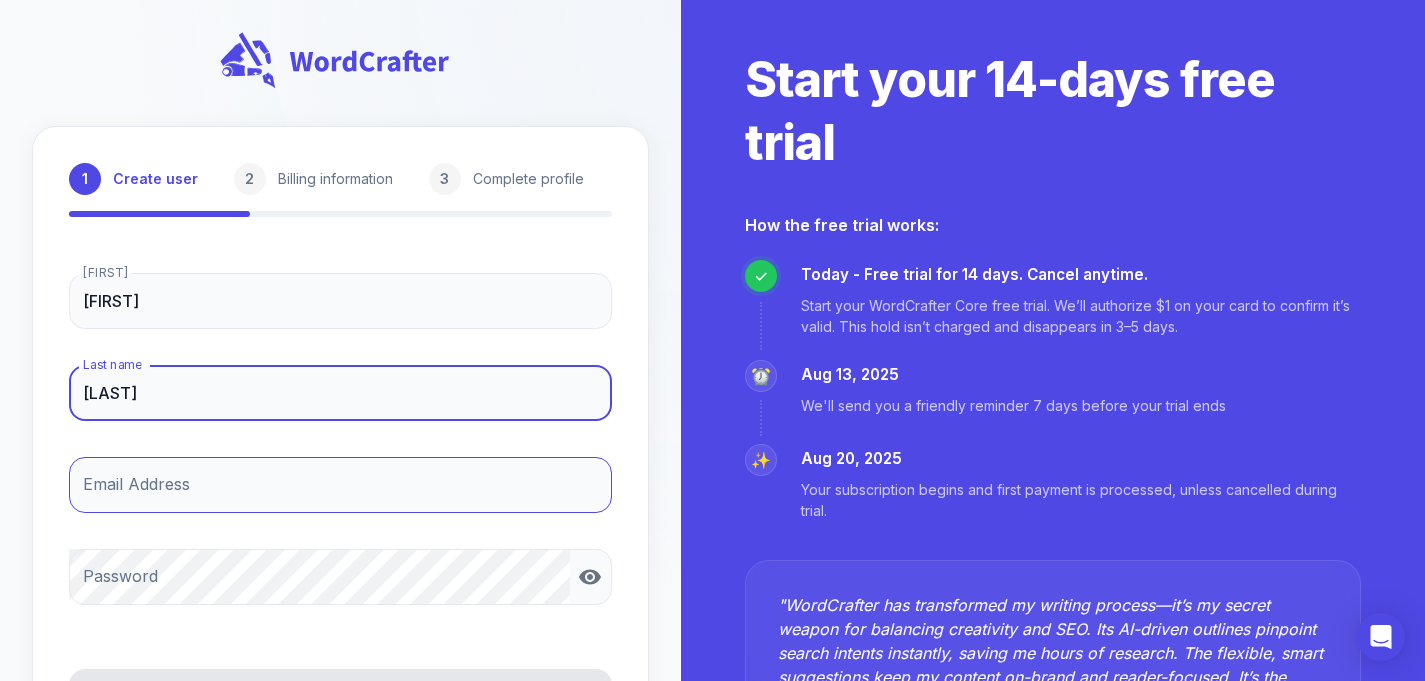 click on "Email Address" at bounding box center [340, 485] 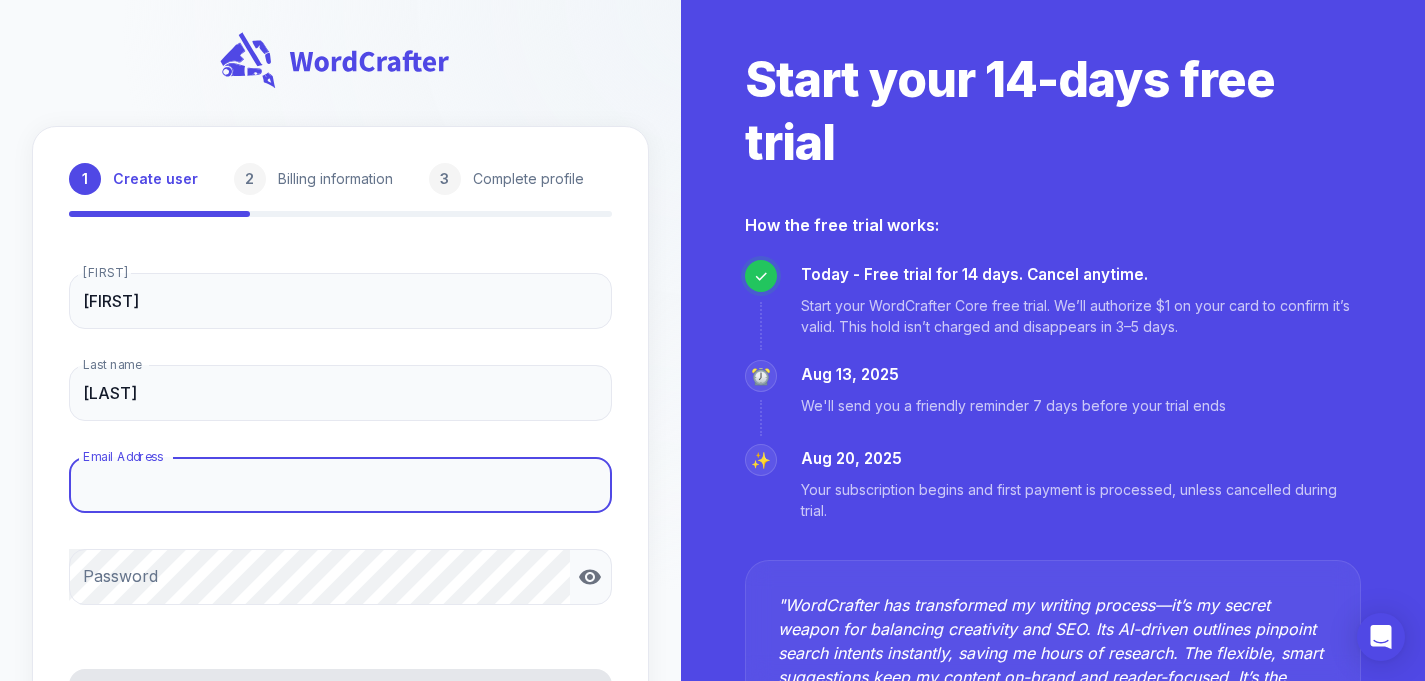 type on "[EMAIL]" 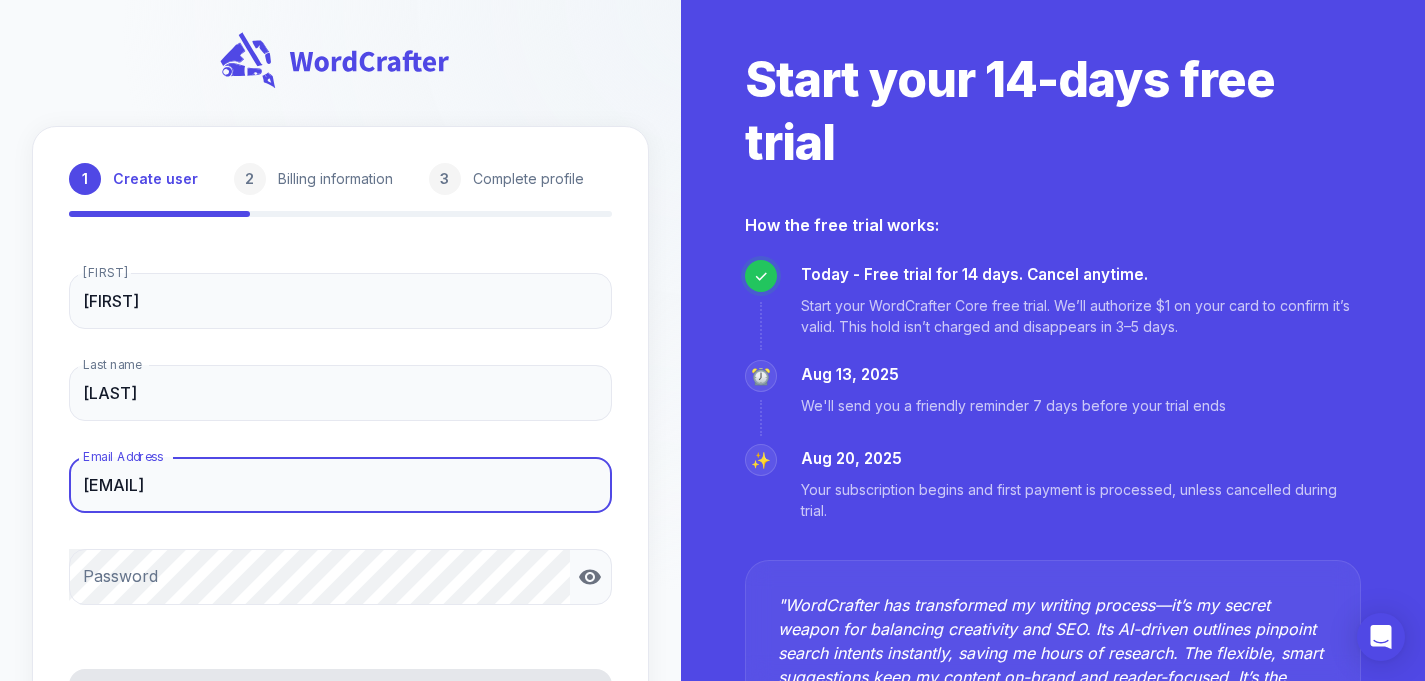 scroll, scrollTop: 188, scrollLeft: 0, axis: vertical 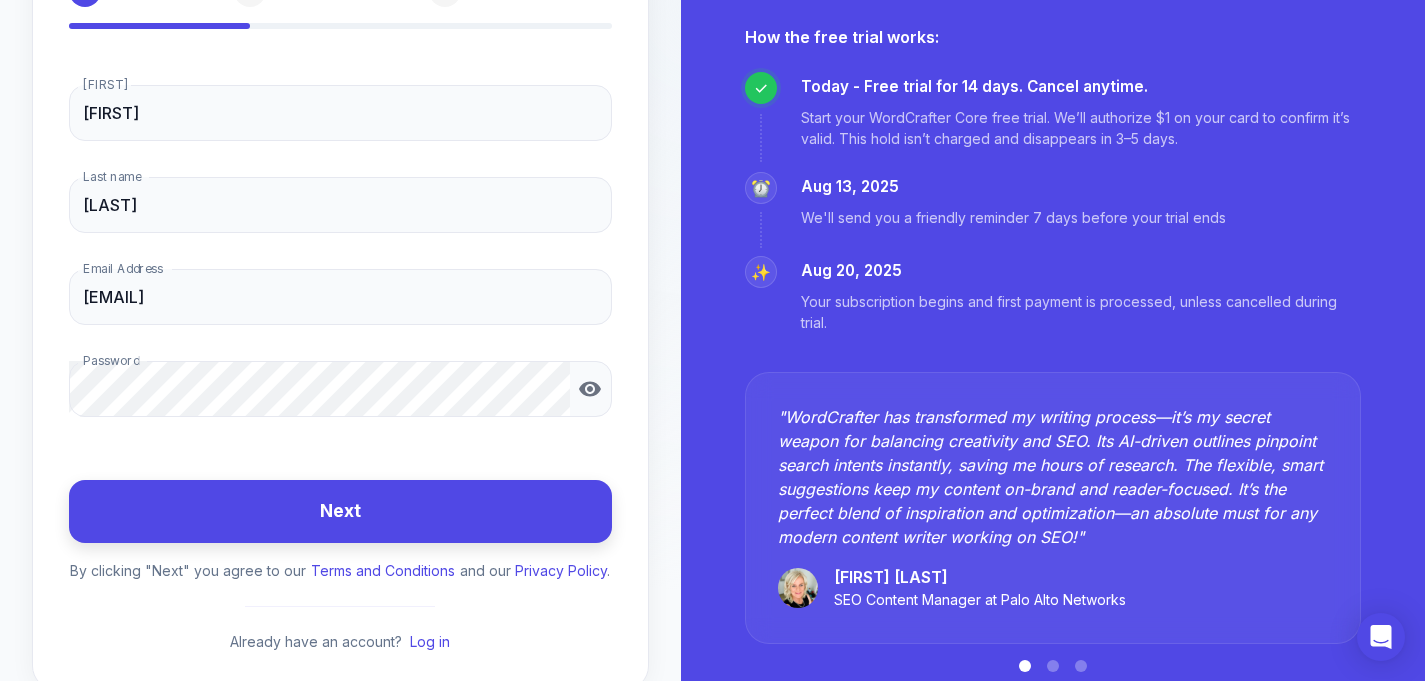 click on "Next" at bounding box center (340, 511) 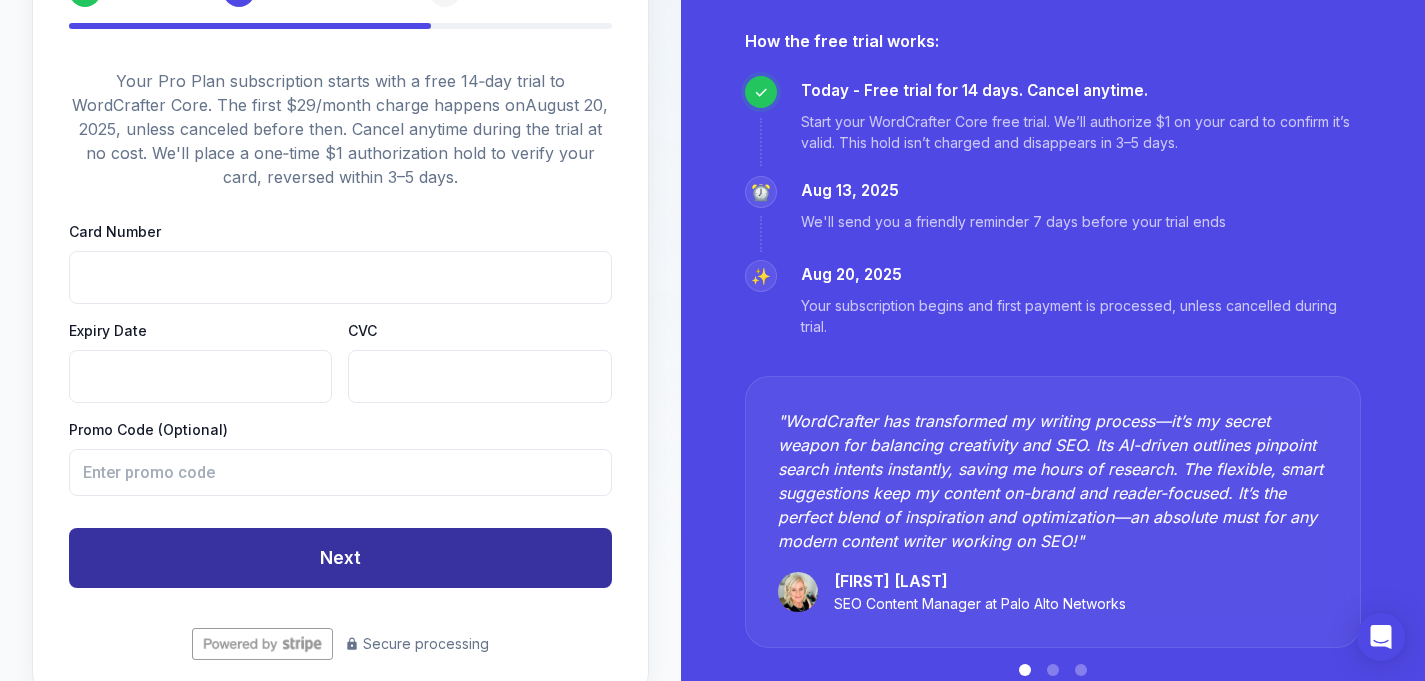 click on "Next" at bounding box center (340, 558) 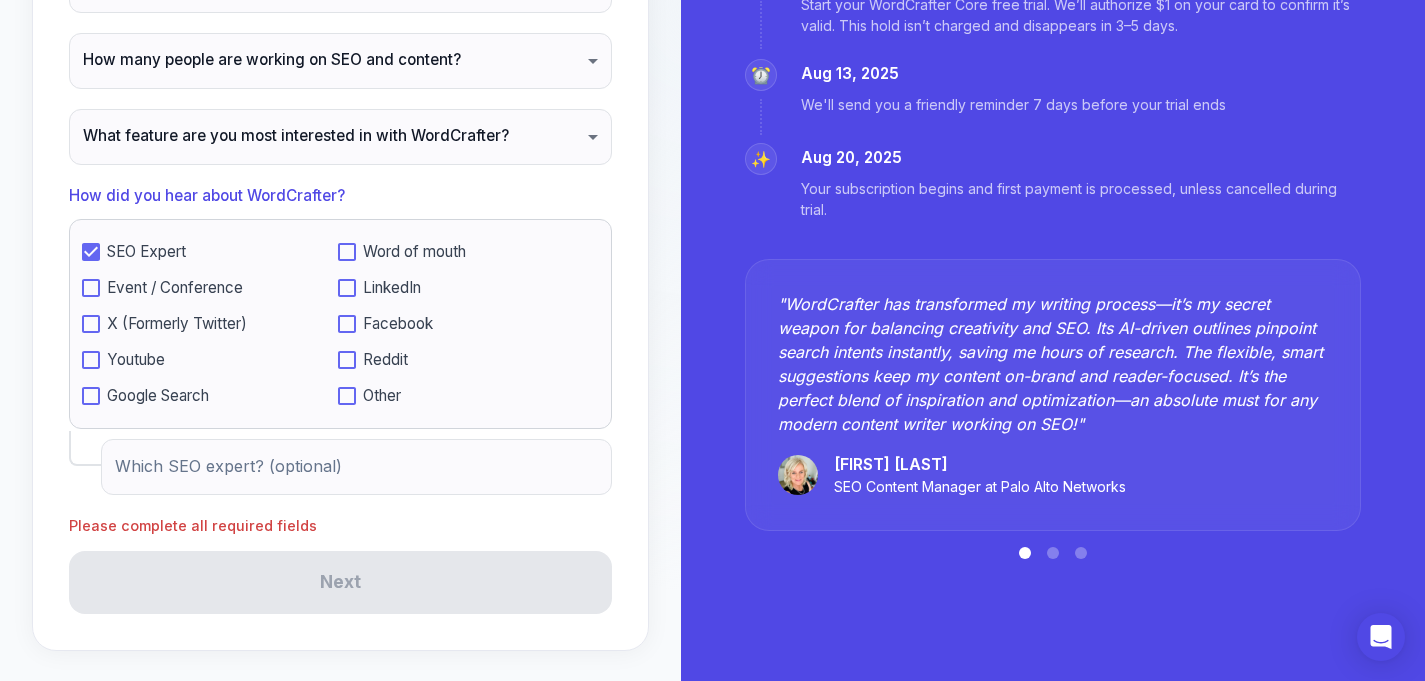 scroll, scrollTop: 378, scrollLeft: 0, axis: vertical 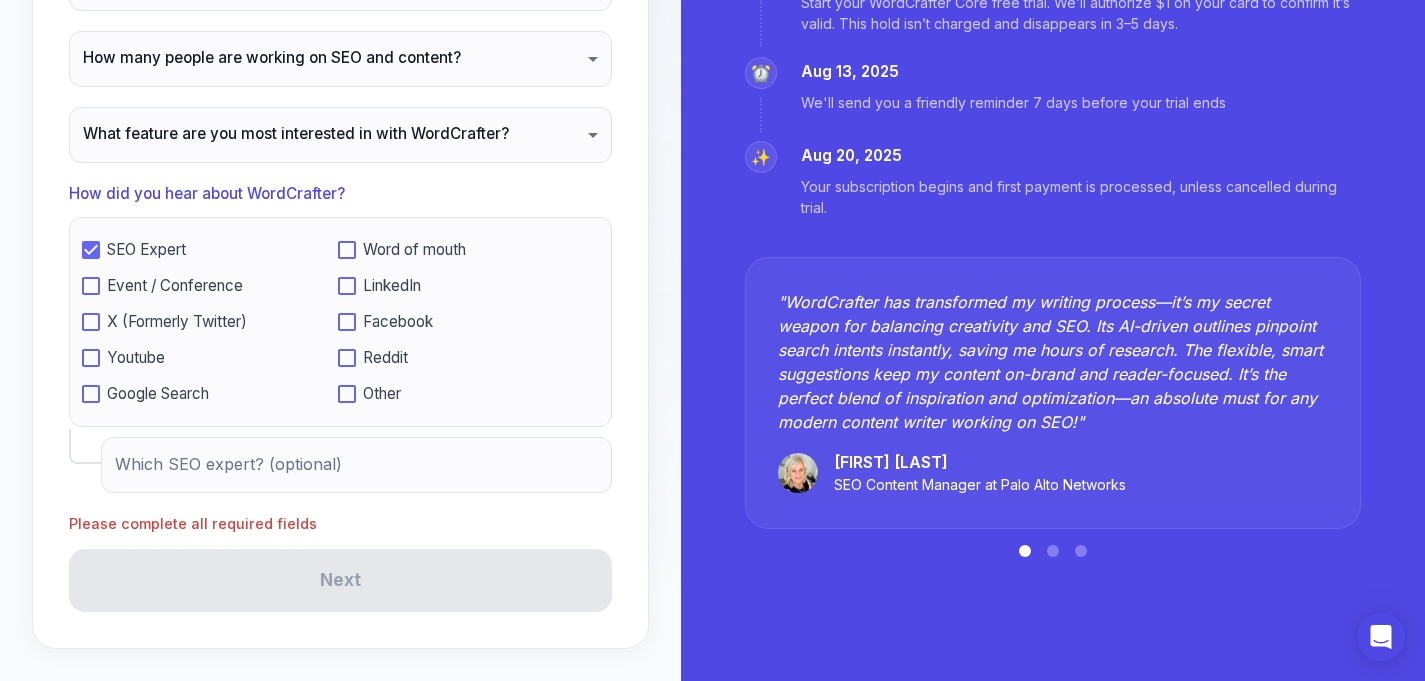 click on "Which SEO expert? (optional)" at bounding box center (356, 465) 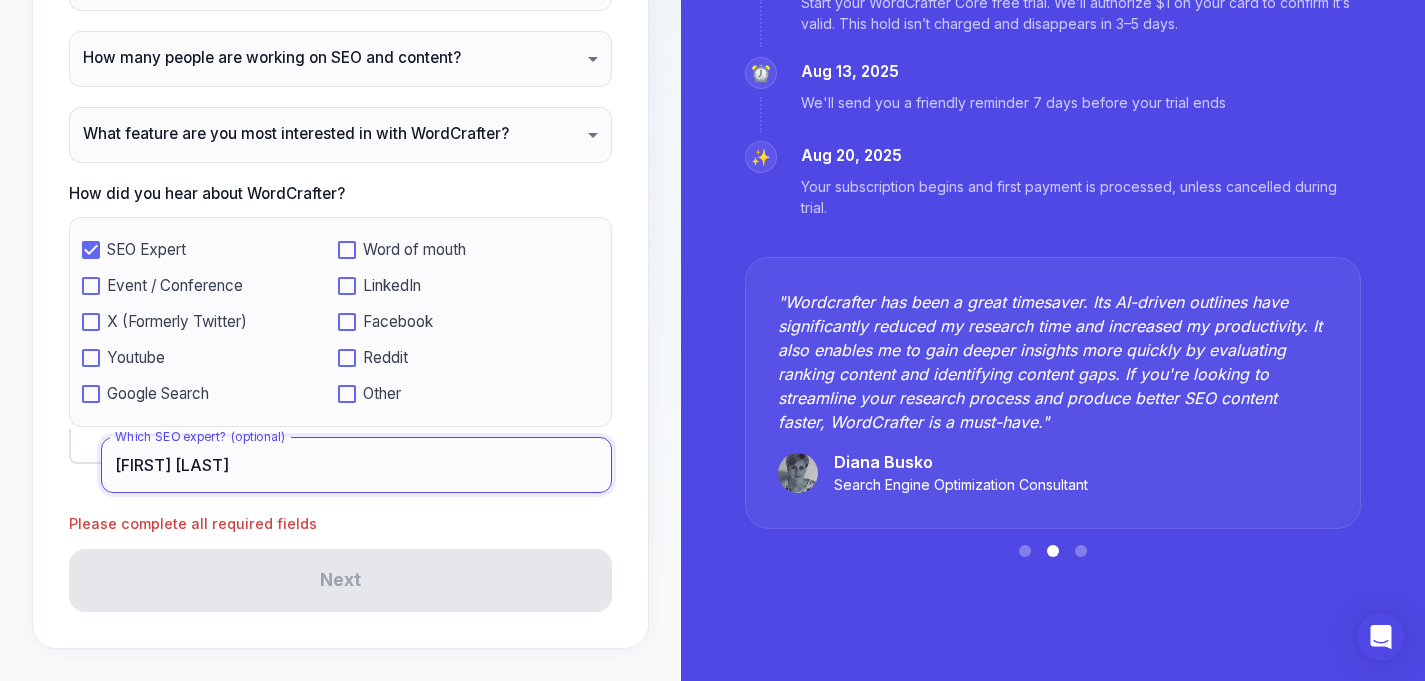 click on "[FIRST] [LAST]" at bounding box center [356, 465] 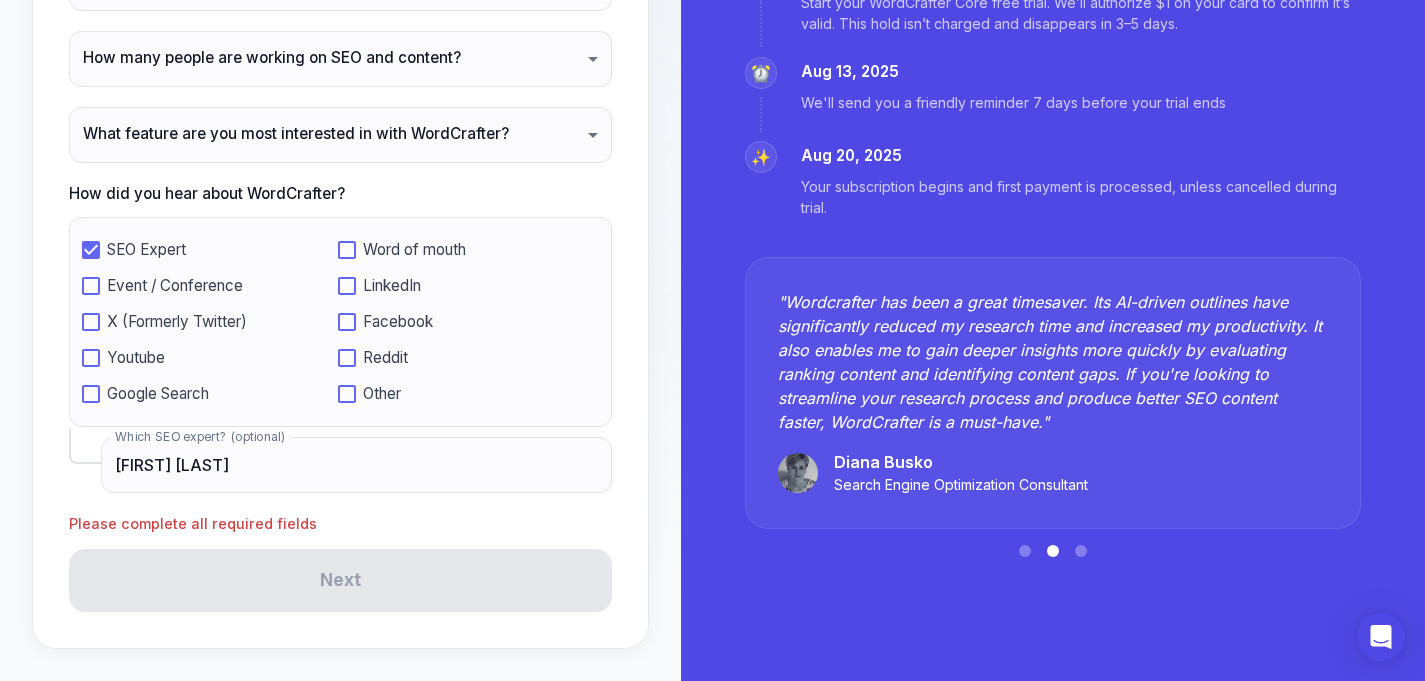 click on "Which of these describes your business best? ​ Which of these describes your business best? What is your role? ​ What is your role? How many people are working on SEO and content? ​ How many people are working on SEO and content? What feature are you most interested in with WordCrafter? ​ What feature are you most interested in with WordCrafter? How did you hear about WordCrafter? SEO Expert Word of mouth Event / Conference LinkedIn X (Formerly Twitter) Facebook Youtube Reddit Google Search Other Which SEO expert? (optional) [FIRST] [LAST] Which SEO expert? (optional) Please complete all required fields Next" at bounding box center (340, 245) 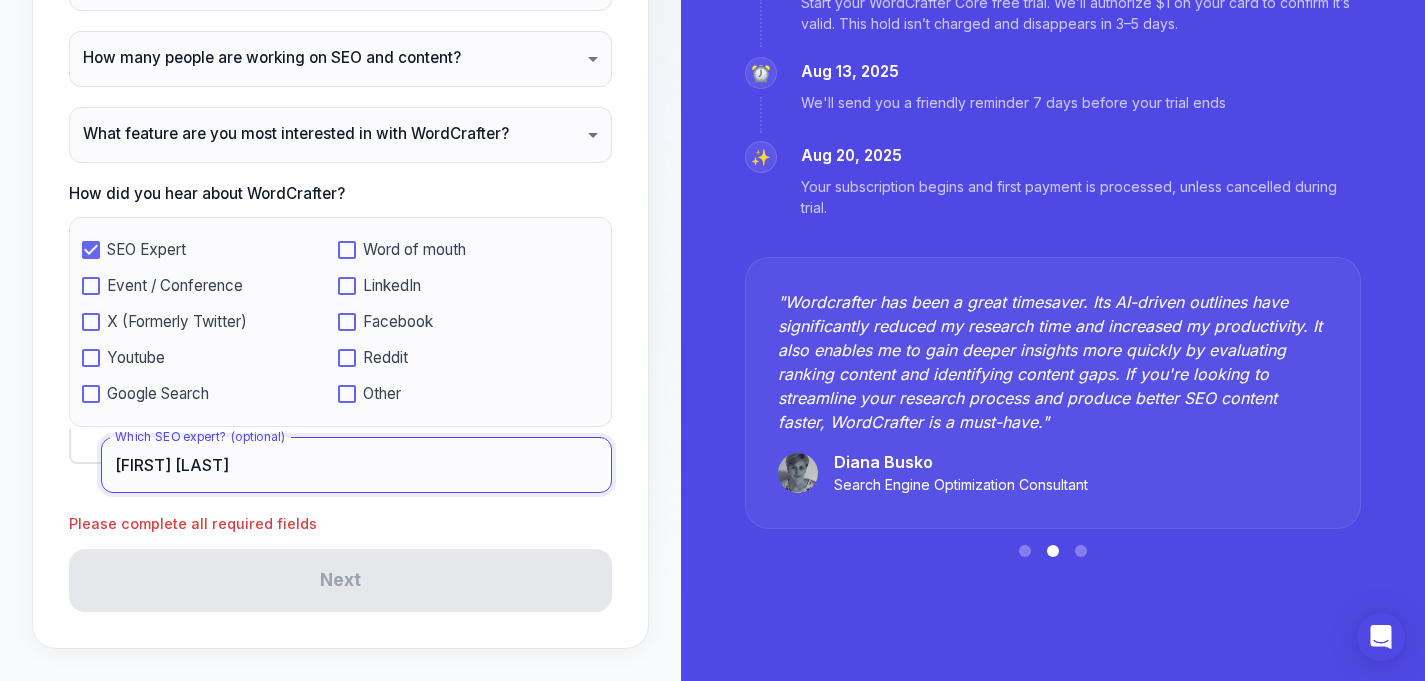 click on "[FIRST] [LAST]" at bounding box center [356, 465] 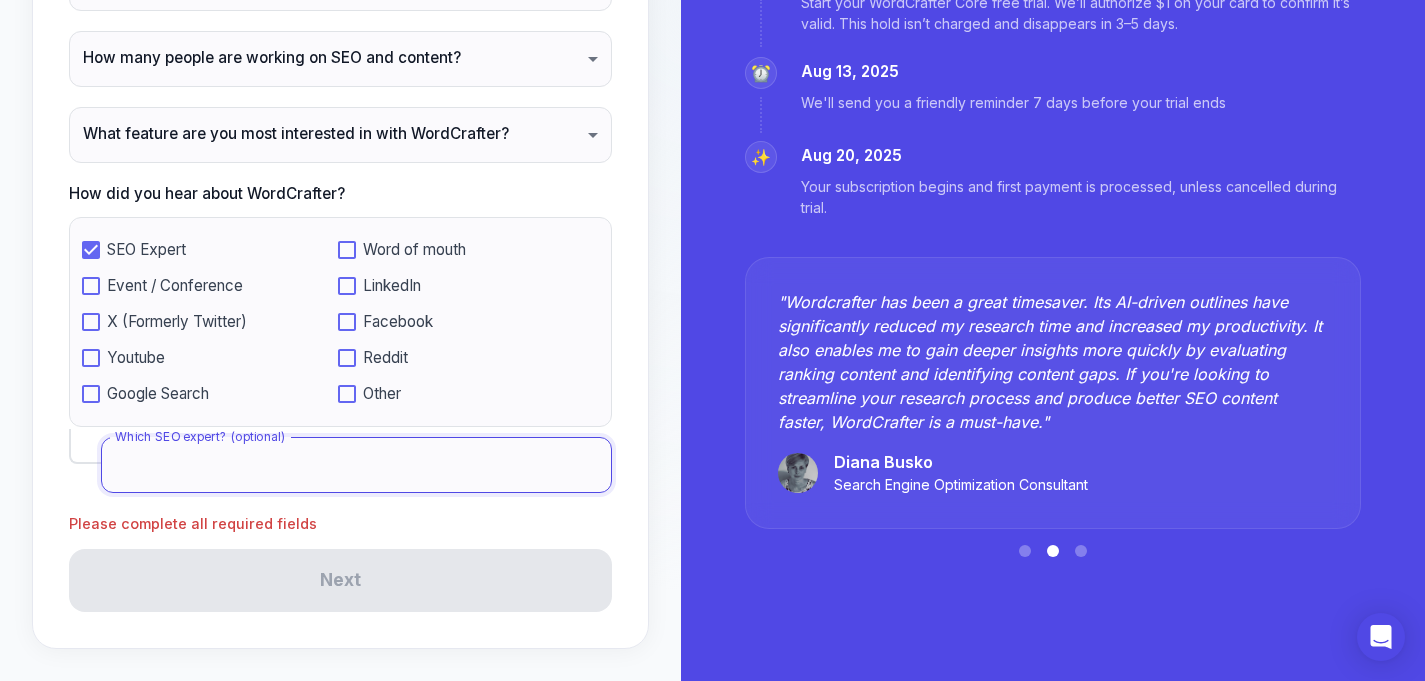type 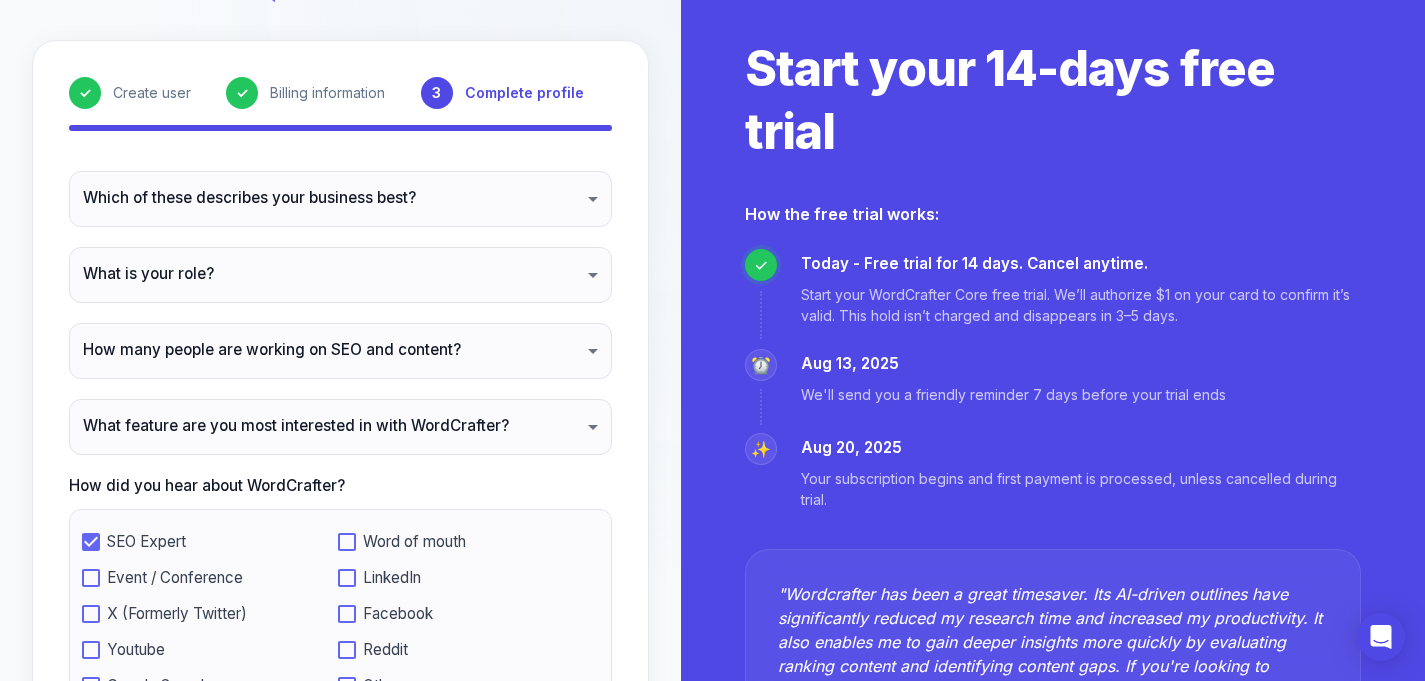 scroll, scrollTop: 85, scrollLeft: 0, axis: vertical 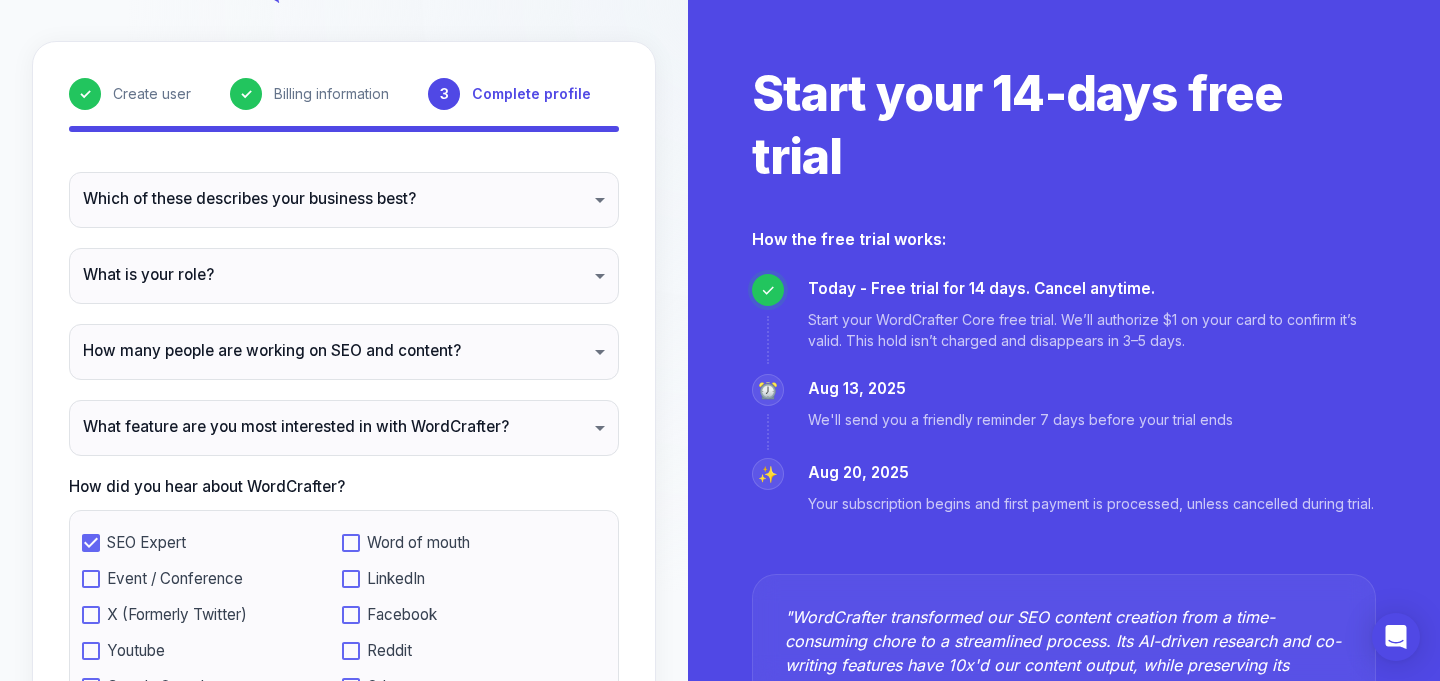 click on "✓ Create user ✓ Billing information 3 Complete profile Which of these describes your business best? ​ Which of these describes your business best? What is your role? ​ What is your role? How many people are working on SEO and content? ​ How many people are working on SEO and content? What feature are you most interested in with WordCrafter? ​ What feature are you most interested in with WordCrafter? How did you hear about WordCrafter? SEO Expert Word of mouth Event / Conference LinkedIn X (Formerly Twitter) Facebook Youtube Reddit Google Search Other Which SEO expert? (optional) Which SEO expert? (optional) Please complete all required fields Next Start your 14-days free trial How the free trial works: ✓ Today - Free trial for 14 days. Cancel anytime. Start your WordCrafter Core free trial. We’ll authorize $1 on your card to confirm it’s valid. This hold isn’t charged and disappears in 3–5 days. ⏰ [DATE] We'll send you a friendly reminder 7 days before your trial ends ✨ " "" at bounding box center (720, 444) 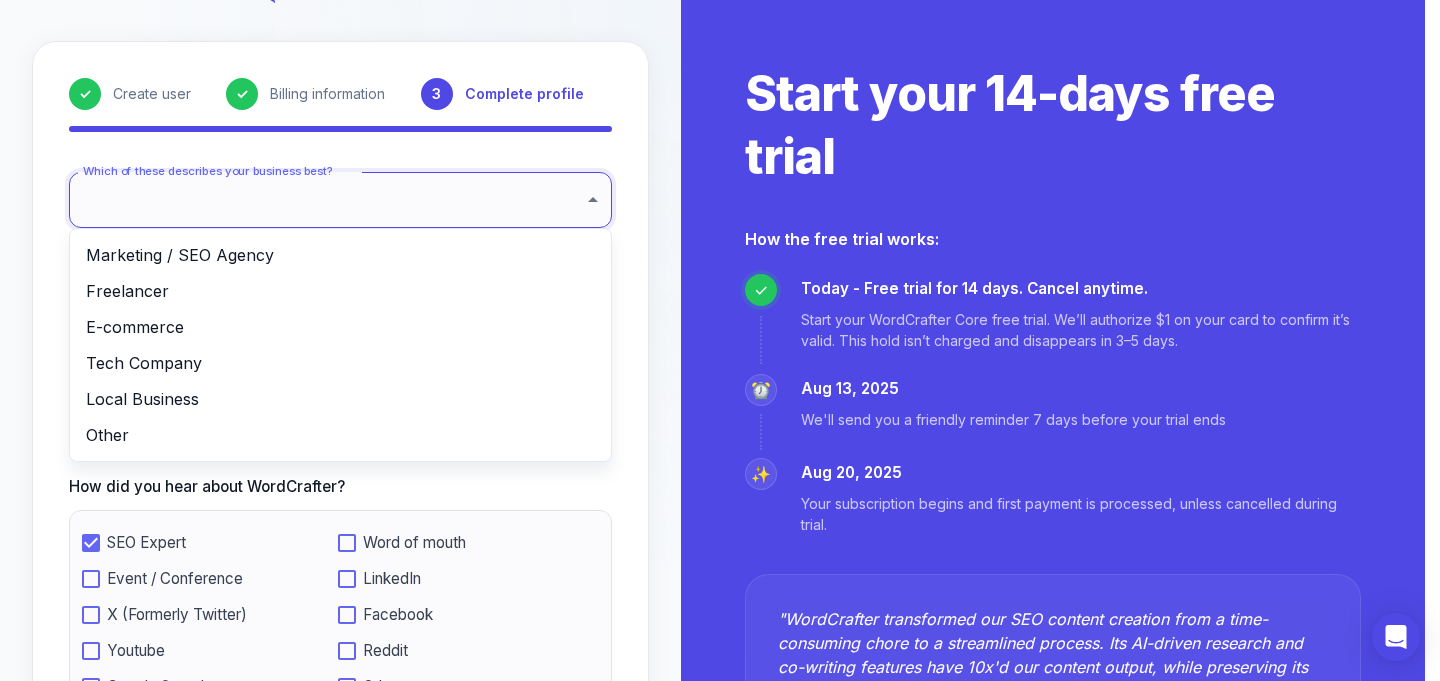 click on "Tech Company" at bounding box center (340, 363) 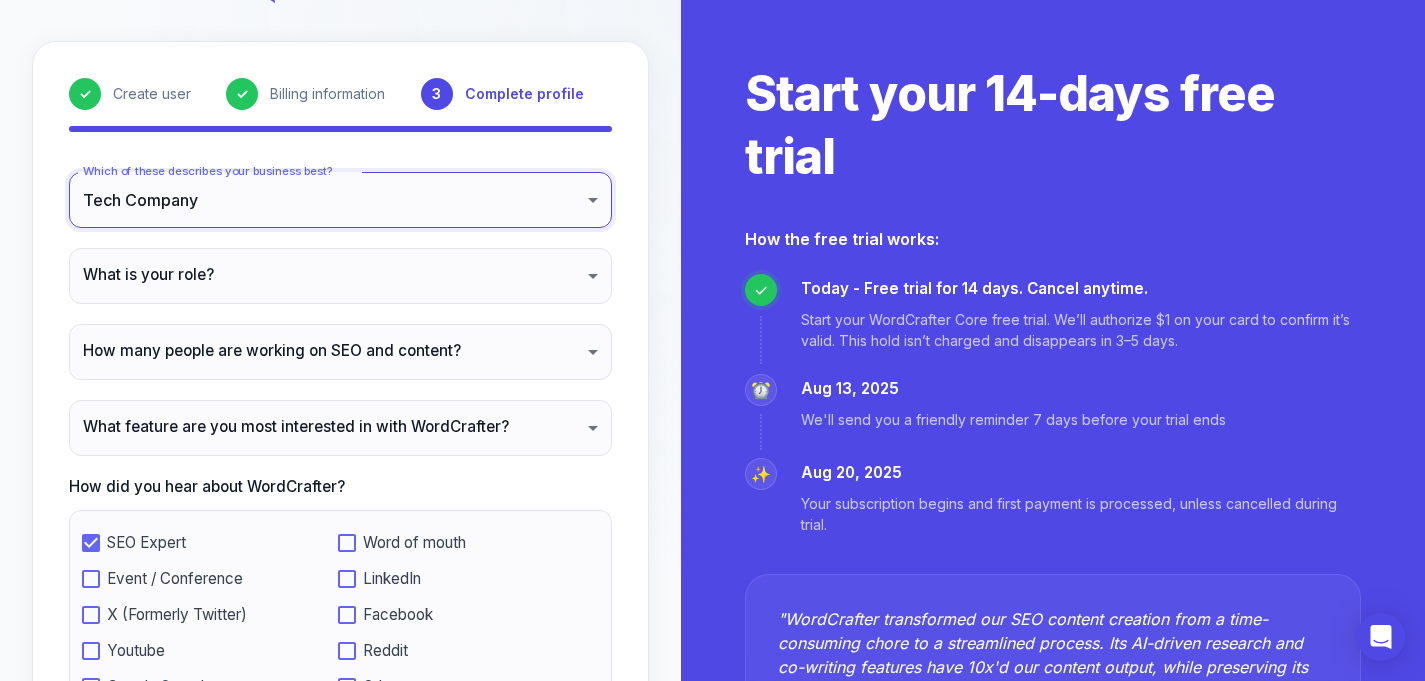 click on "**********" at bounding box center (712, 444) 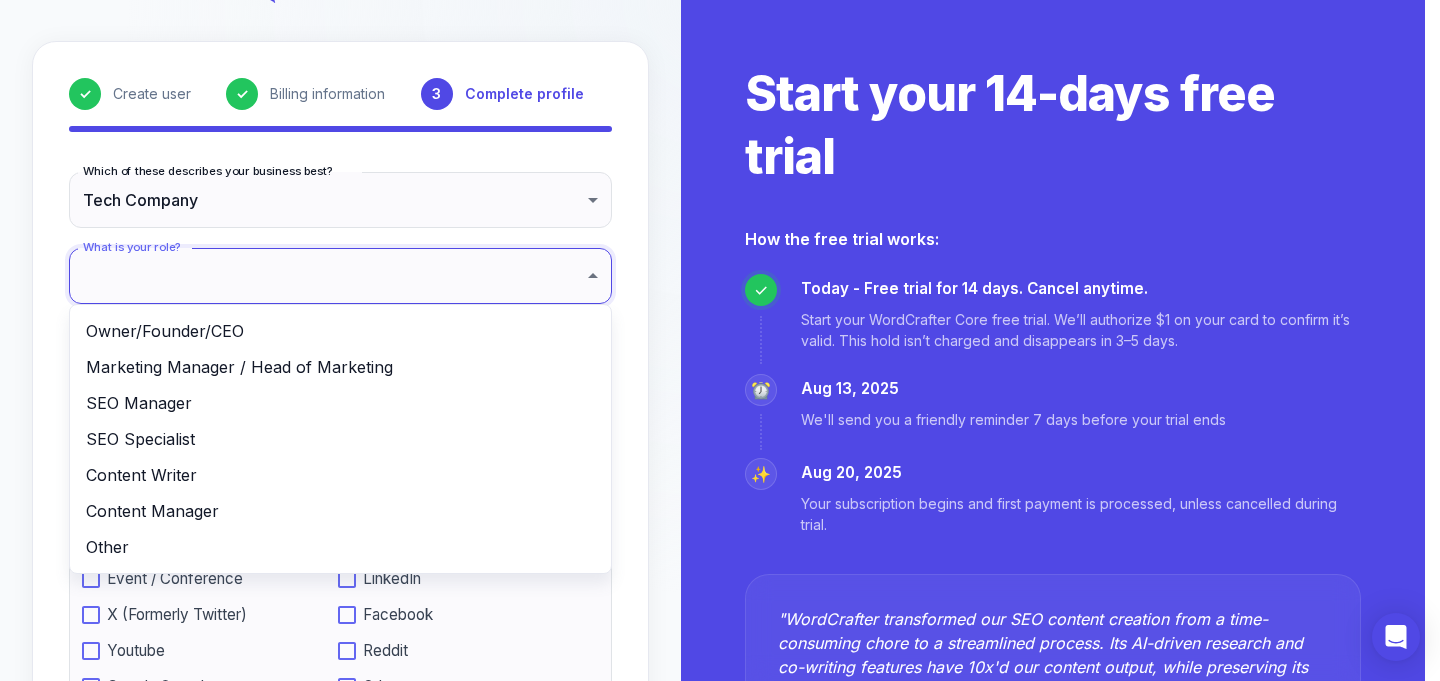 click on "Marketing Manager / Head of Marketing" at bounding box center [340, 367] 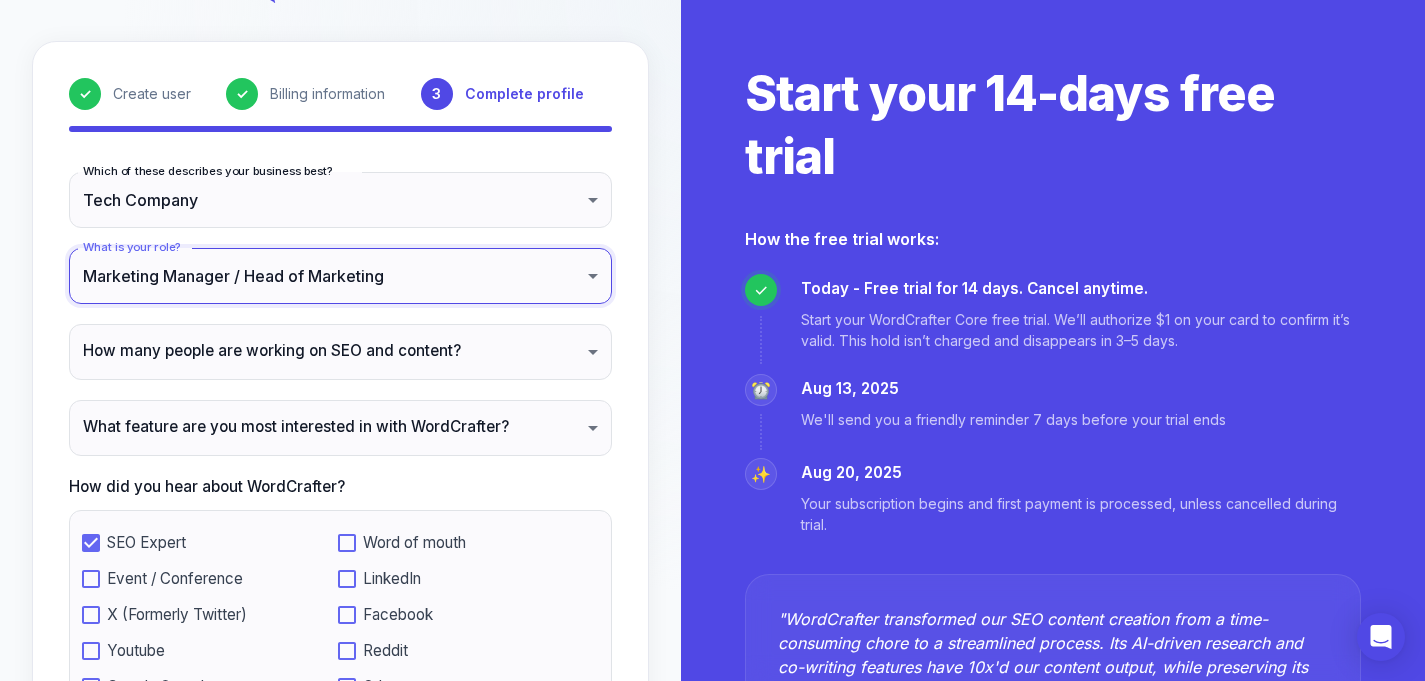 click on "**********" at bounding box center (712, 444) 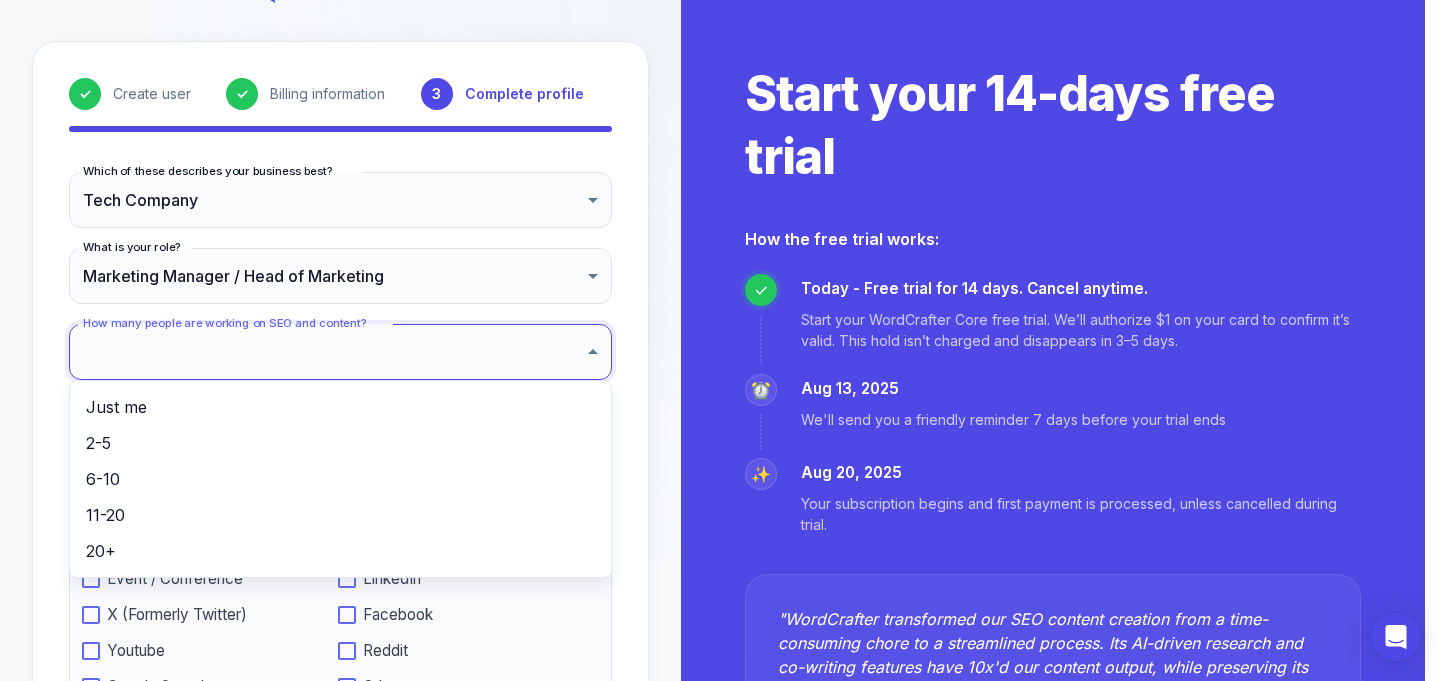 click on "Just me" at bounding box center [340, 407] 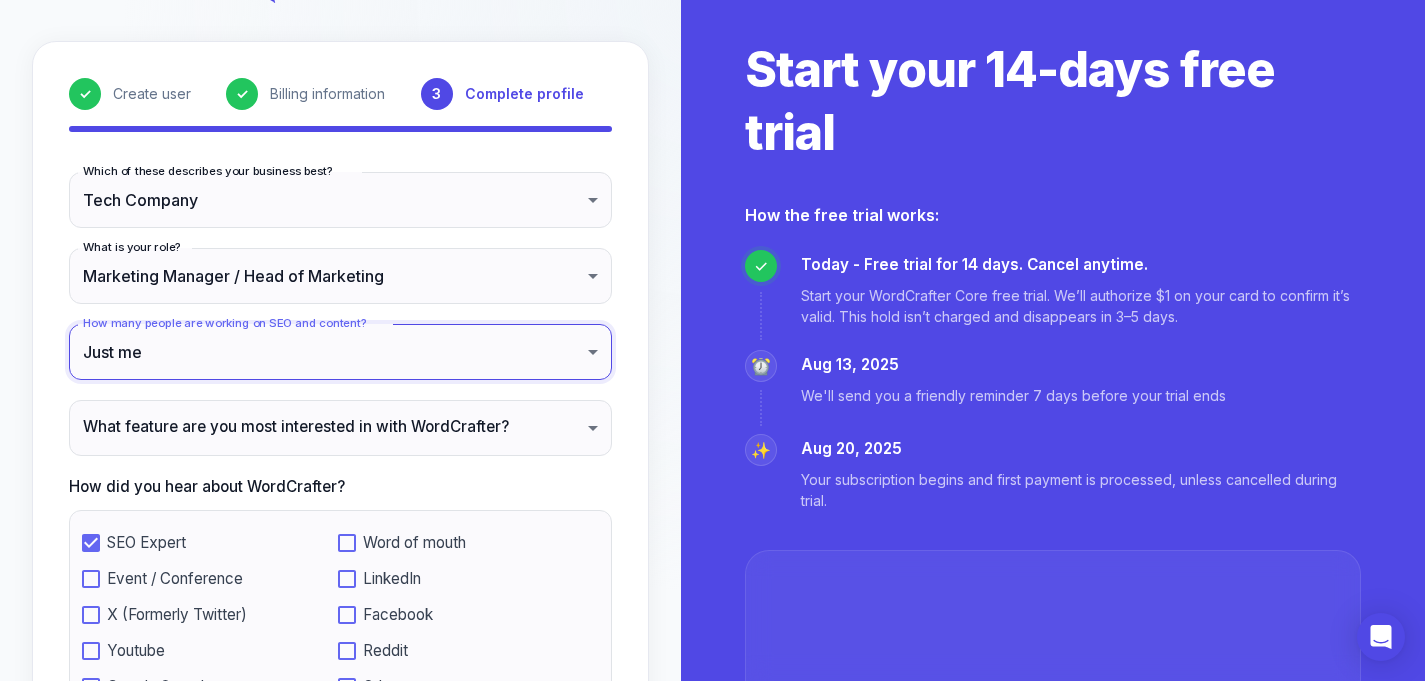 click on "**********" at bounding box center (712, 444) 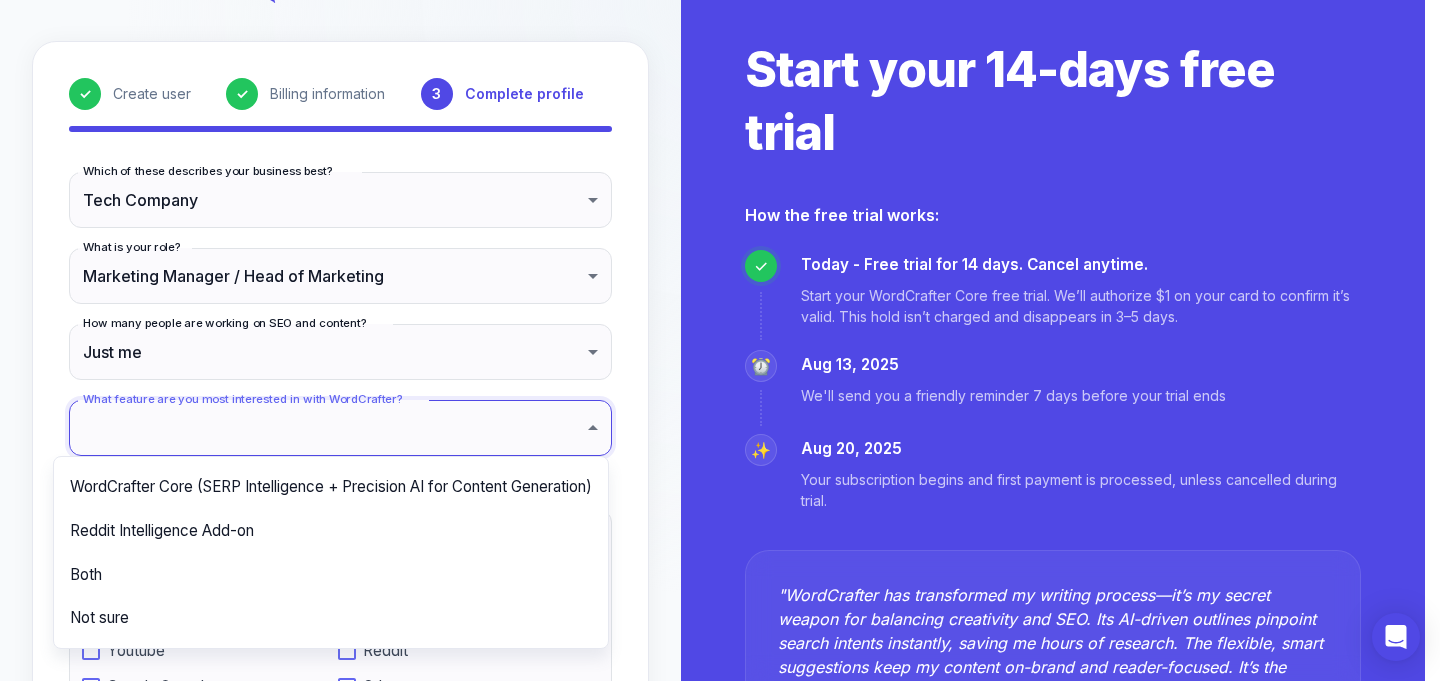 click on "Reddit Intelligence Add-on" at bounding box center [331, 531] 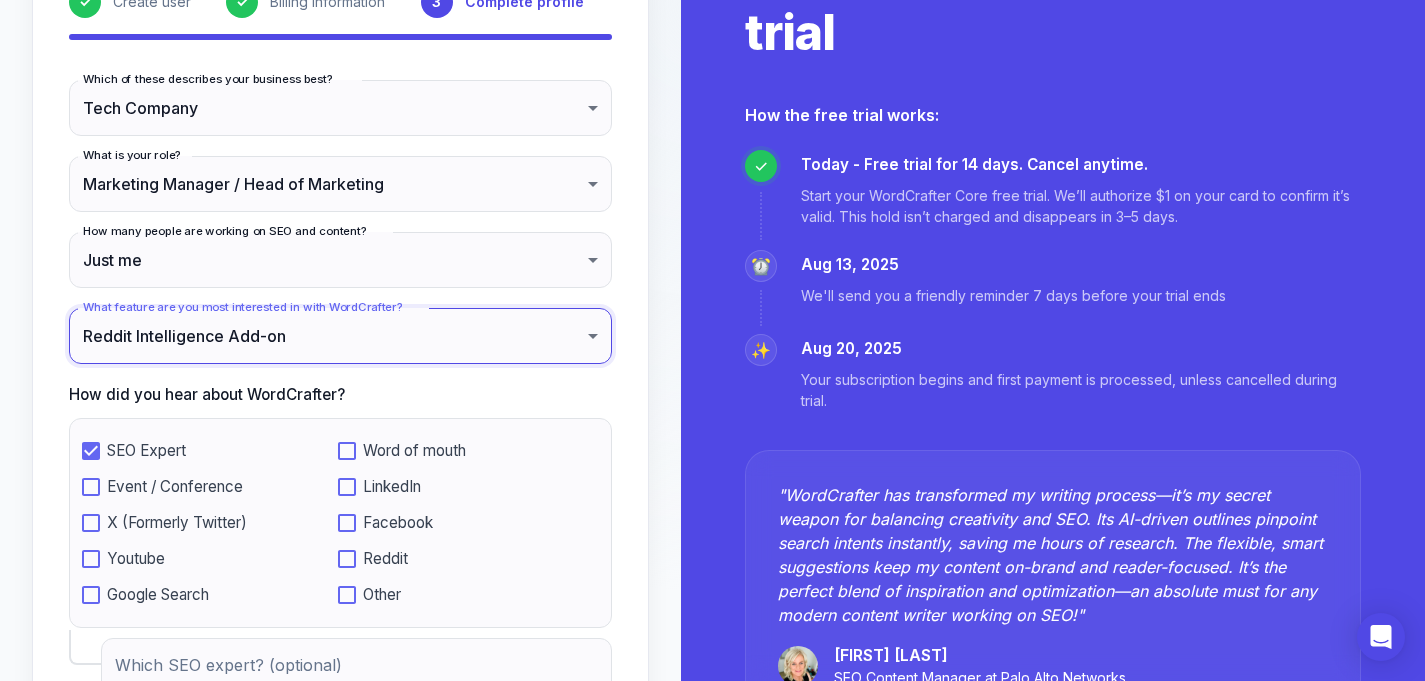 scroll, scrollTop: 362, scrollLeft: 0, axis: vertical 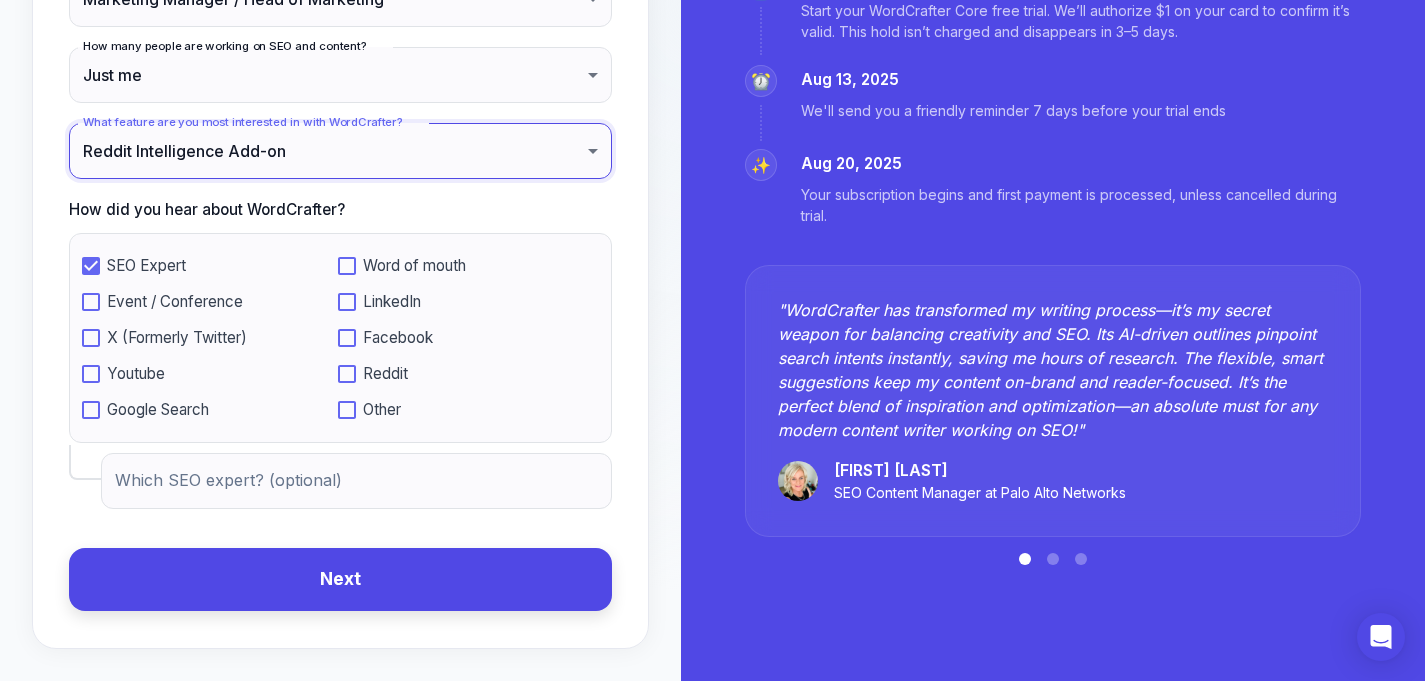 click on "Next" at bounding box center [340, 579] 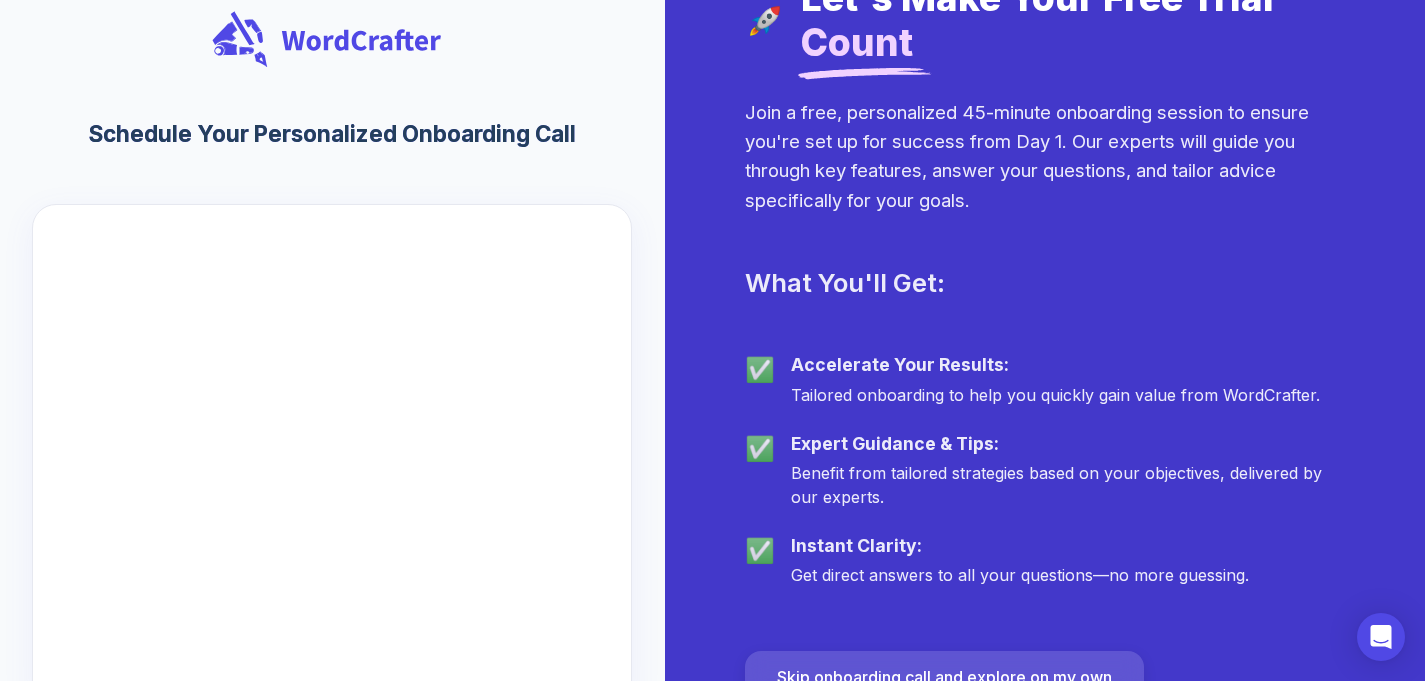 scroll, scrollTop: 110, scrollLeft: 0, axis: vertical 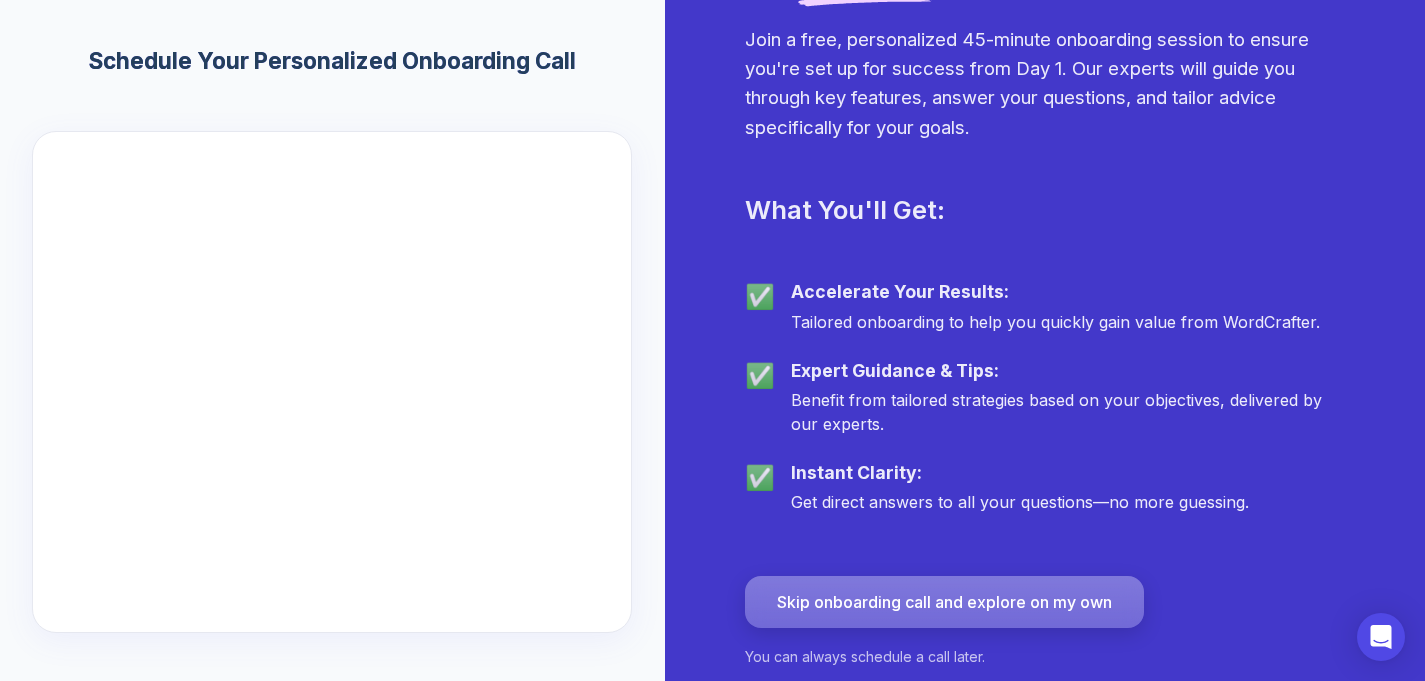 click on "Skip onboarding call and explore on my own" at bounding box center [944, 602] 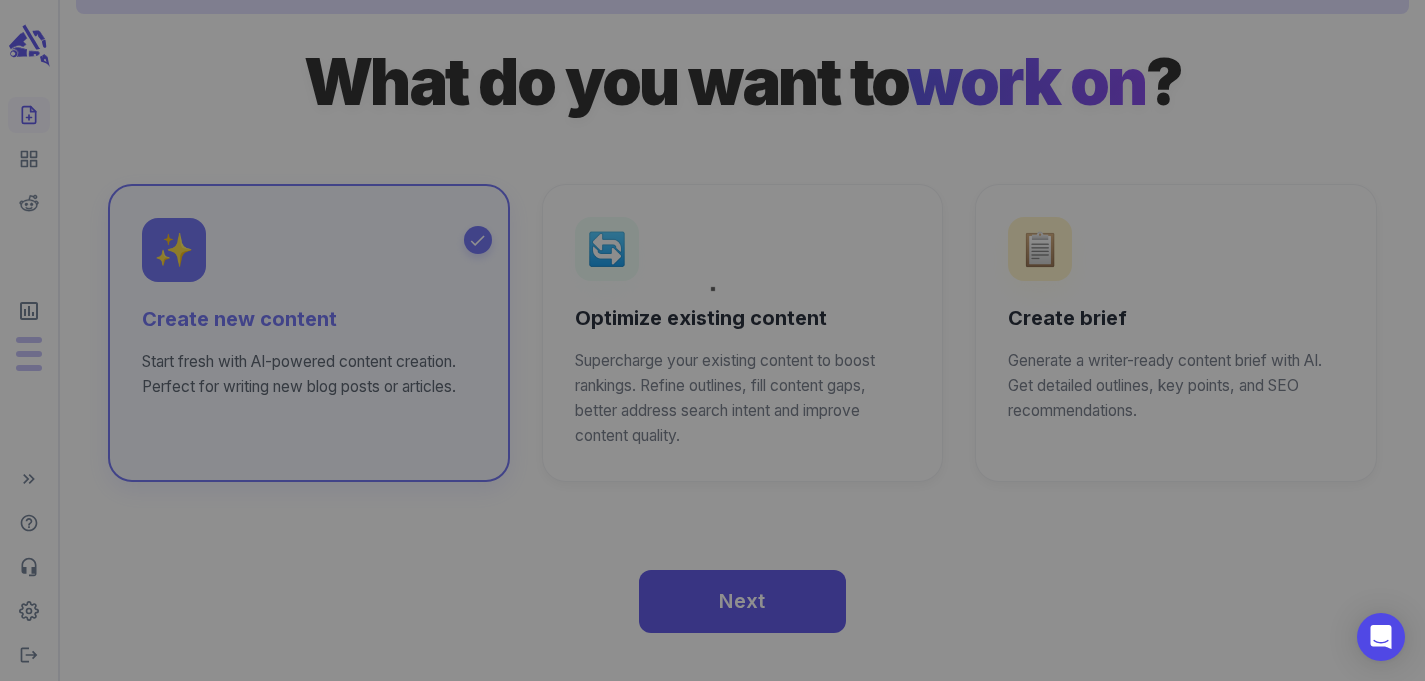 scroll, scrollTop: 0, scrollLeft: 0, axis: both 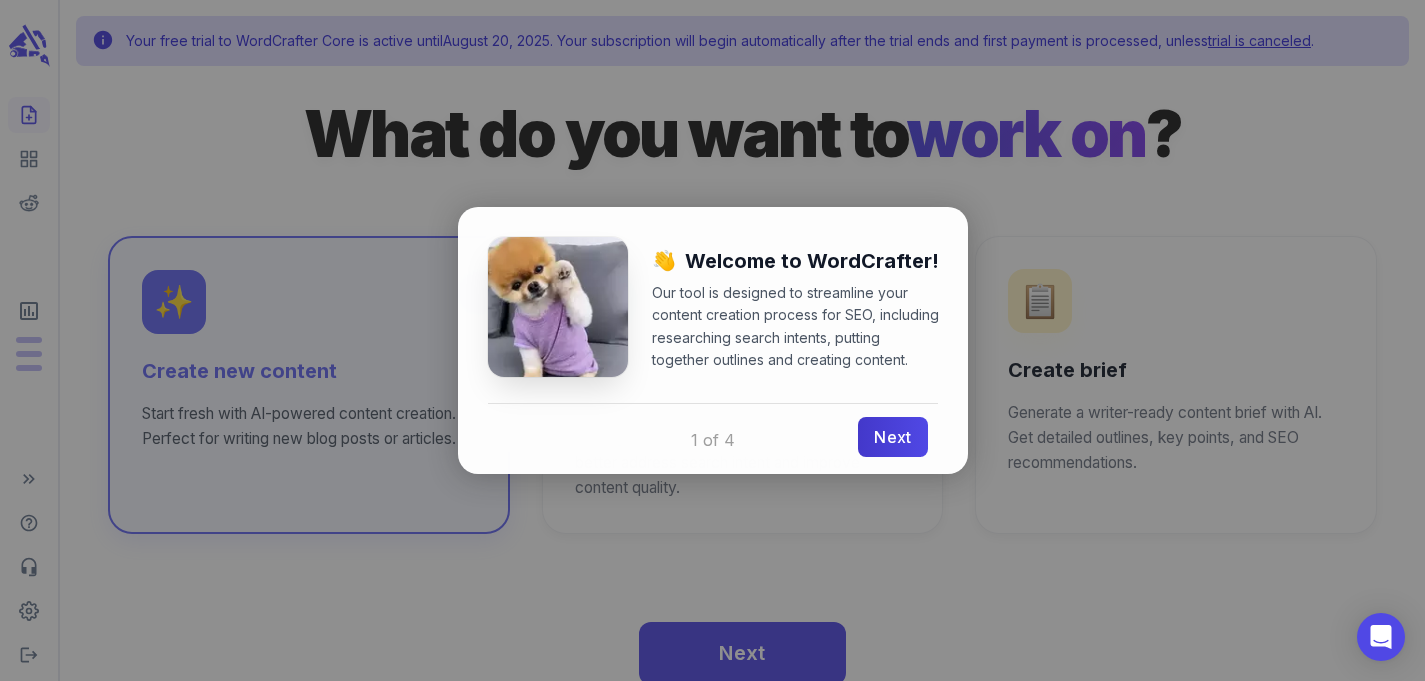 click on "Next" at bounding box center [892, 437] 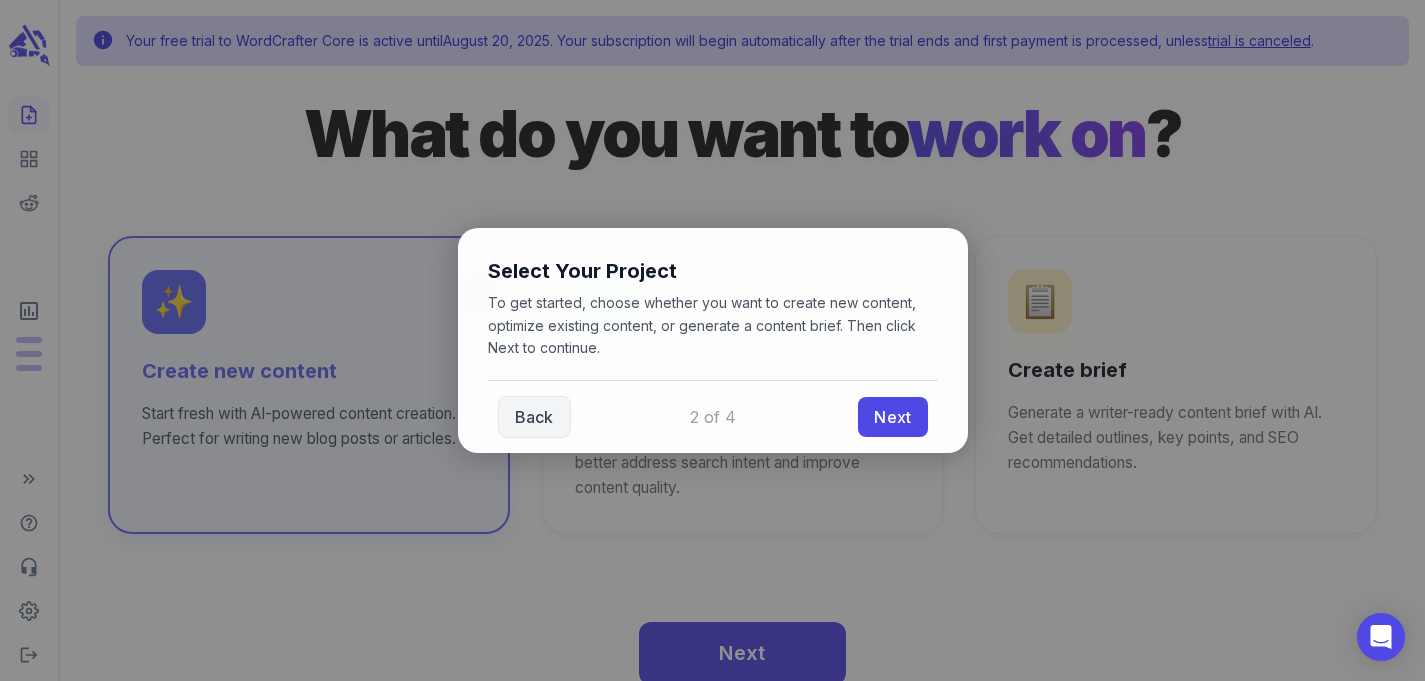 click on "Back Next" at bounding box center (713, 416) 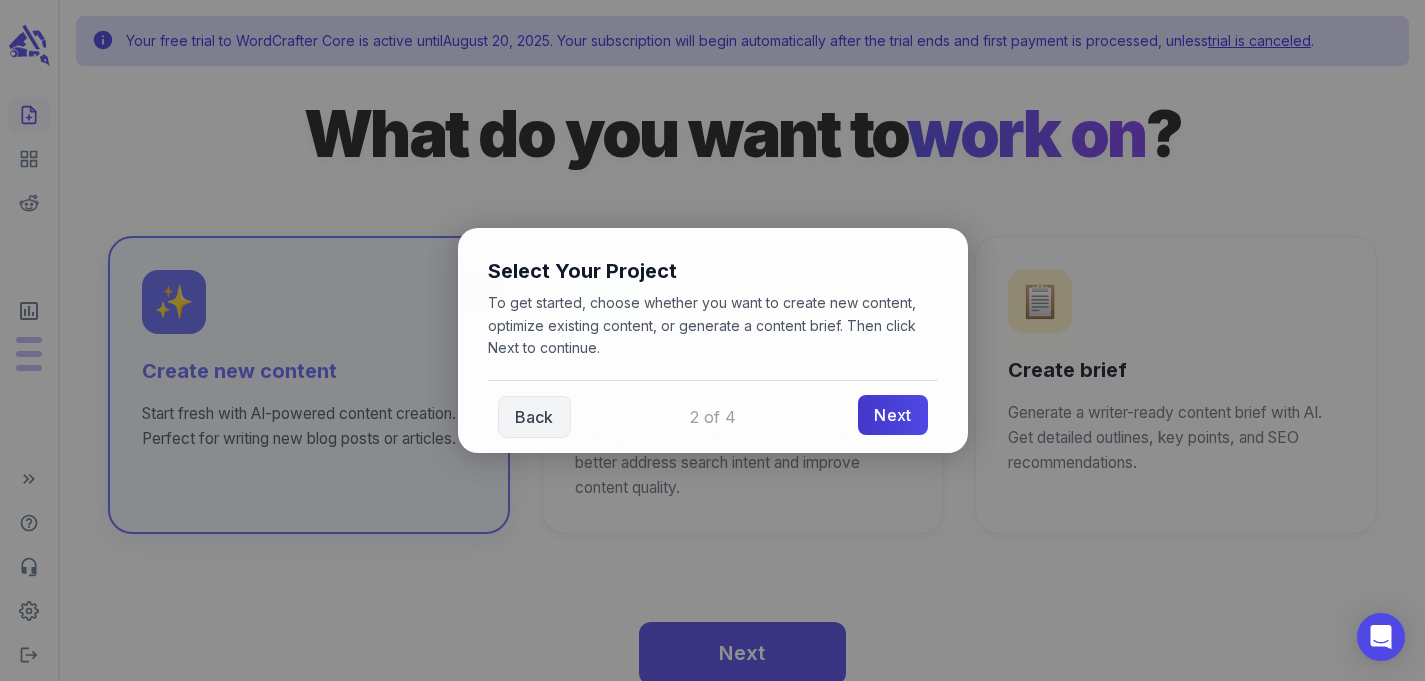 click on "Next" at bounding box center (892, 415) 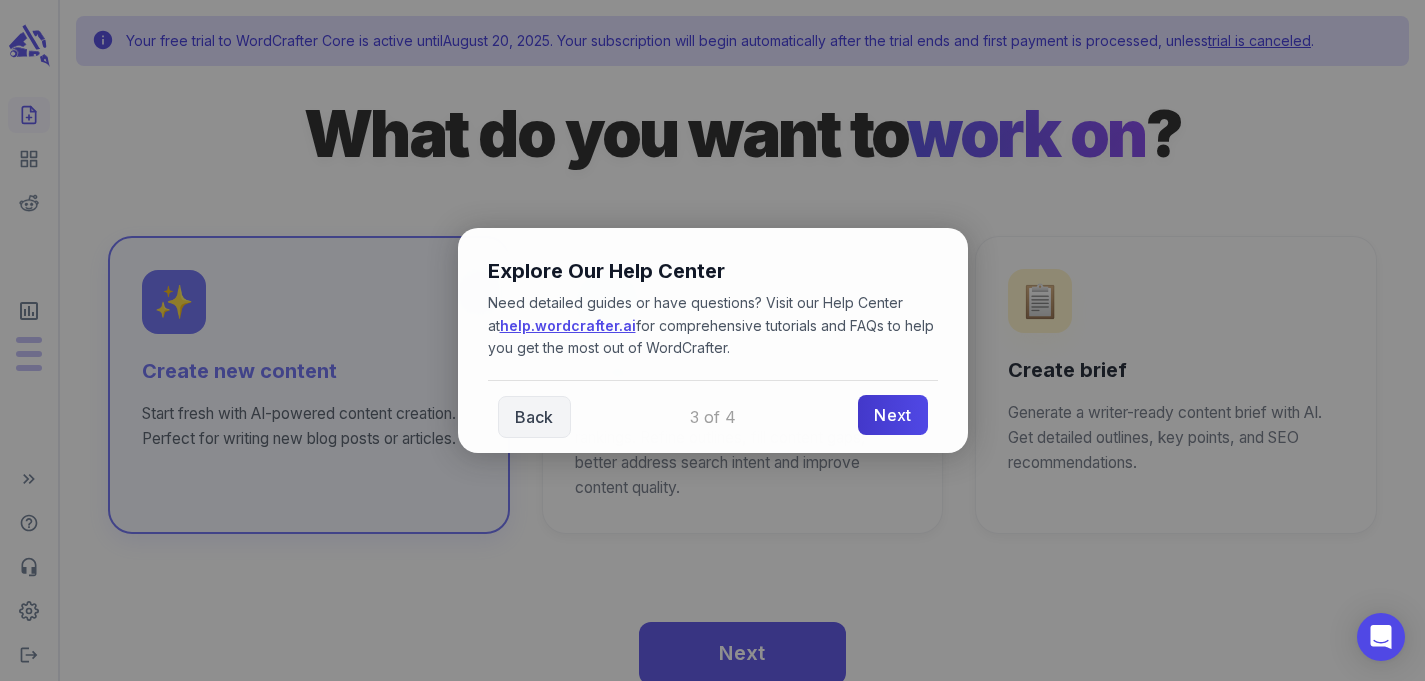 click on "Next" at bounding box center (892, 415) 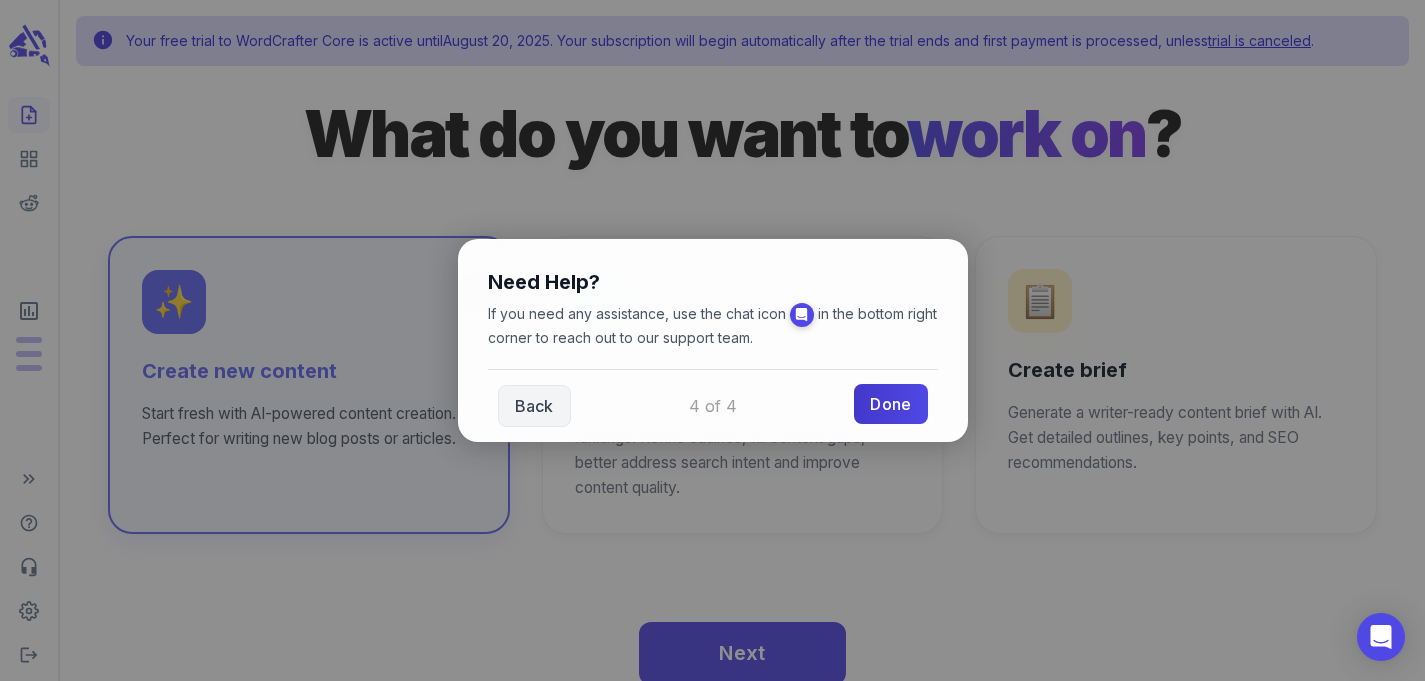 click on "Done" at bounding box center [890, 404] 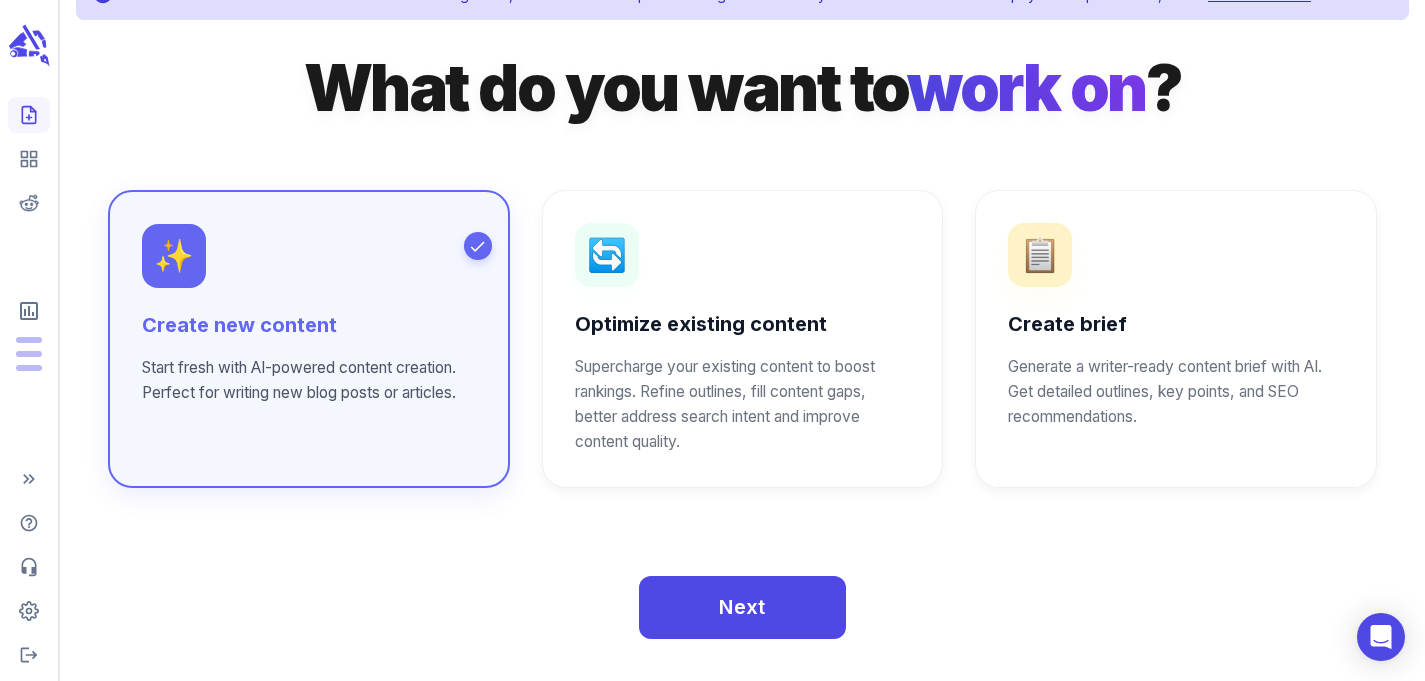 scroll, scrollTop: 52, scrollLeft: 0, axis: vertical 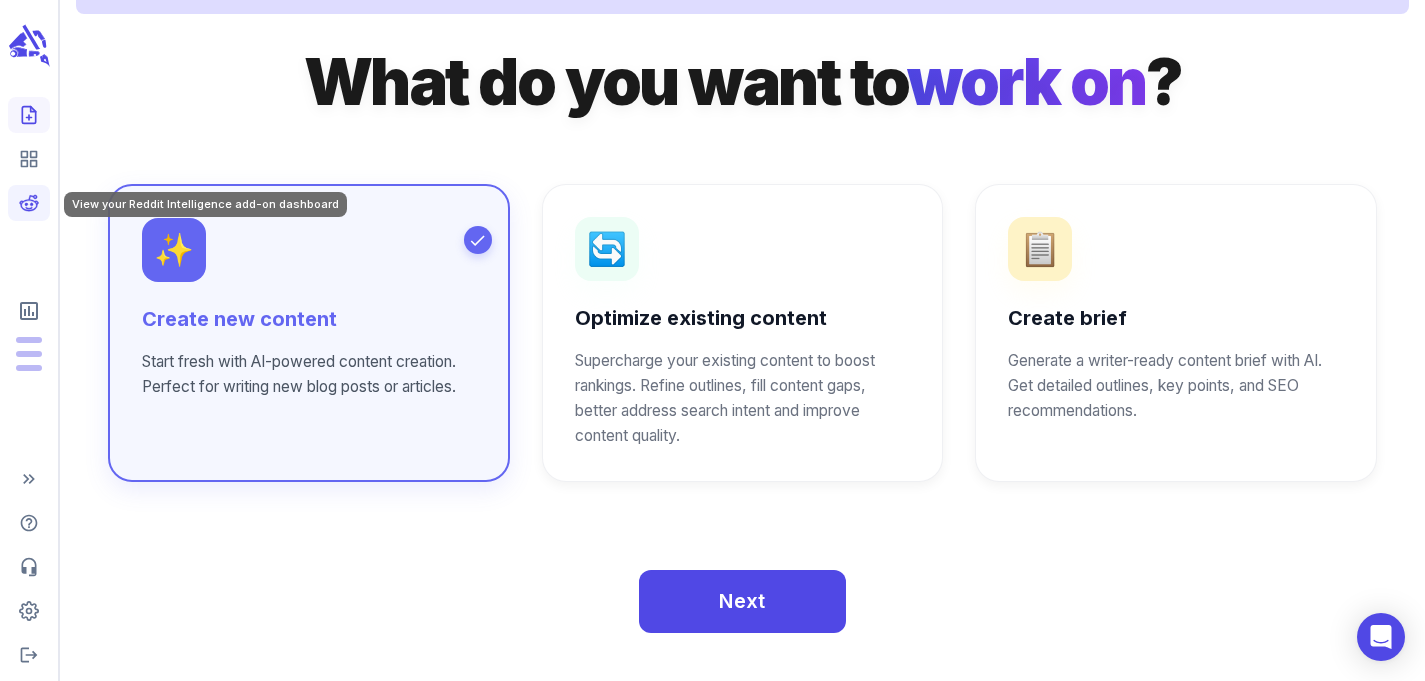 click 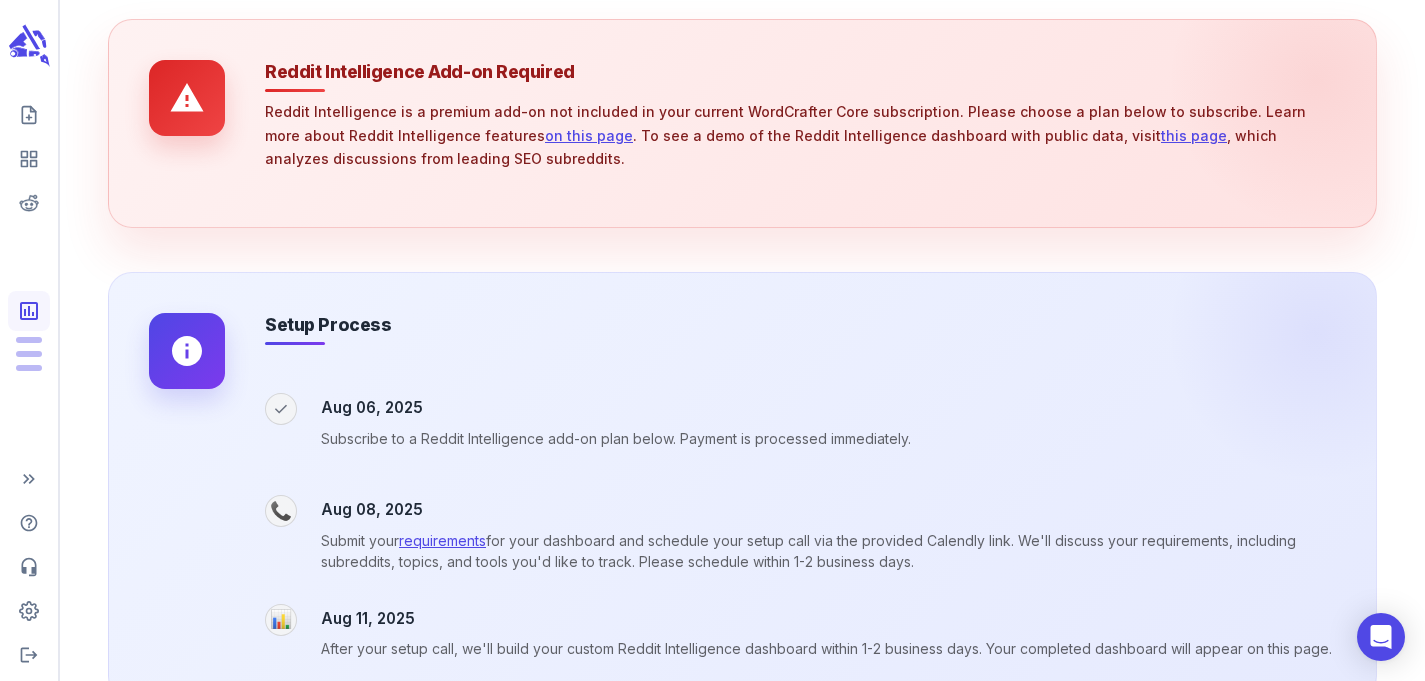 scroll, scrollTop: 0, scrollLeft: 0, axis: both 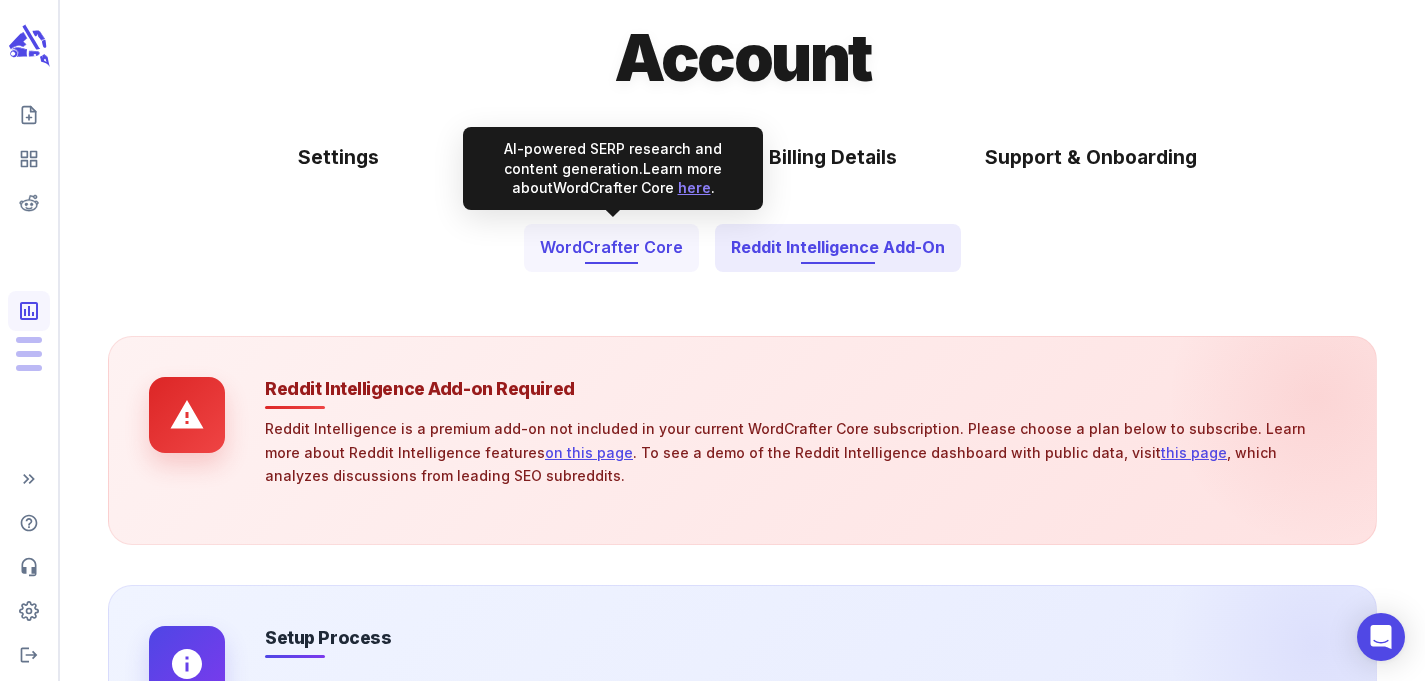 click on "WordCrafter Core" at bounding box center [611, 248] 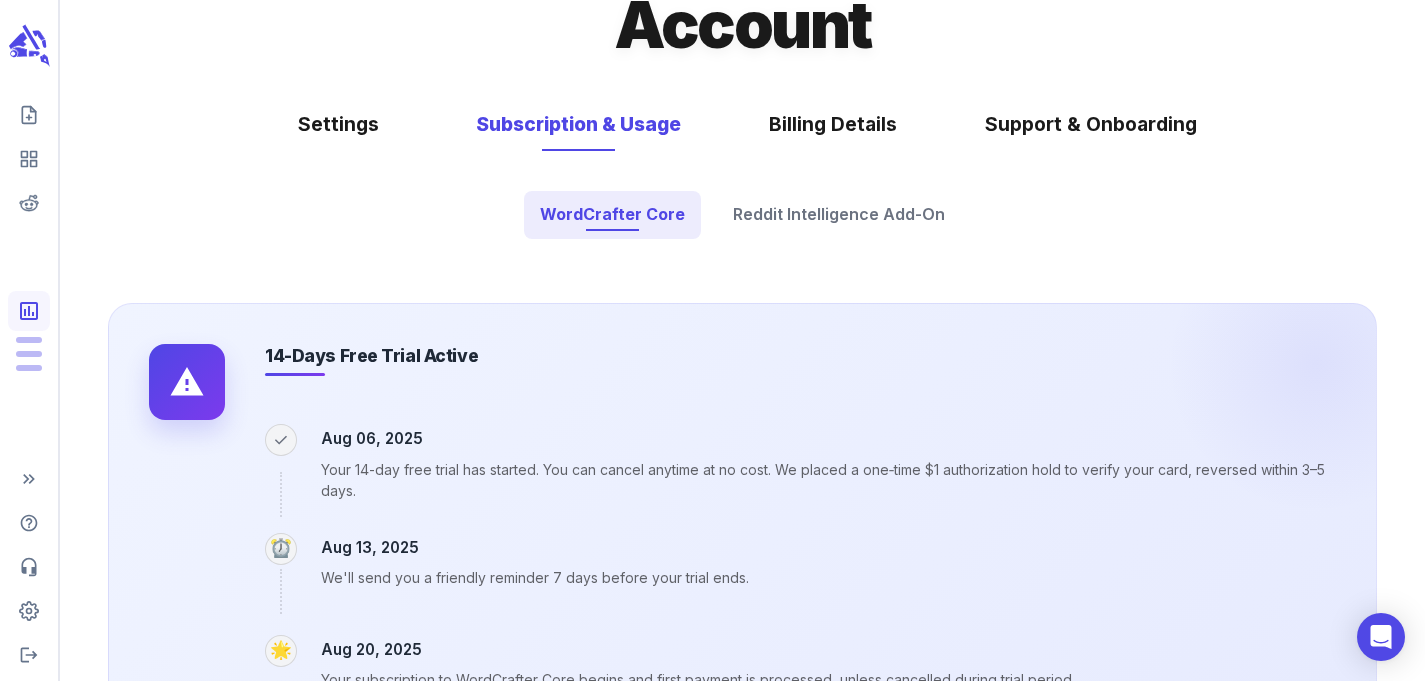 scroll, scrollTop: 0, scrollLeft: 0, axis: both 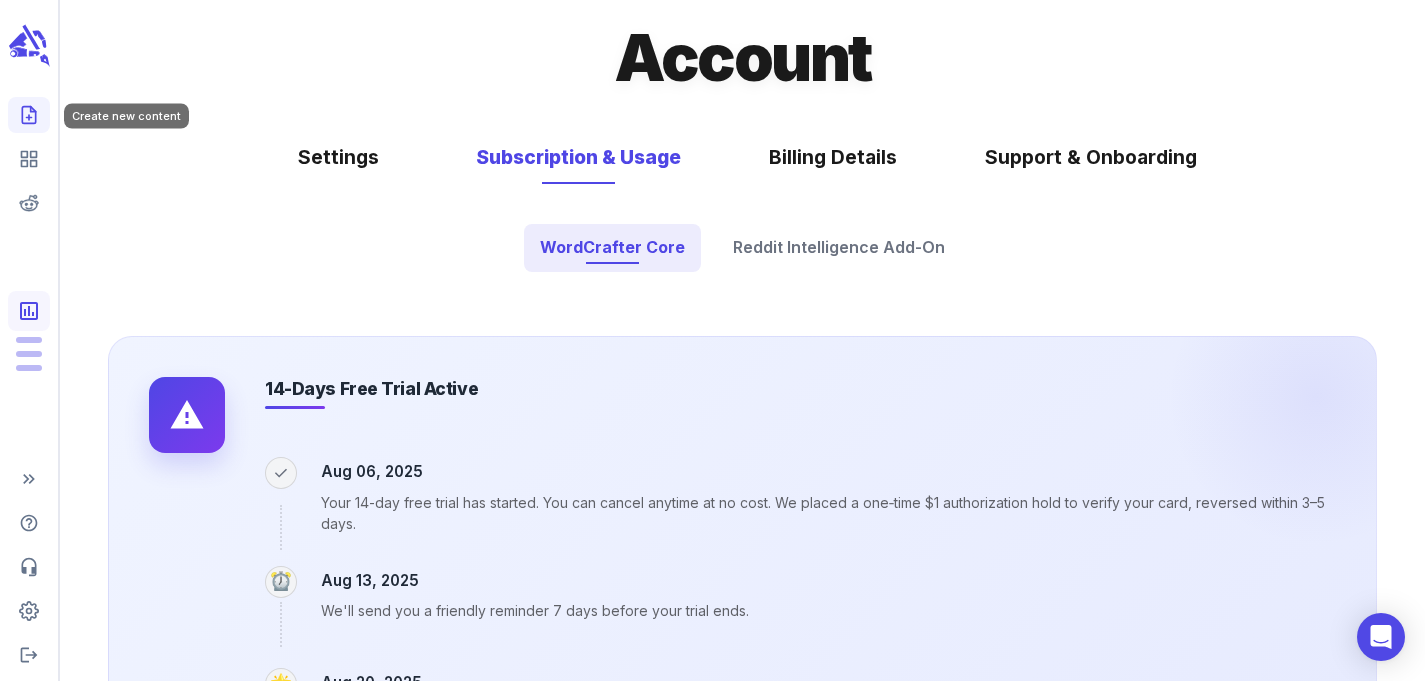 click at bounding box center [29, 115] 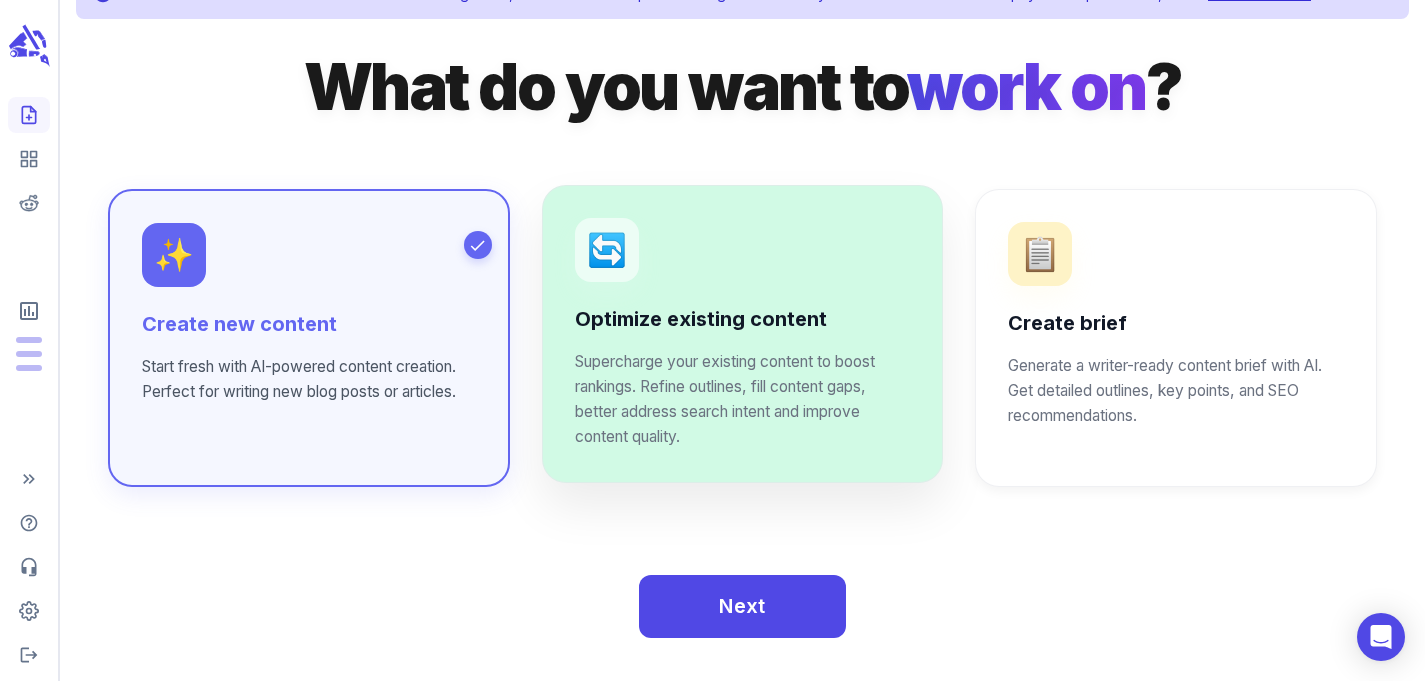 scroll, scrollTop: 52, scrollLeft: 0, axis: vertical 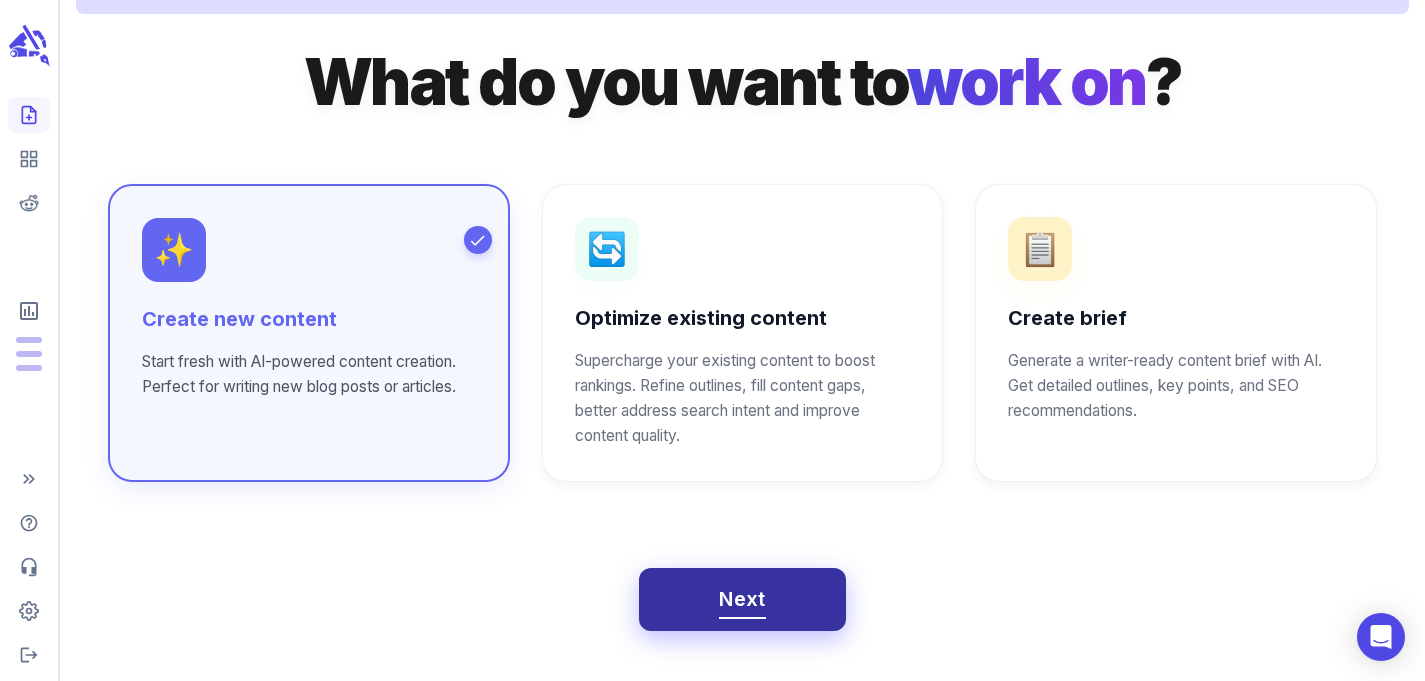 click on "Next" at bounding box center (742, 599) 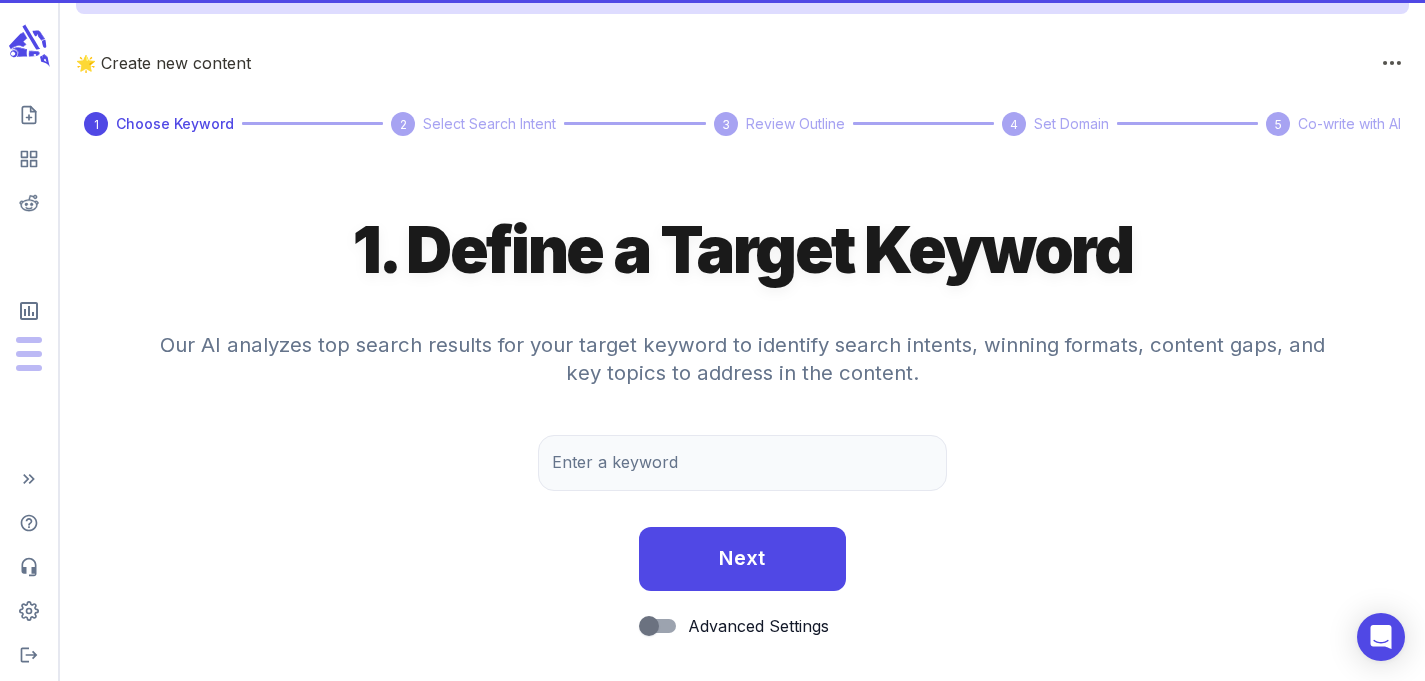 scroll, scrollTop: 0, scrollLeft: 0, axis: both 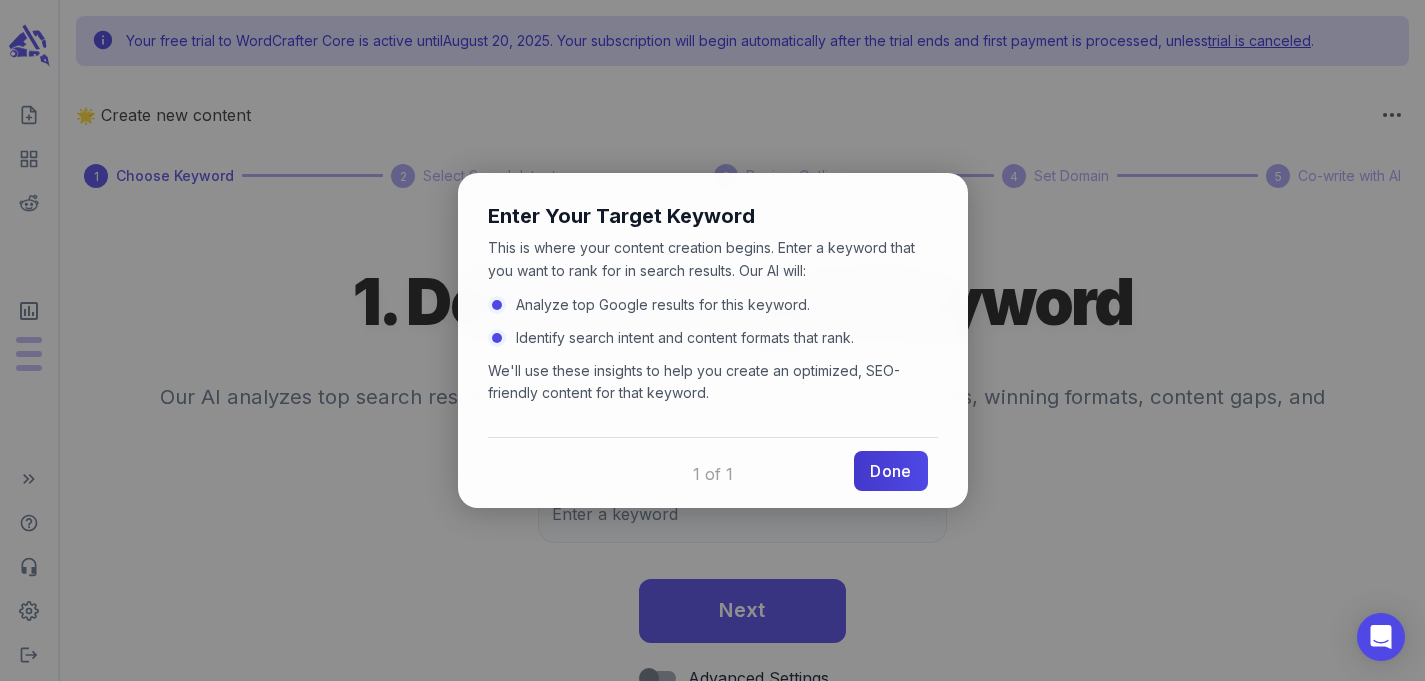 click on "Done" at bounding box center [890, 471] 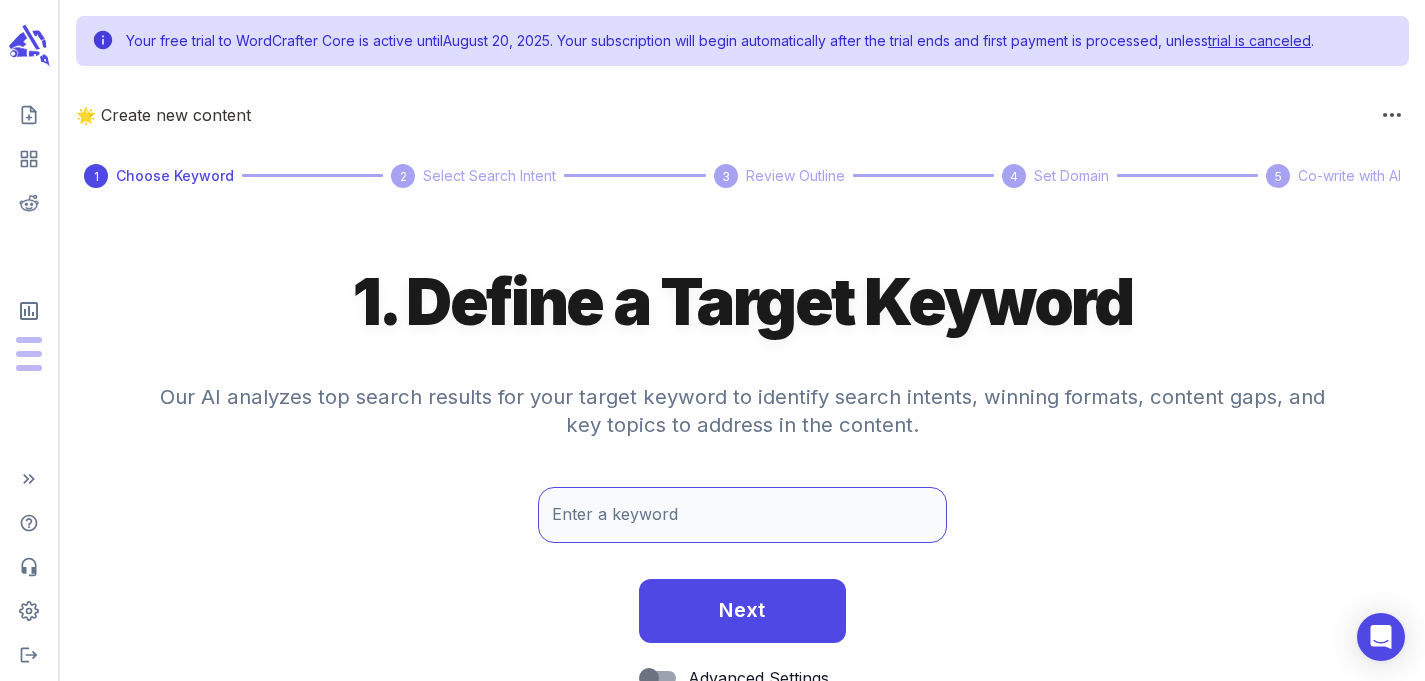 click on "Enter a keyword" at bounding box center [743, 515] 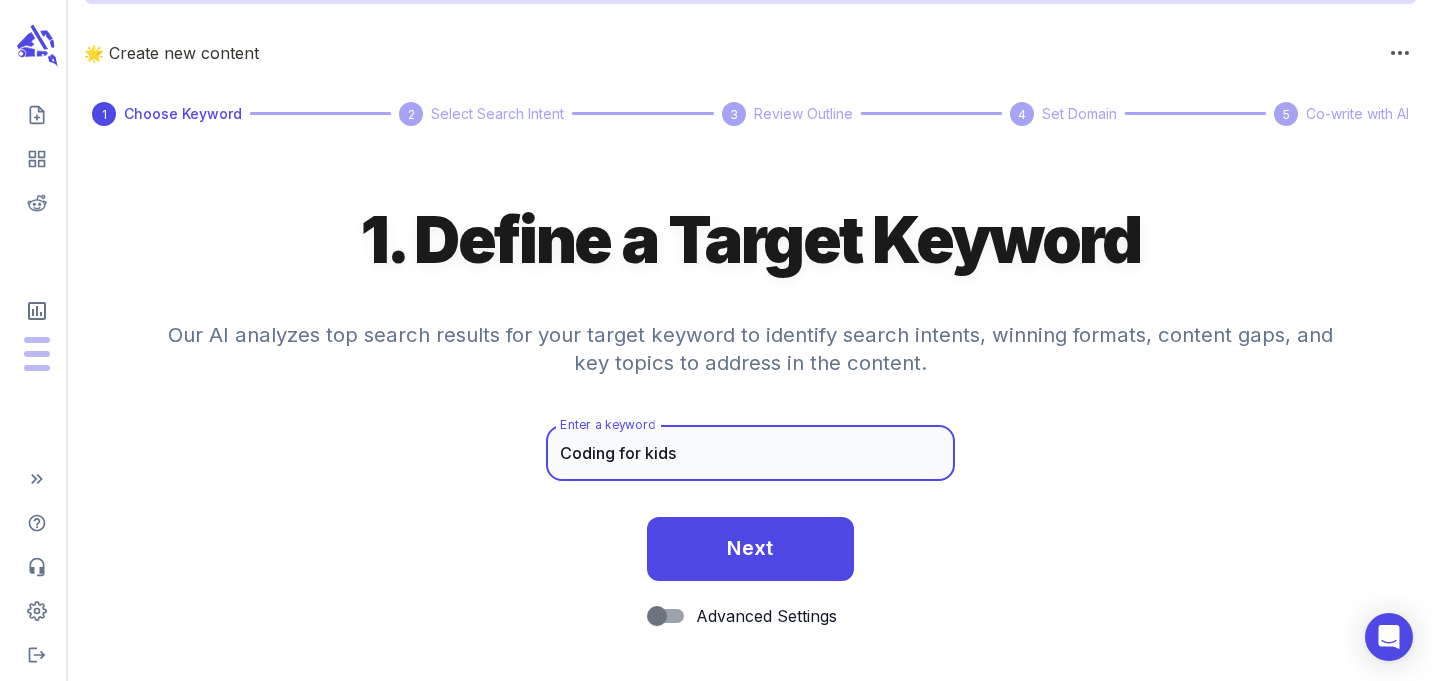 scroll, scrollTop: 72, scrollLeft: 0, axis: vertical 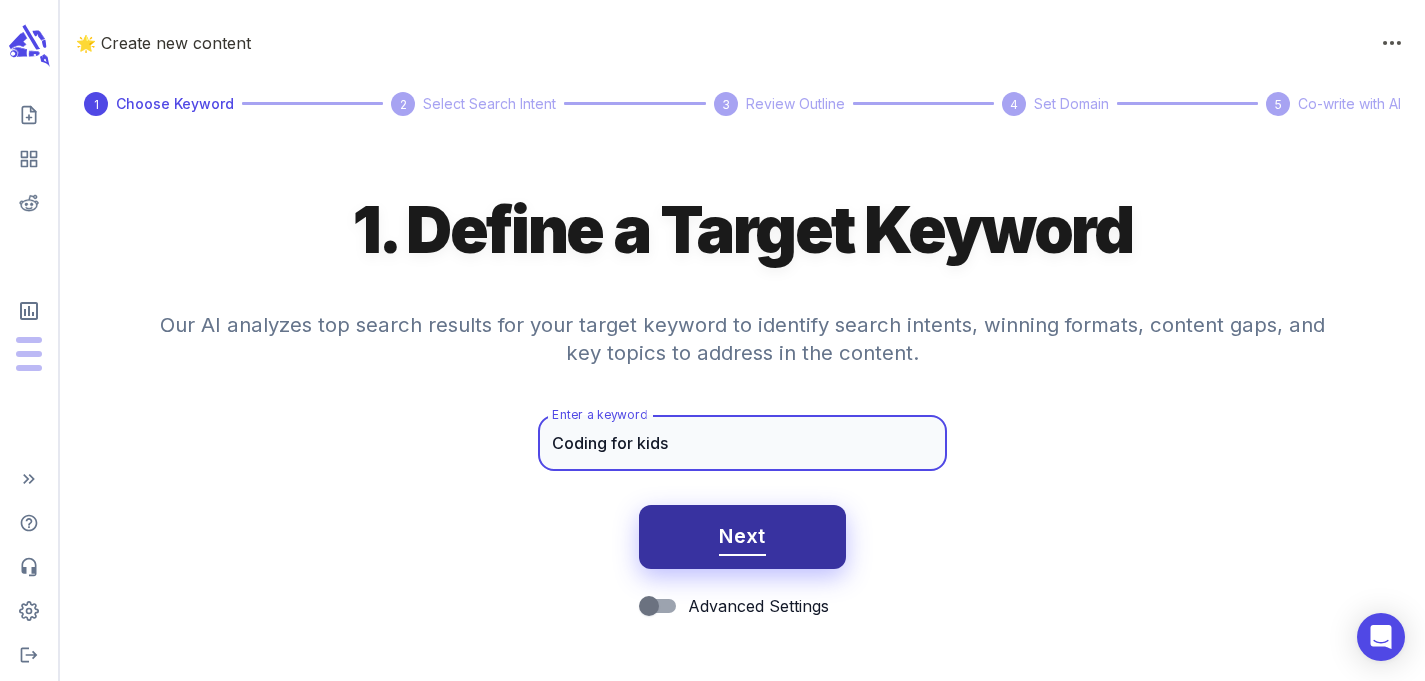 type on "Coding for kids" 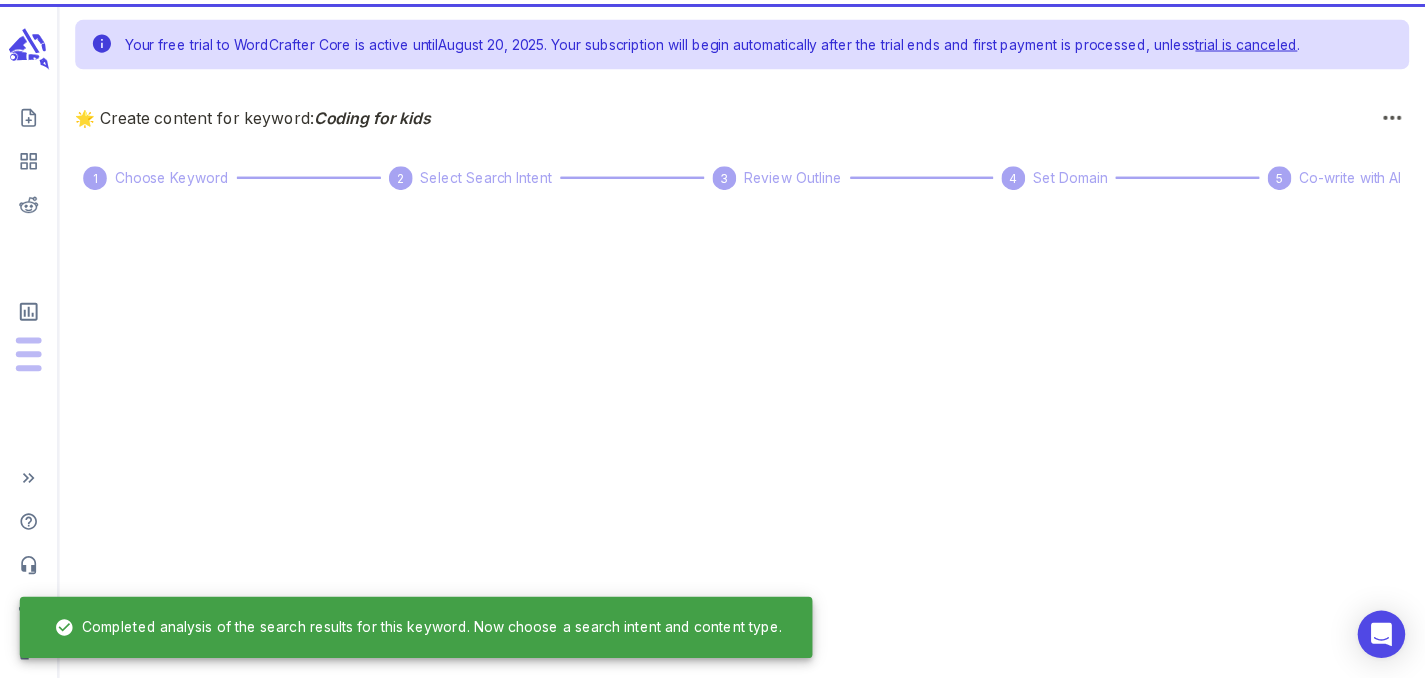 scroll, scrollTop: 0, scrollLeft: 0, axis: both 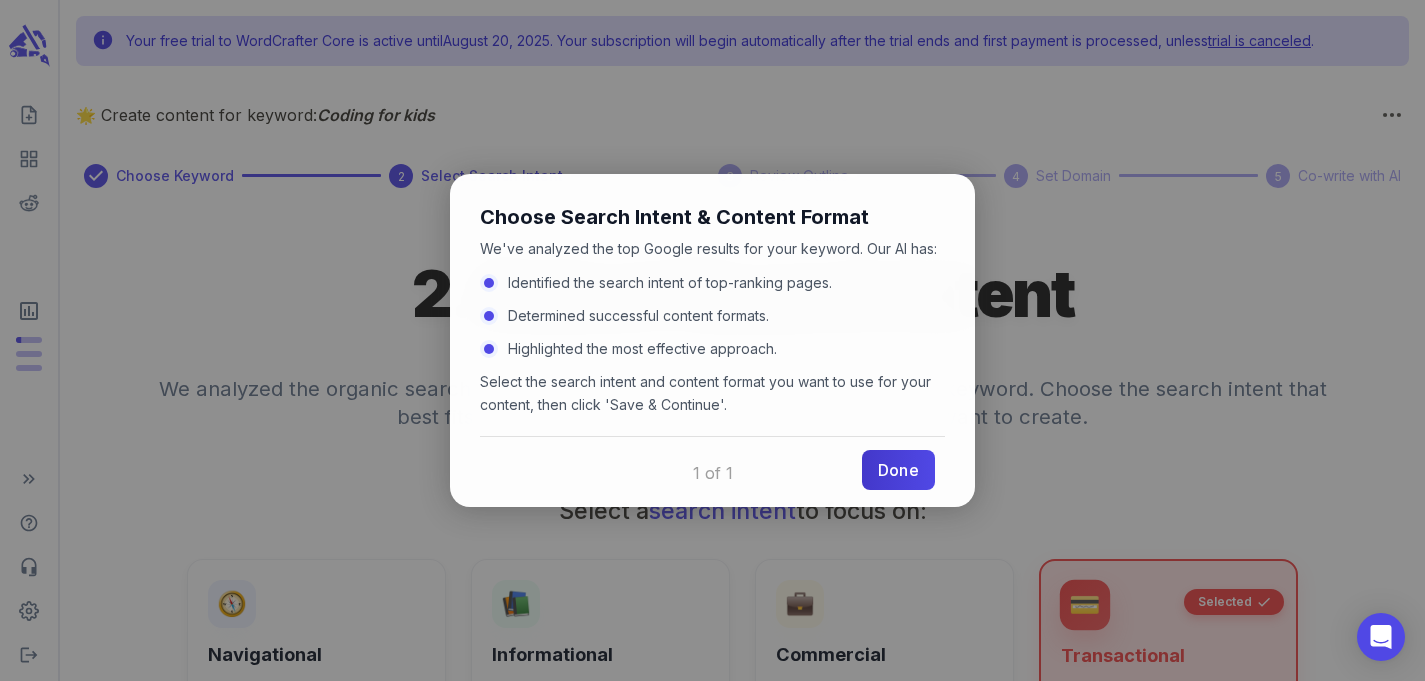 click on "Done" at bounding box center (898, 470) 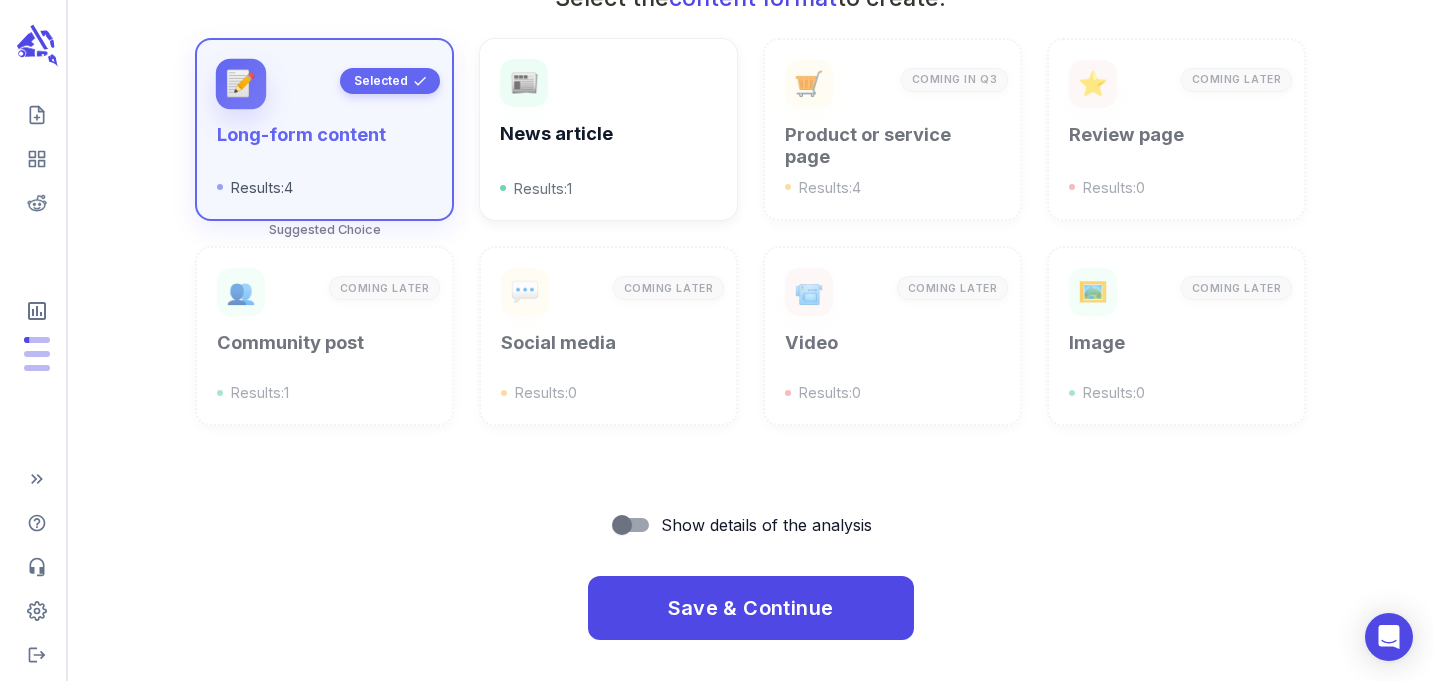 scroll, scrollTop: 857, scrollLeft: 0, axis: vertical 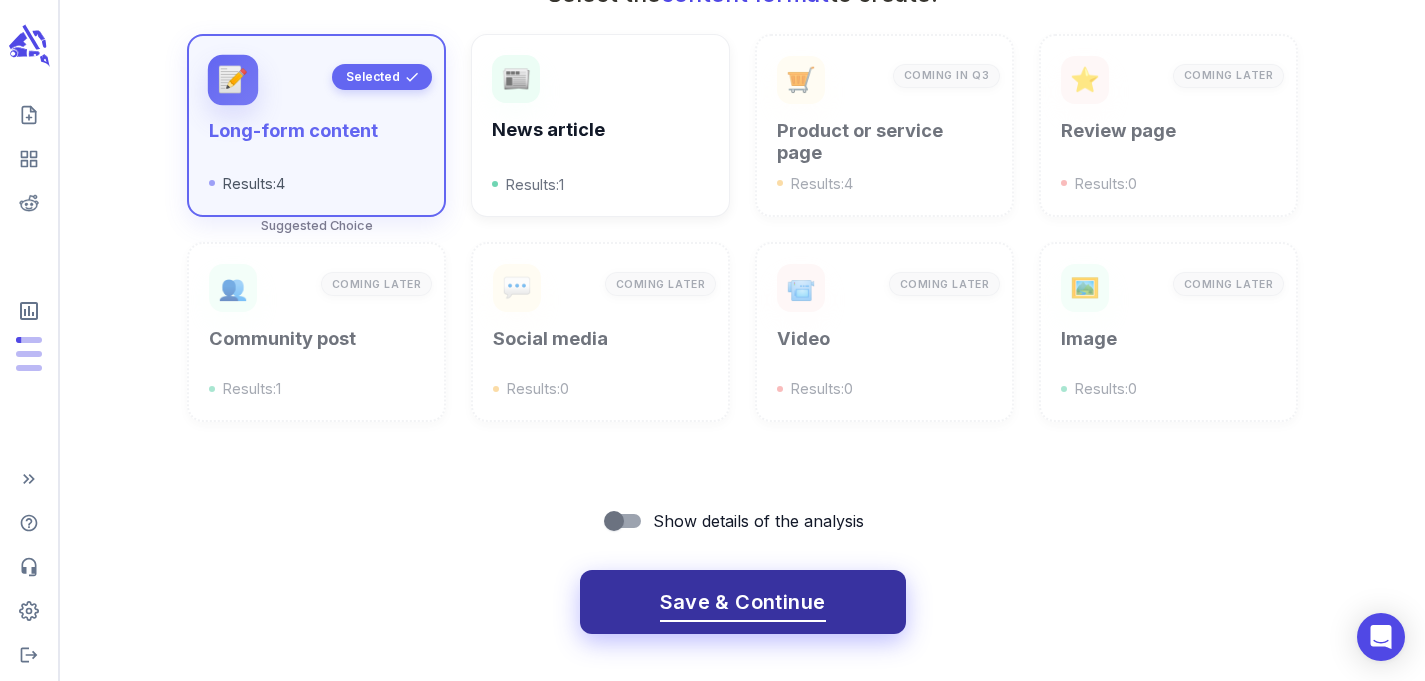 click on "Save & Continue" at bounding box center (743, 602) 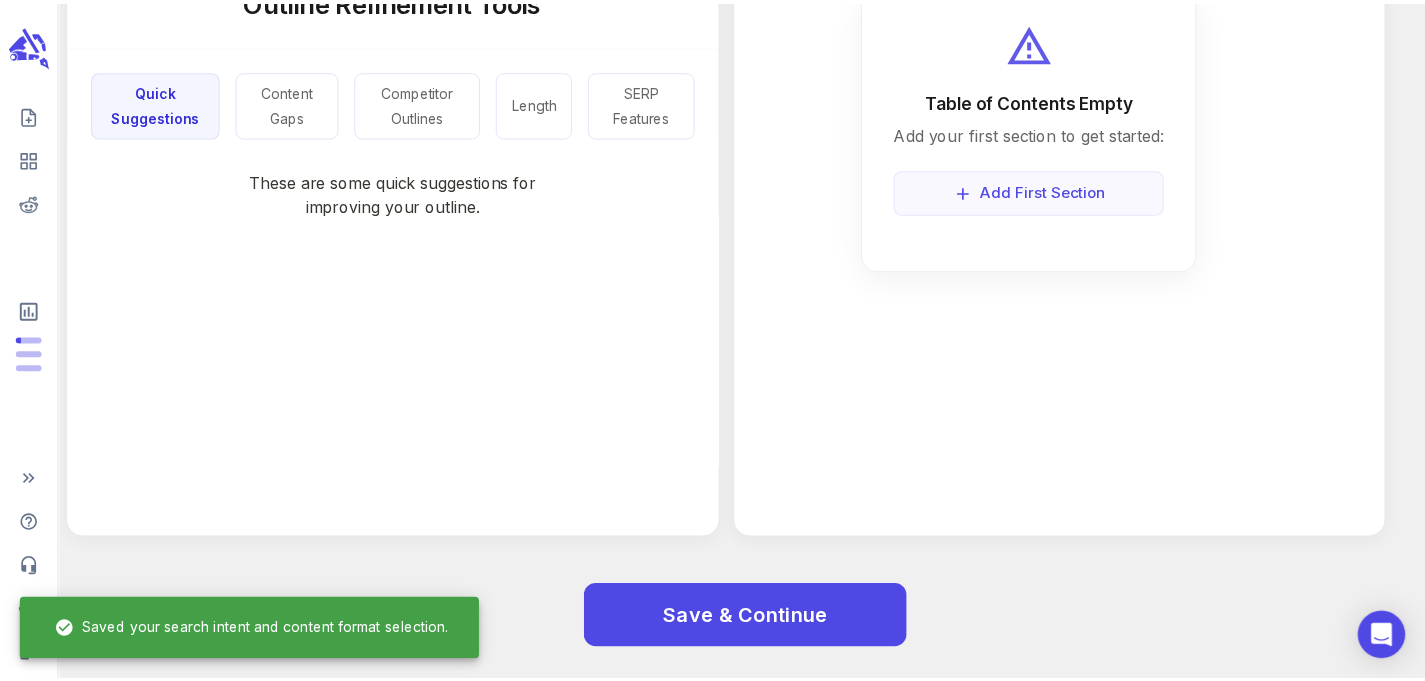 scroll, scrollTop: 0, scrollLeft: 0, axis: both 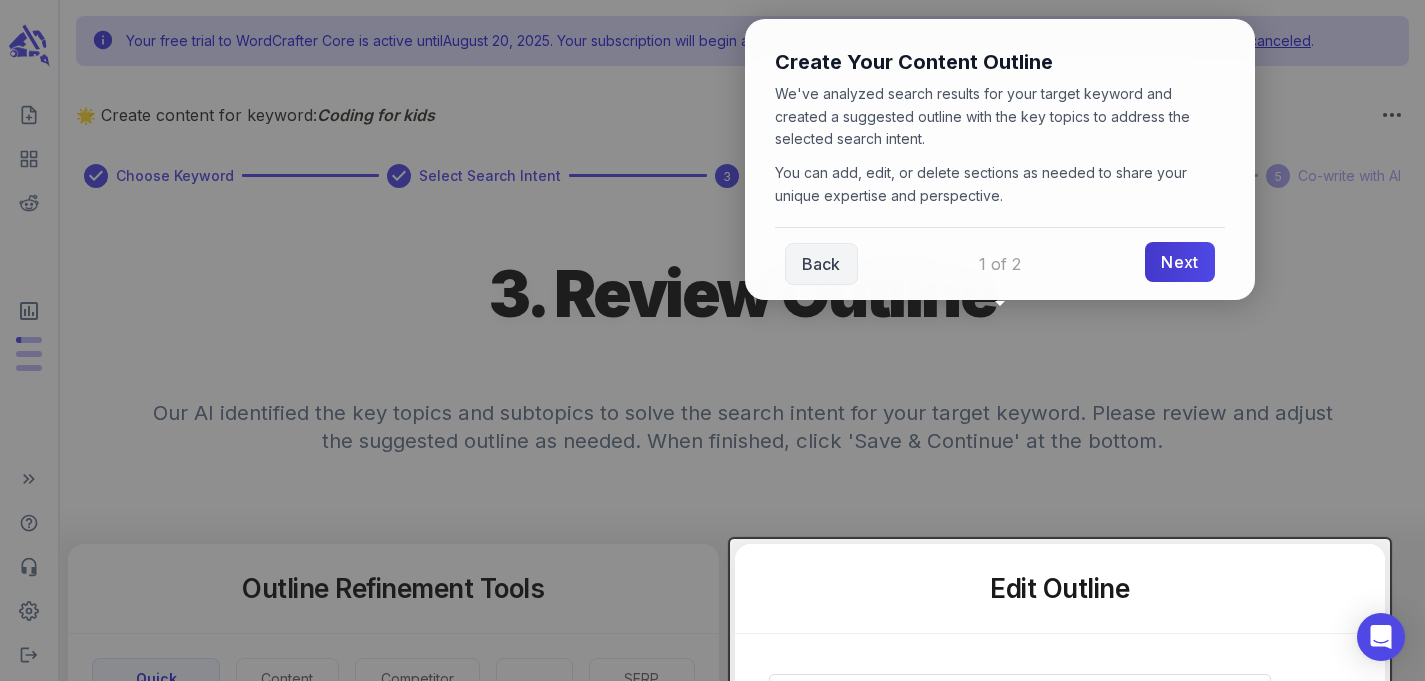 click on "Next" at bounding box center (1179, 262) 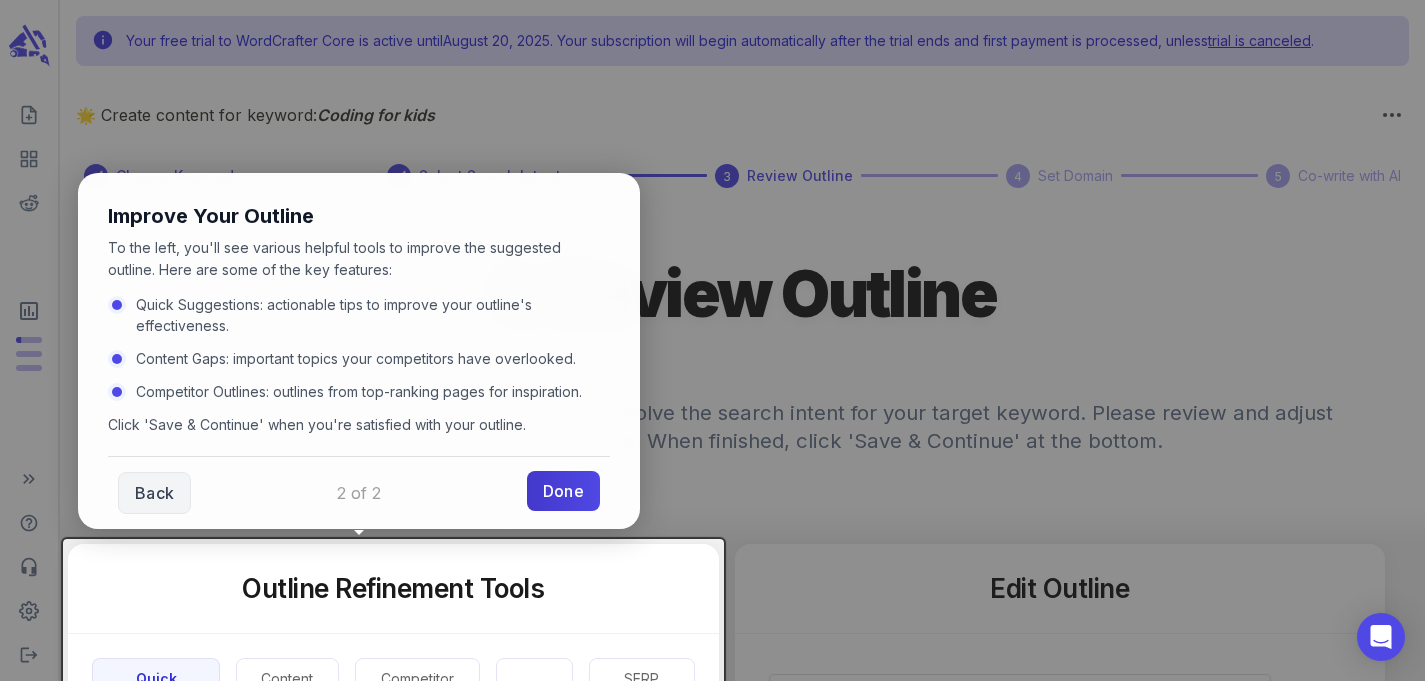 click on "Done" at bounding box center (563, 491) 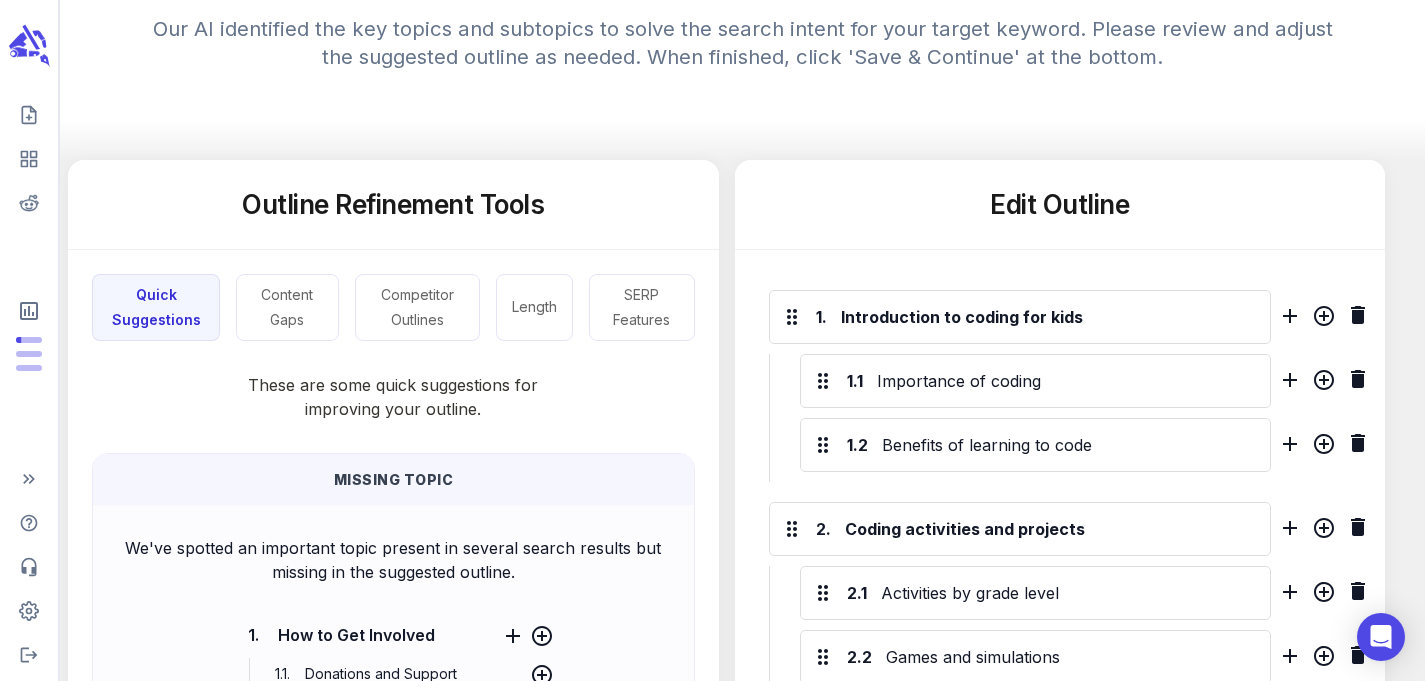 scroll, scrollTop: 422, scrollLeft: 0, axis: vertical 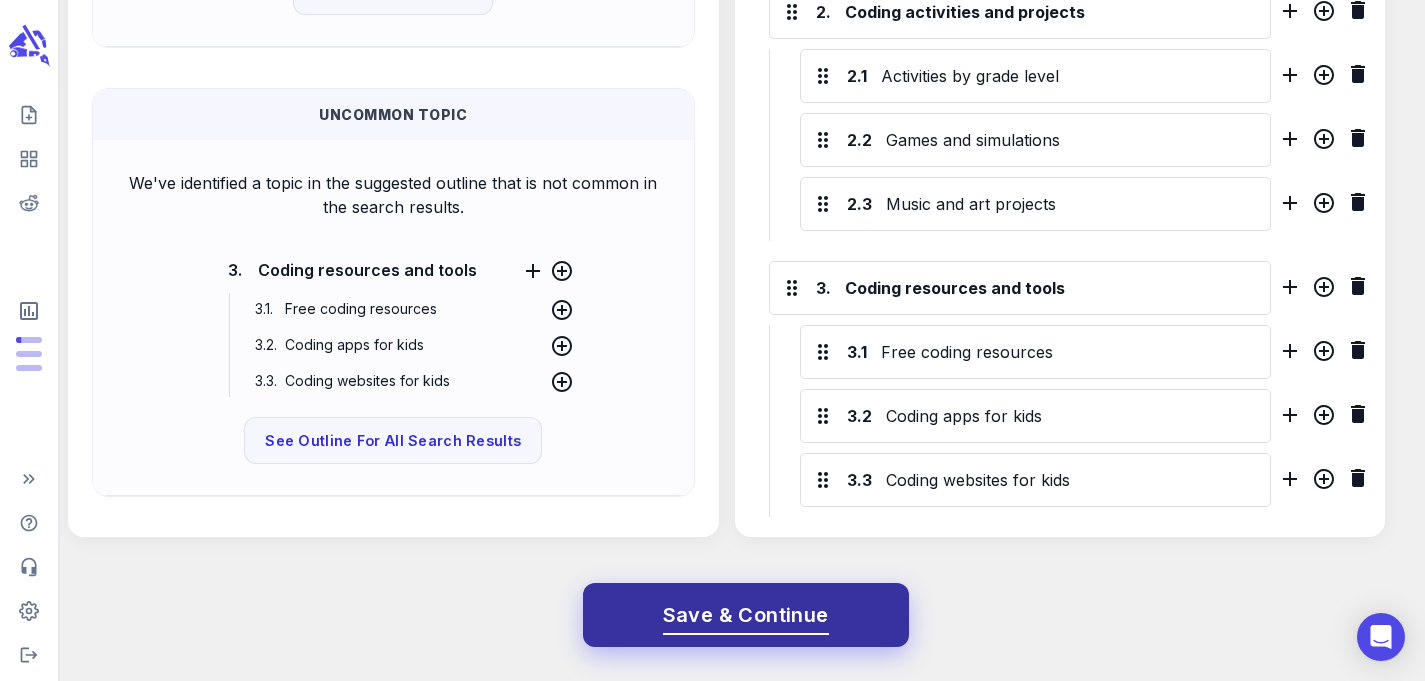 click on "Save & Continue" at bounding box center [746, 615] 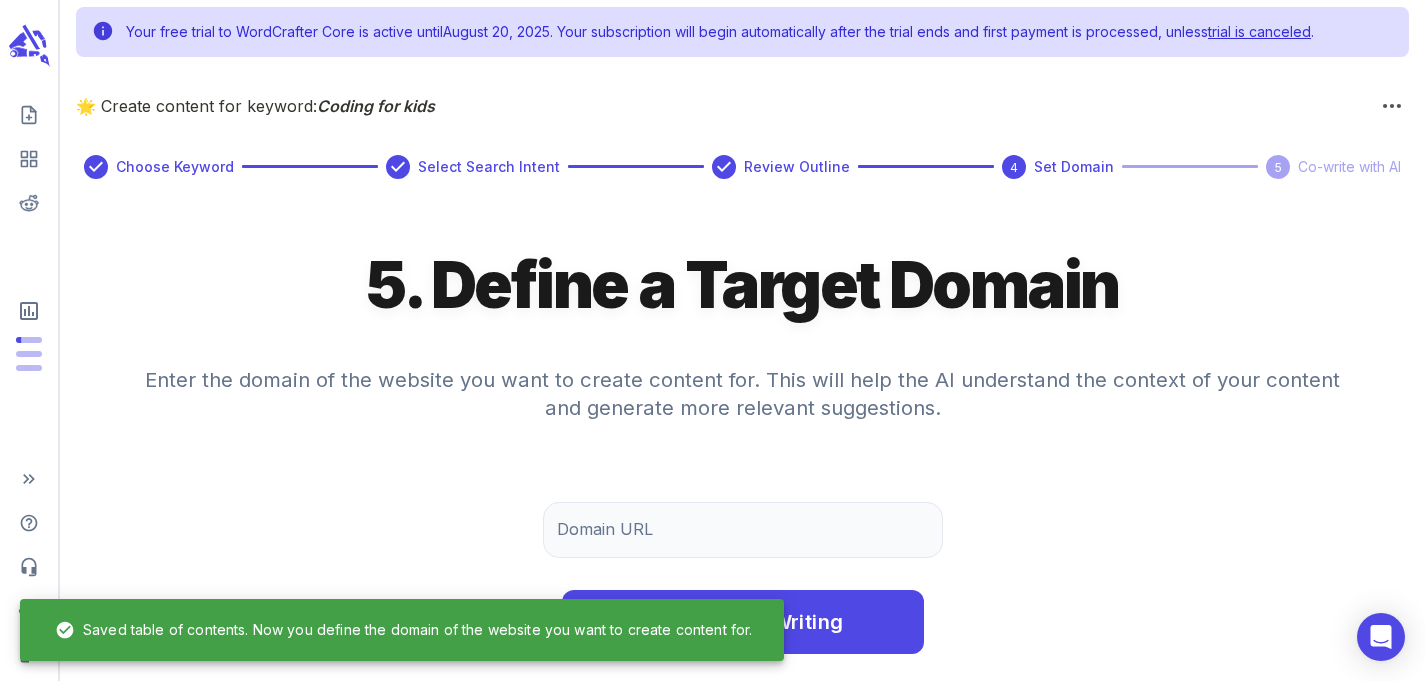 scroll, scrollTop: 14, scrollLeft: 0, axis: vertical 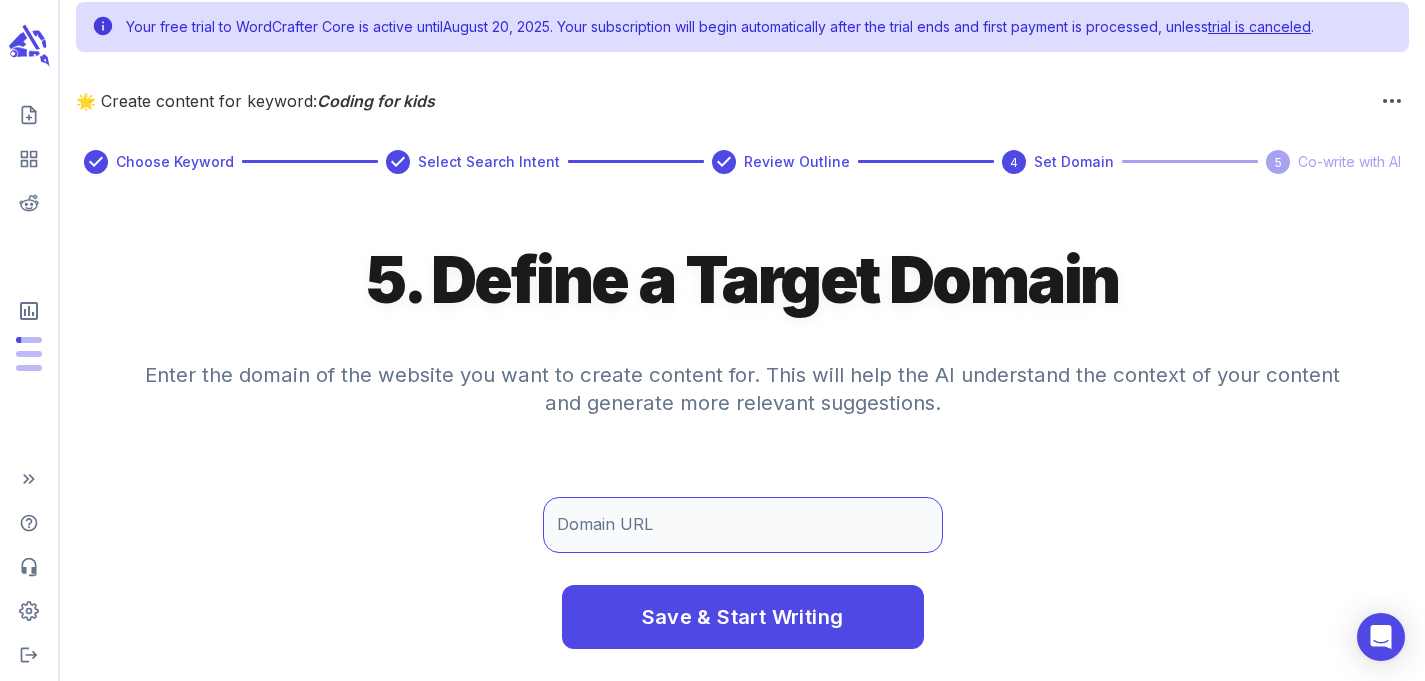 click on "Domain URL" at bounding box center (743, 525) 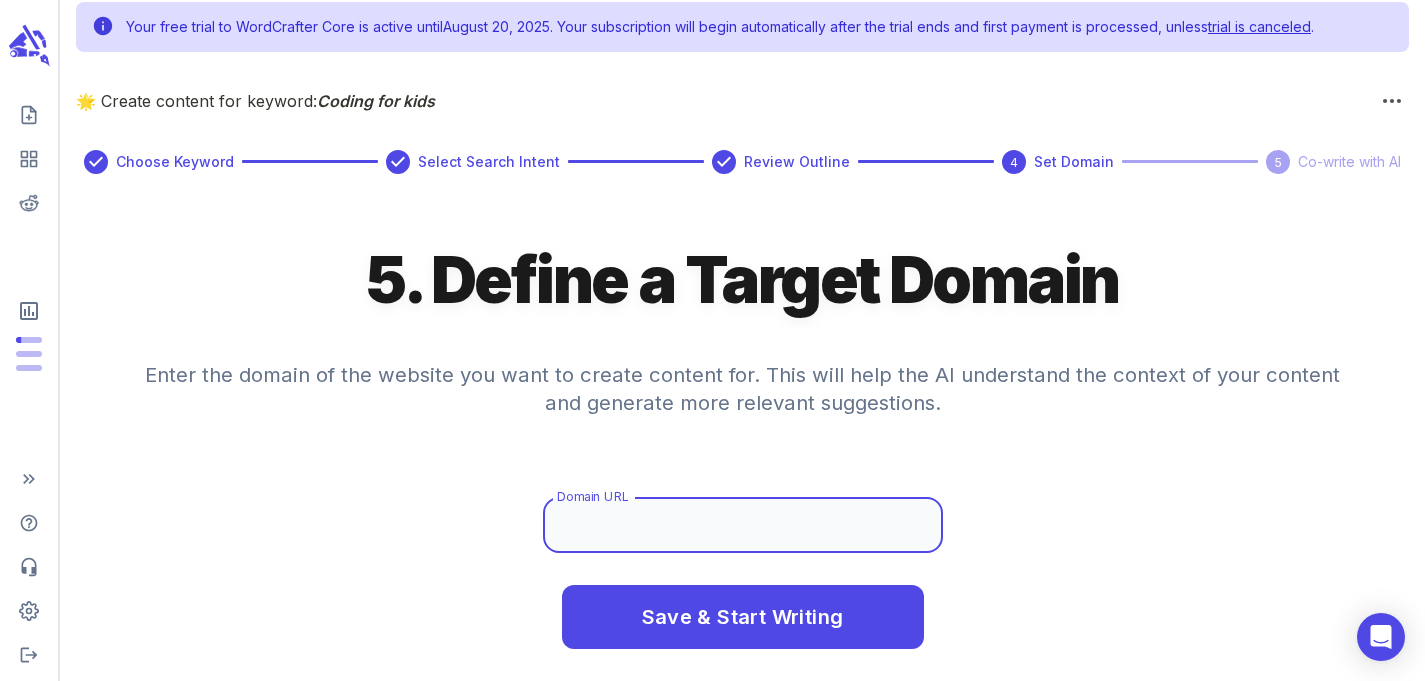 paste on "https://[DOMAIN].com/en" 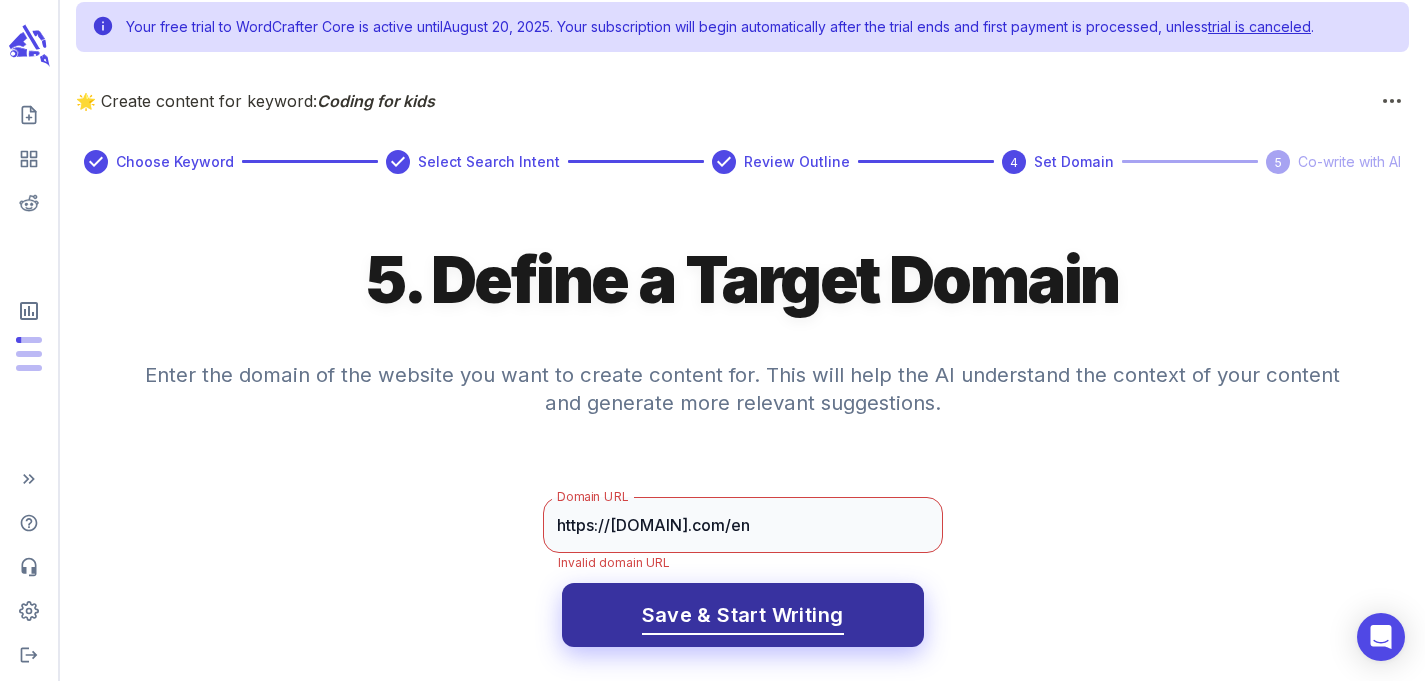 click on "Save & Start Writing" at bounding box center (743, 615) 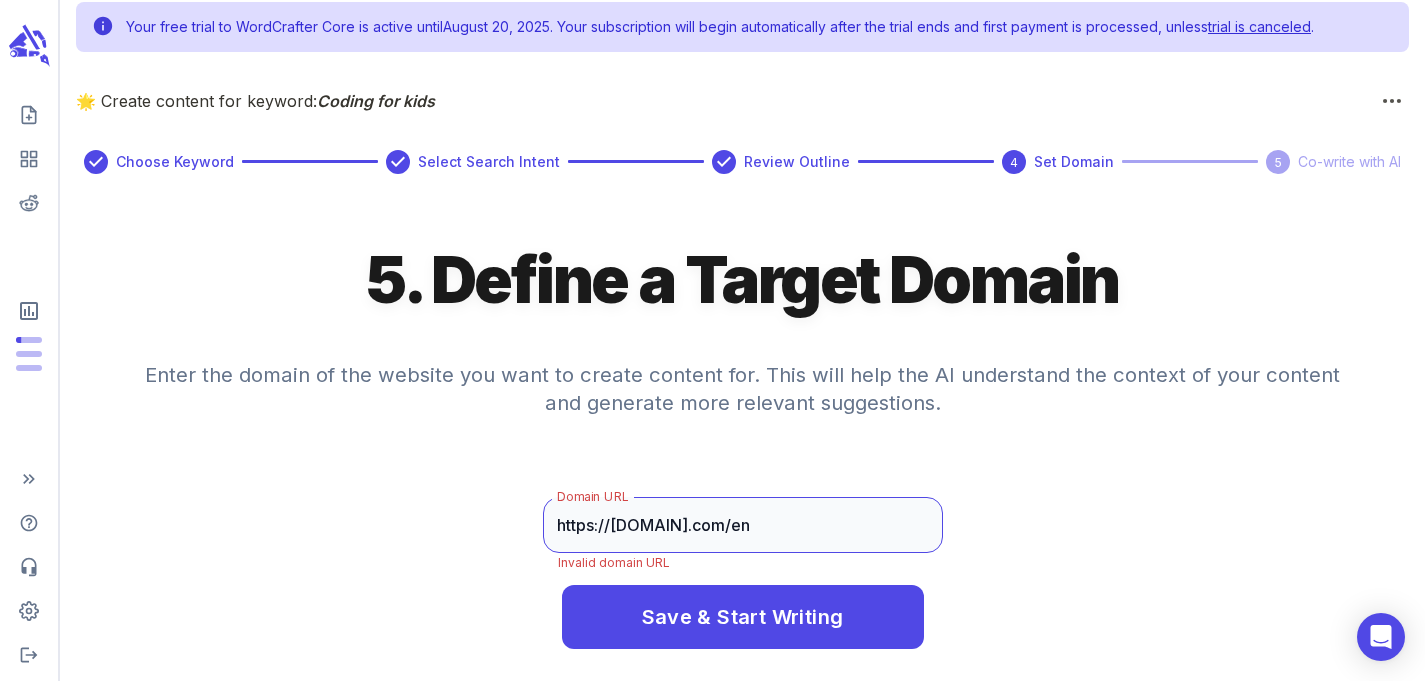 click on "https://[DOMAIN].com/en" at bounding box center [743, 525] 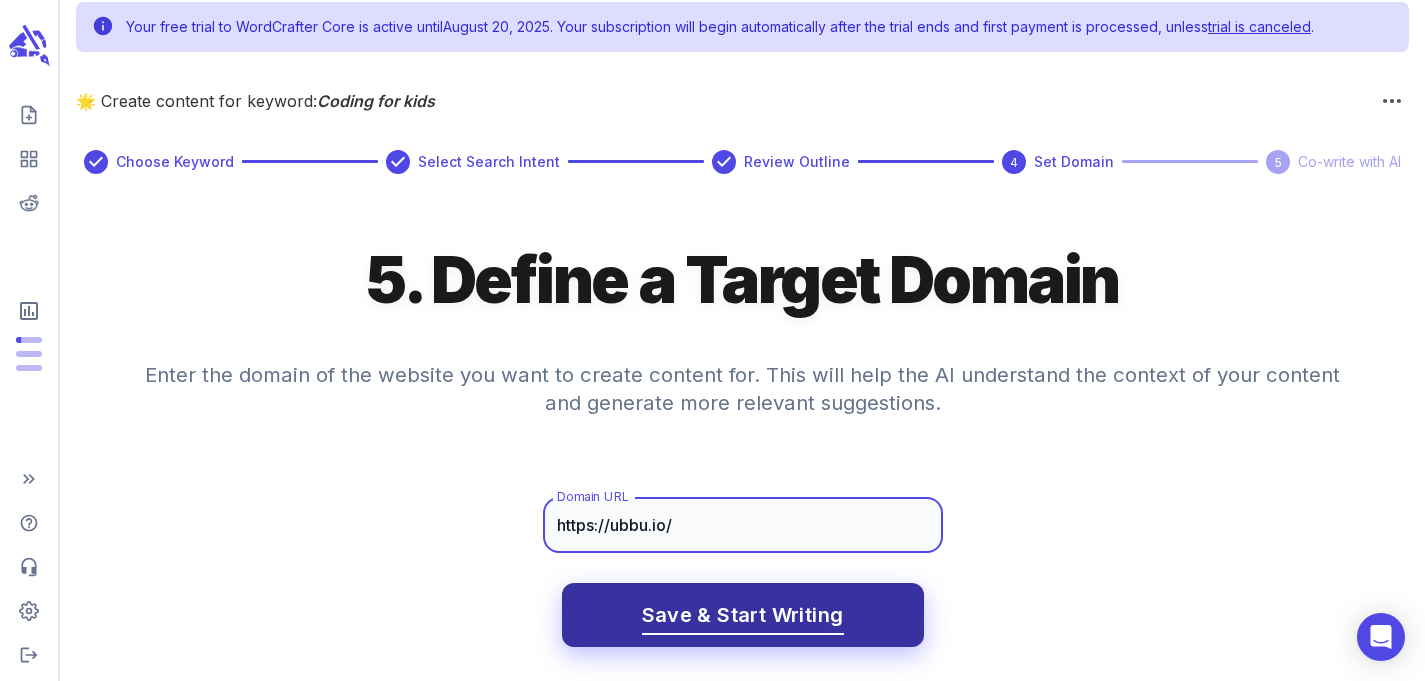 type on "https://ubbu.io/" 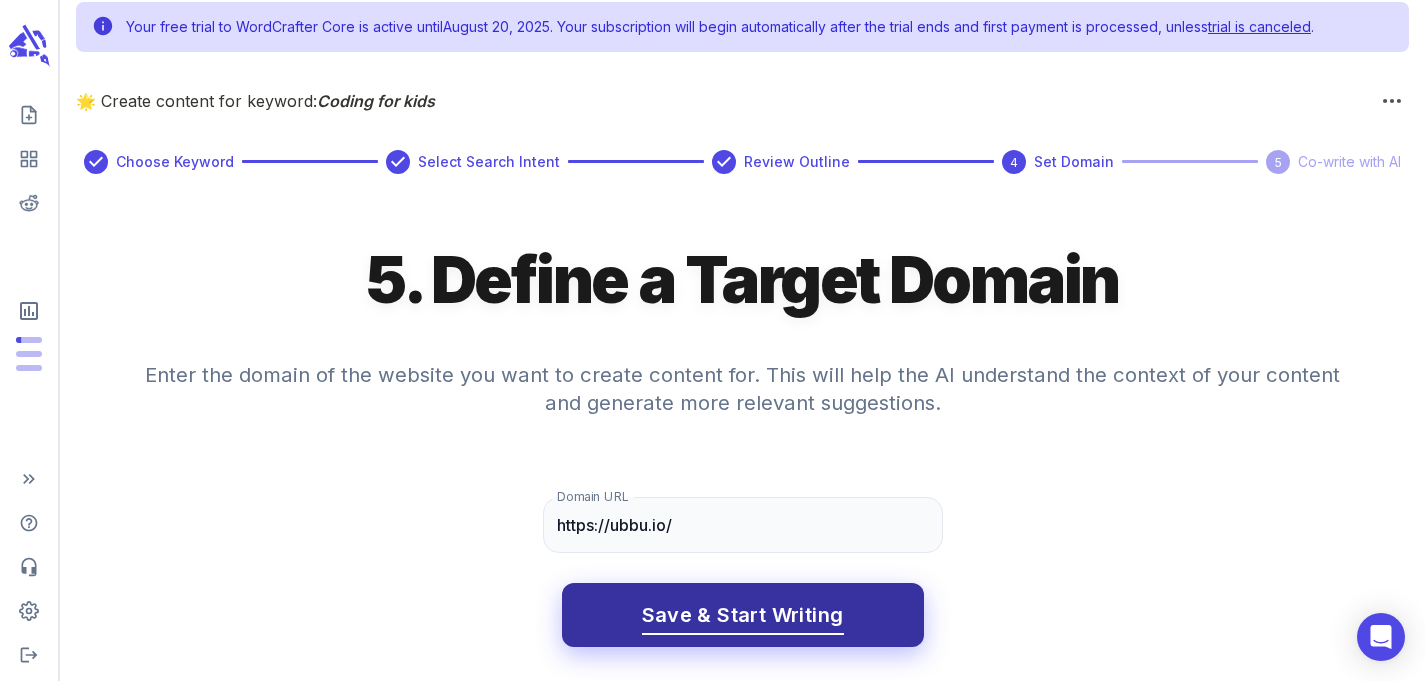 click on "Save & Start Writing" at bounding box center [743, 615] 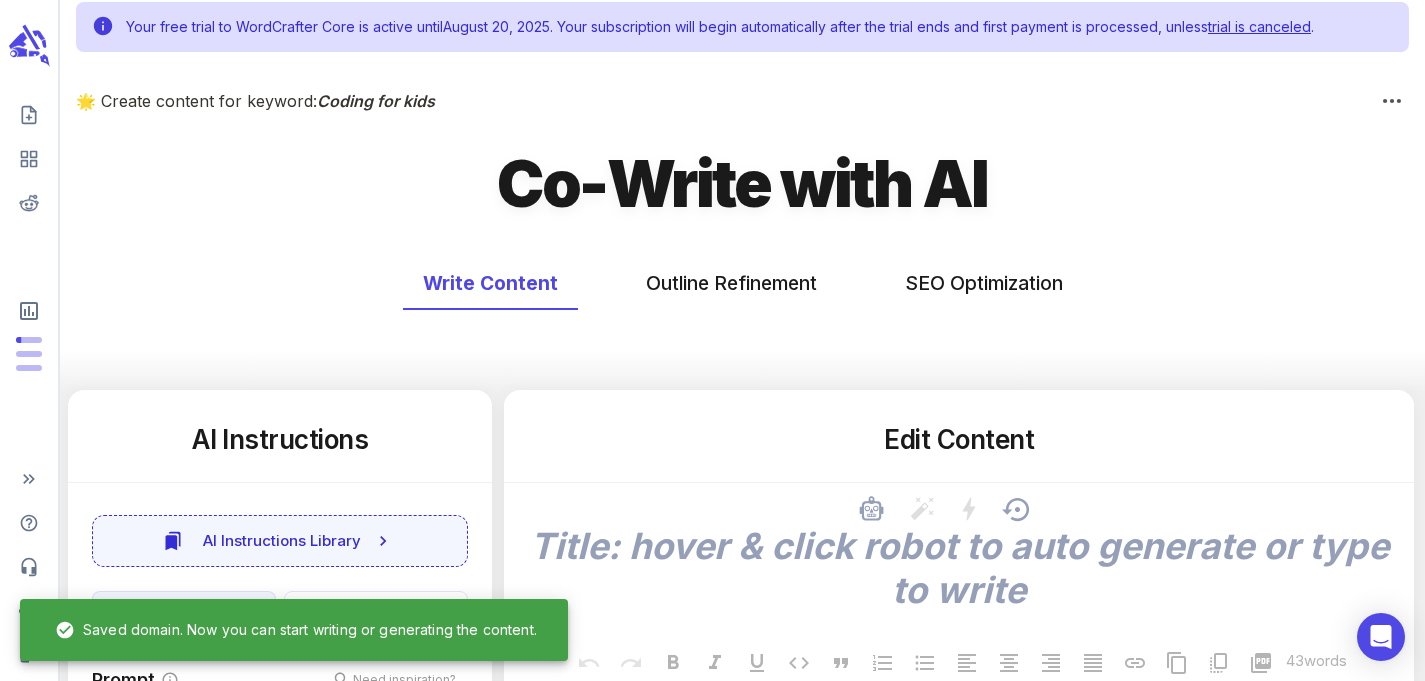 scroll, scrollTop: 0, scrollLeft: 0, axis: both 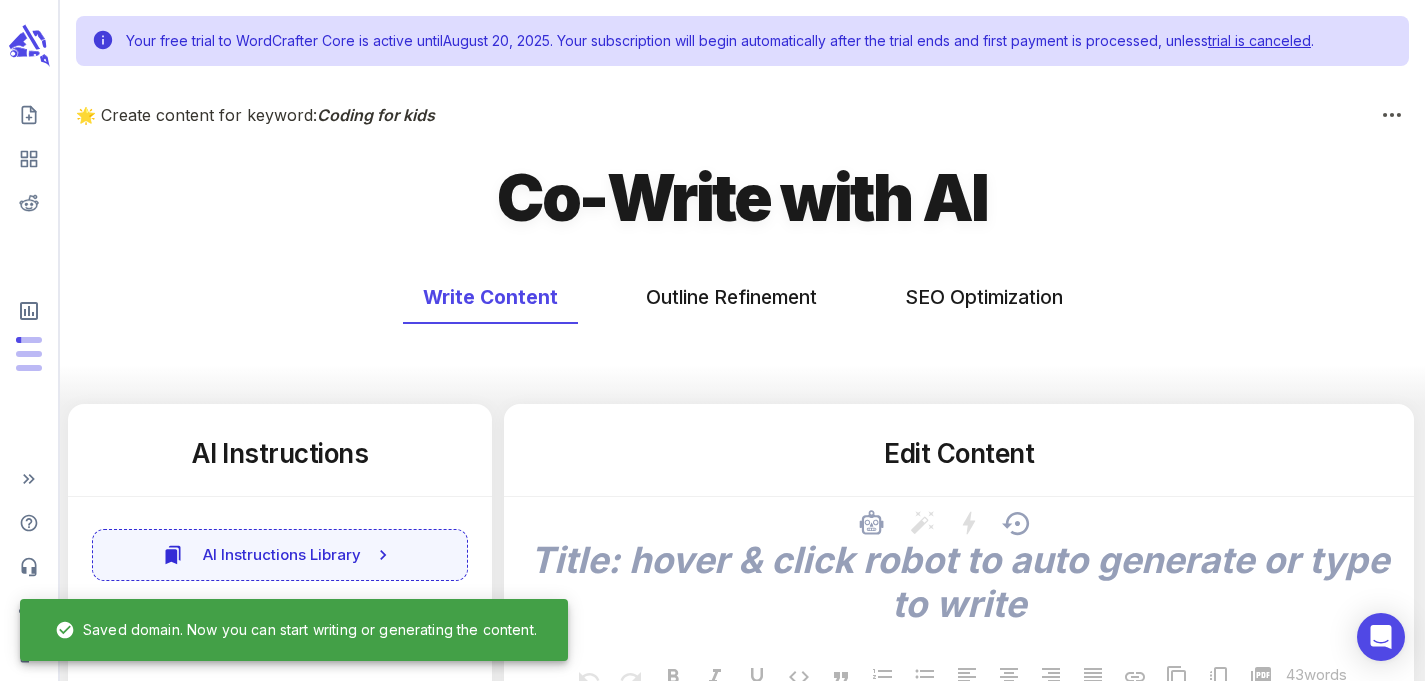 type on "x" 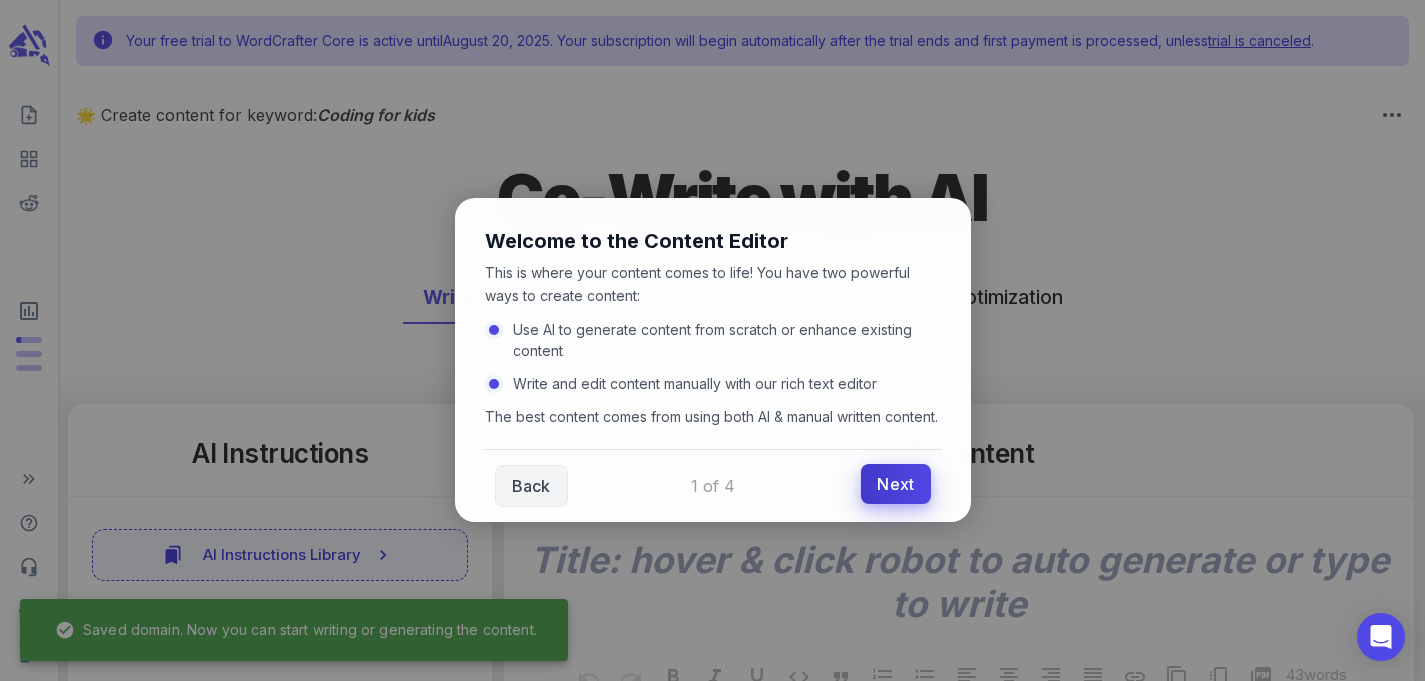 click on "Next" at bounding box center (895, 484) 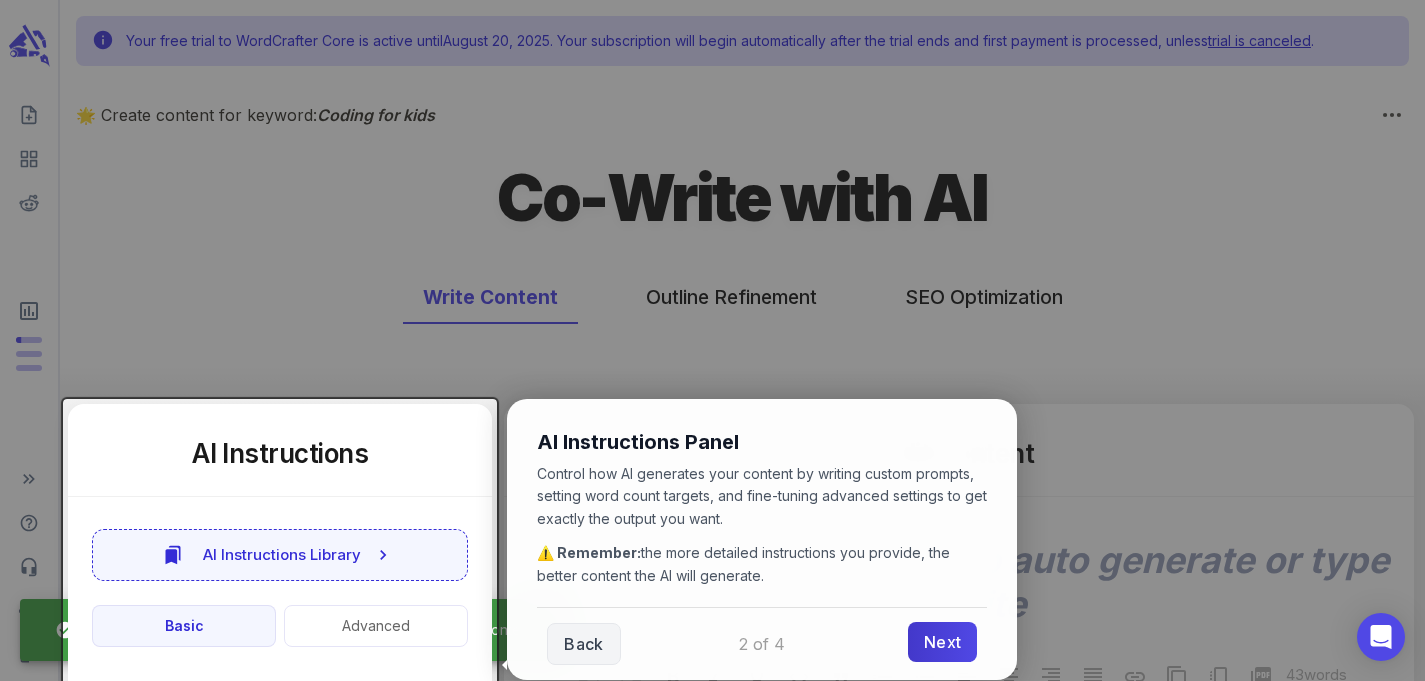 click on "Next" at bounding box center [942, 642] 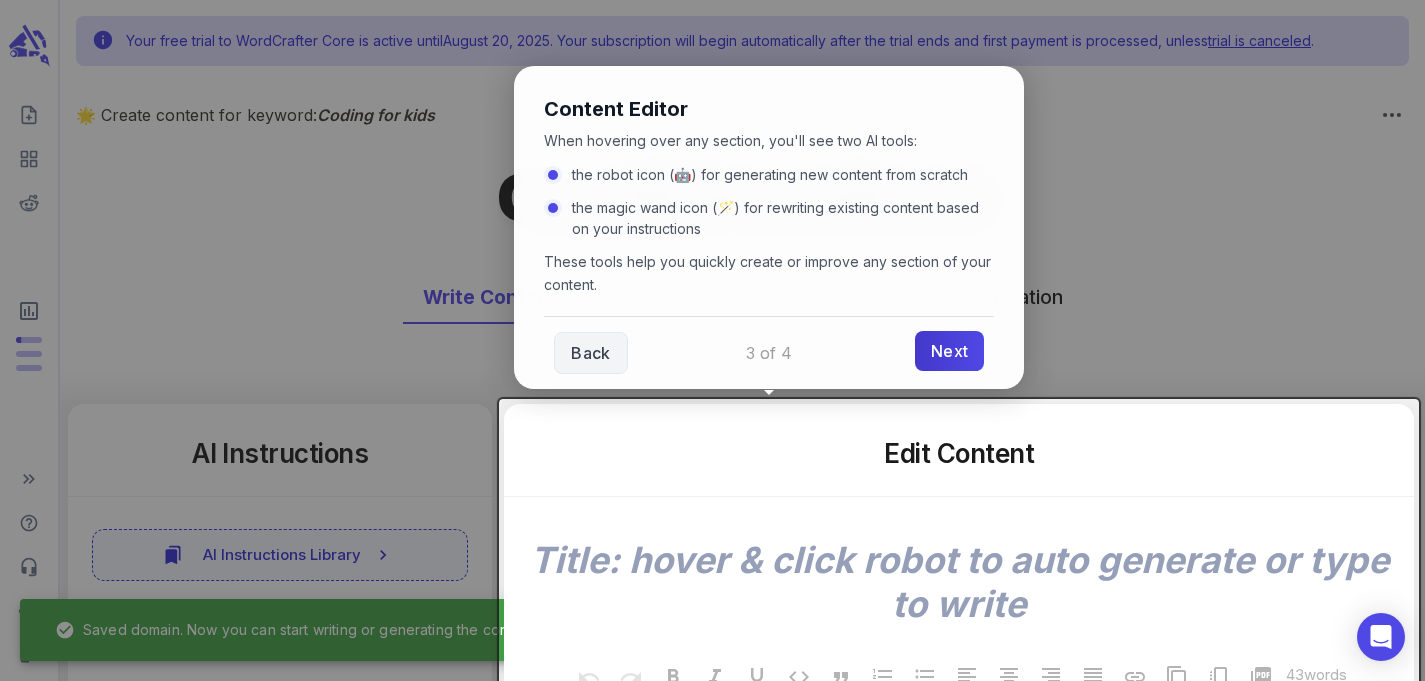 click on "Next" at bounding box center [949, 351] 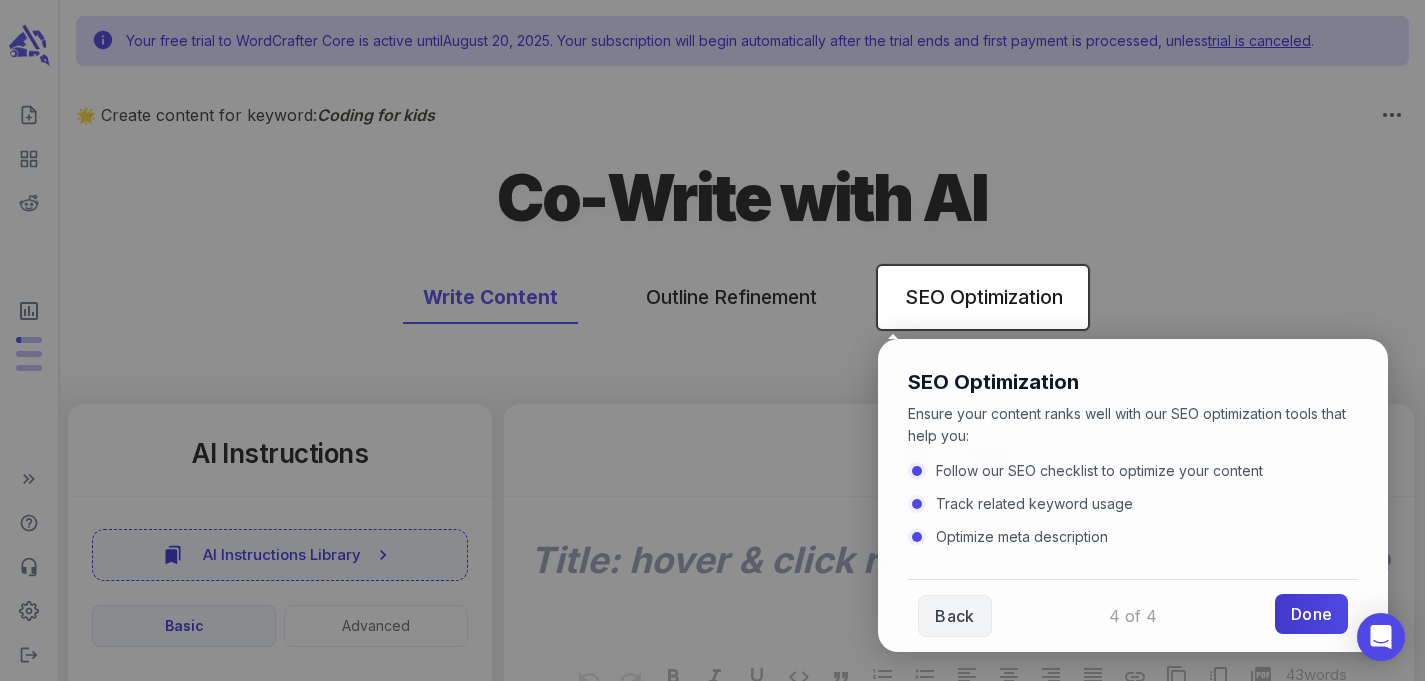 click on "Done" at bounding box center [1311, 614] 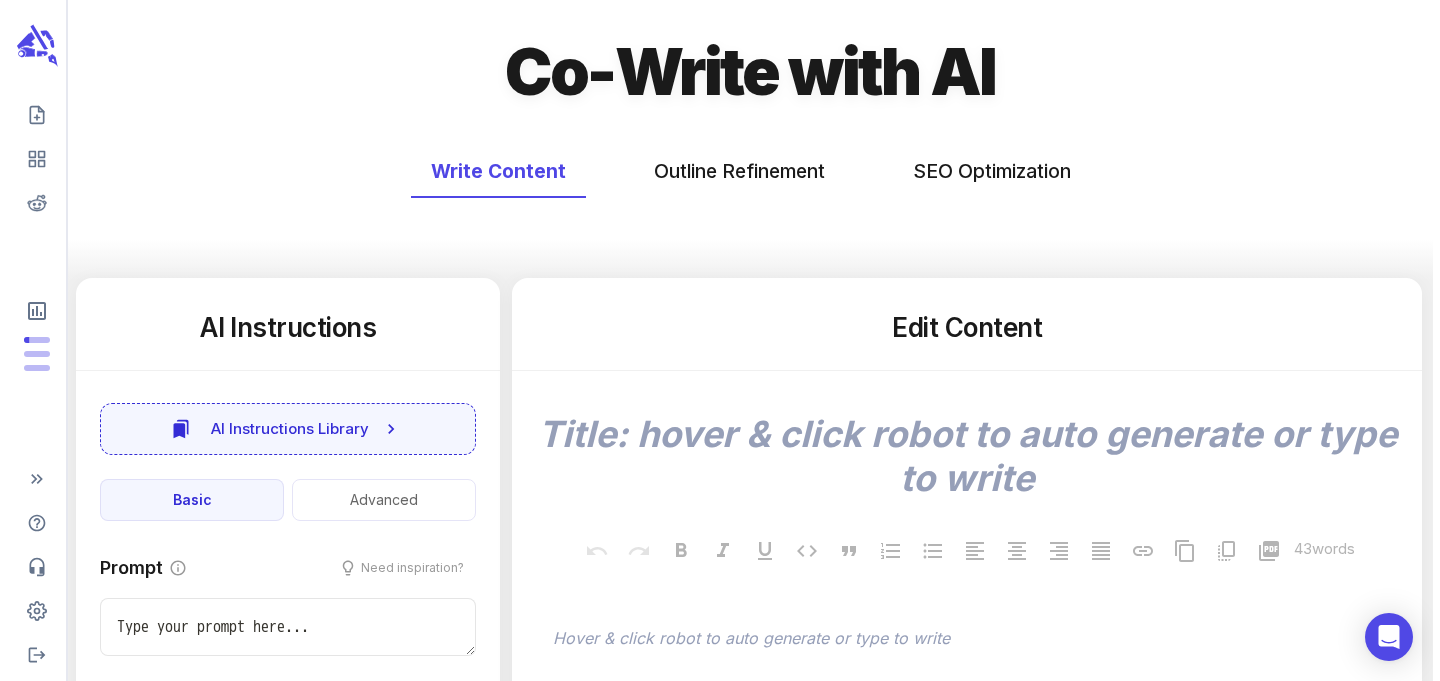 scroll, scrollTop: 233, scrollLeft: 0, axis: vertical 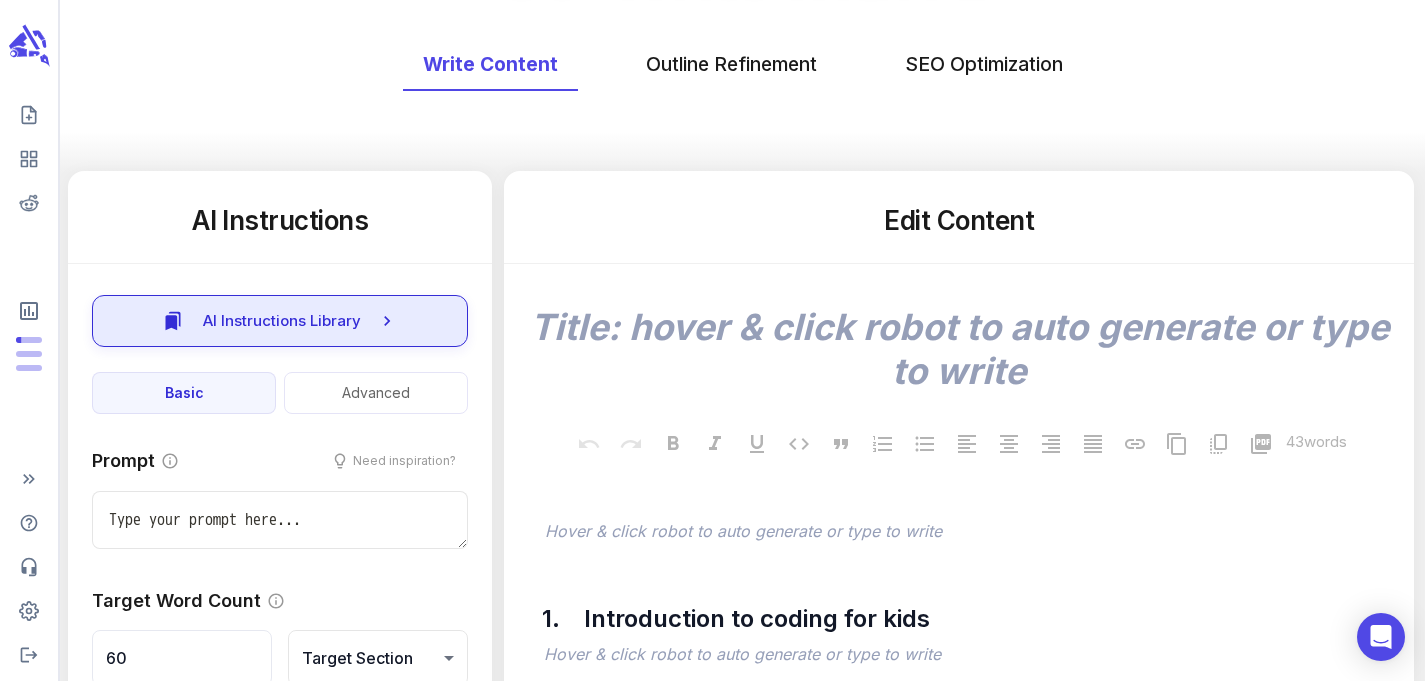 click on "AI Instructions Library" at bounding box center [282, 321] 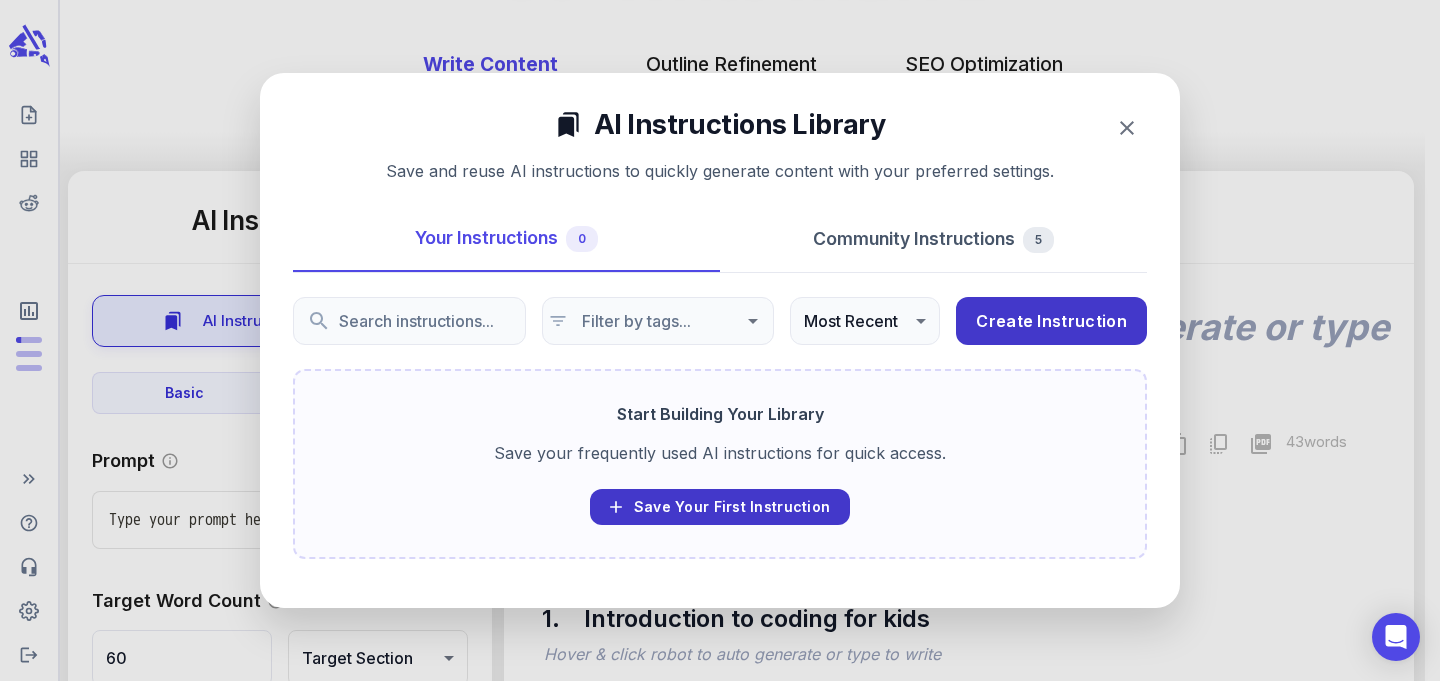 type on "x" 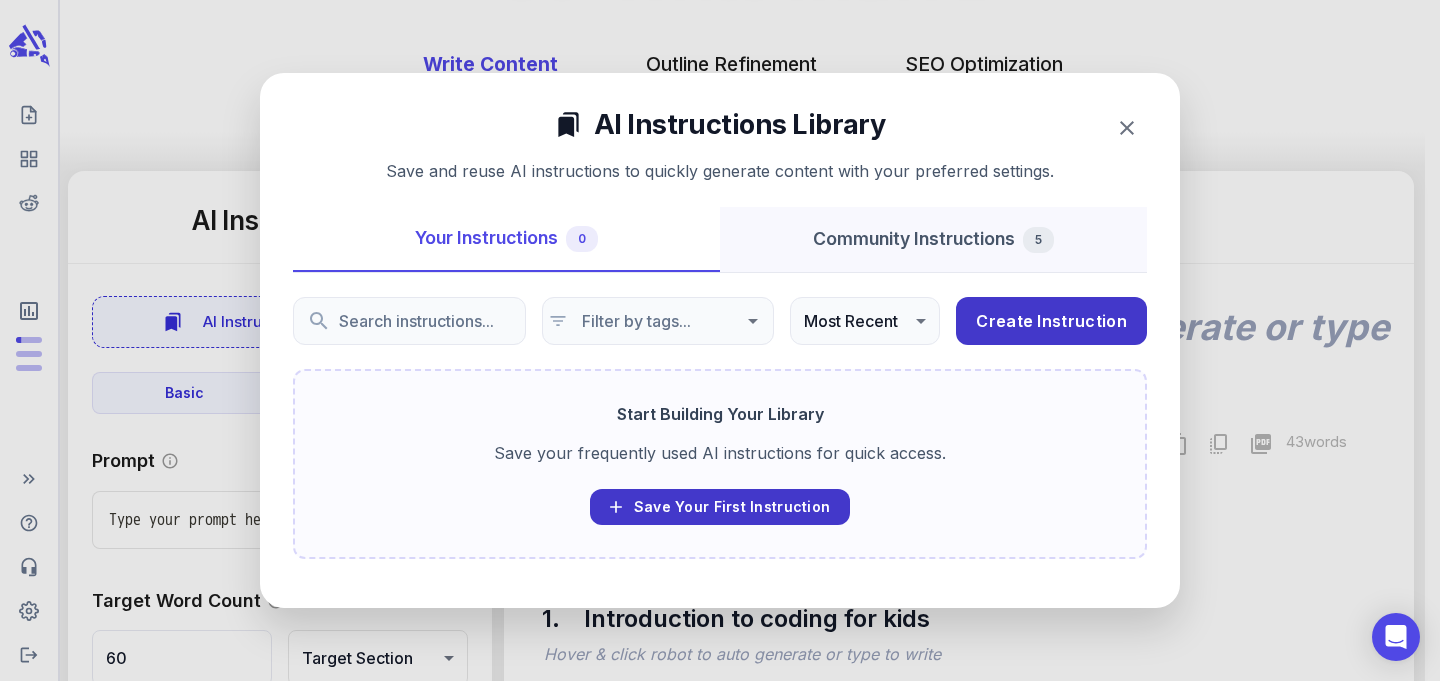 click on "Community Instructions 5" at bounding box center (933, 239) 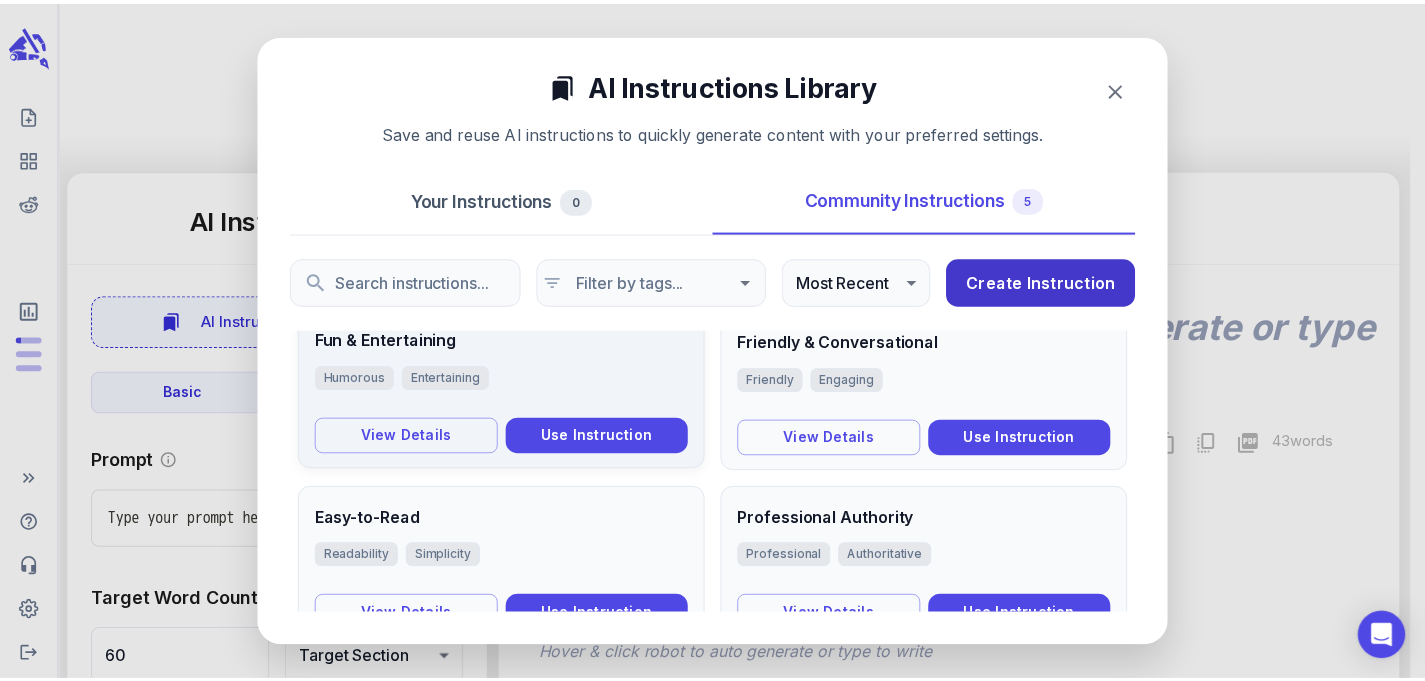 scroll, scrollTop: 0, scrollLeft: 0, axis: both 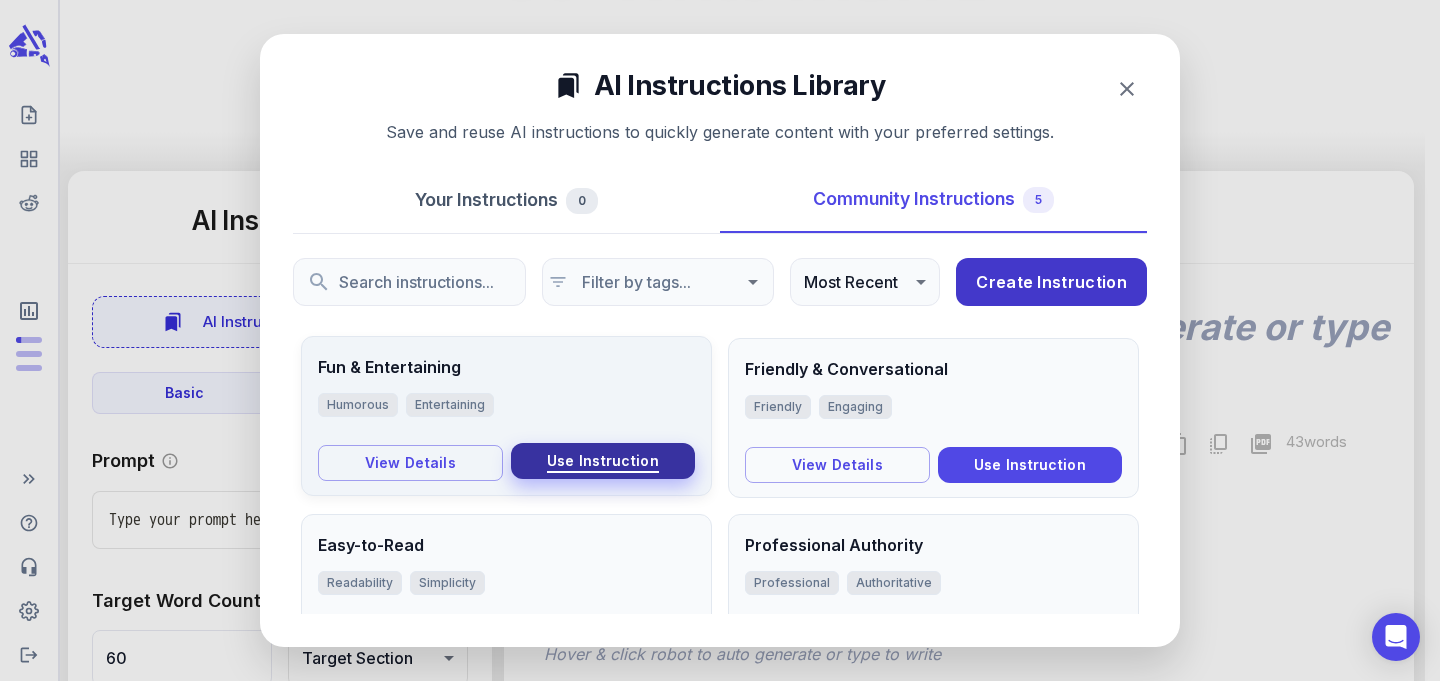 click on "Use Instruction" at bounding box center [603, 461] 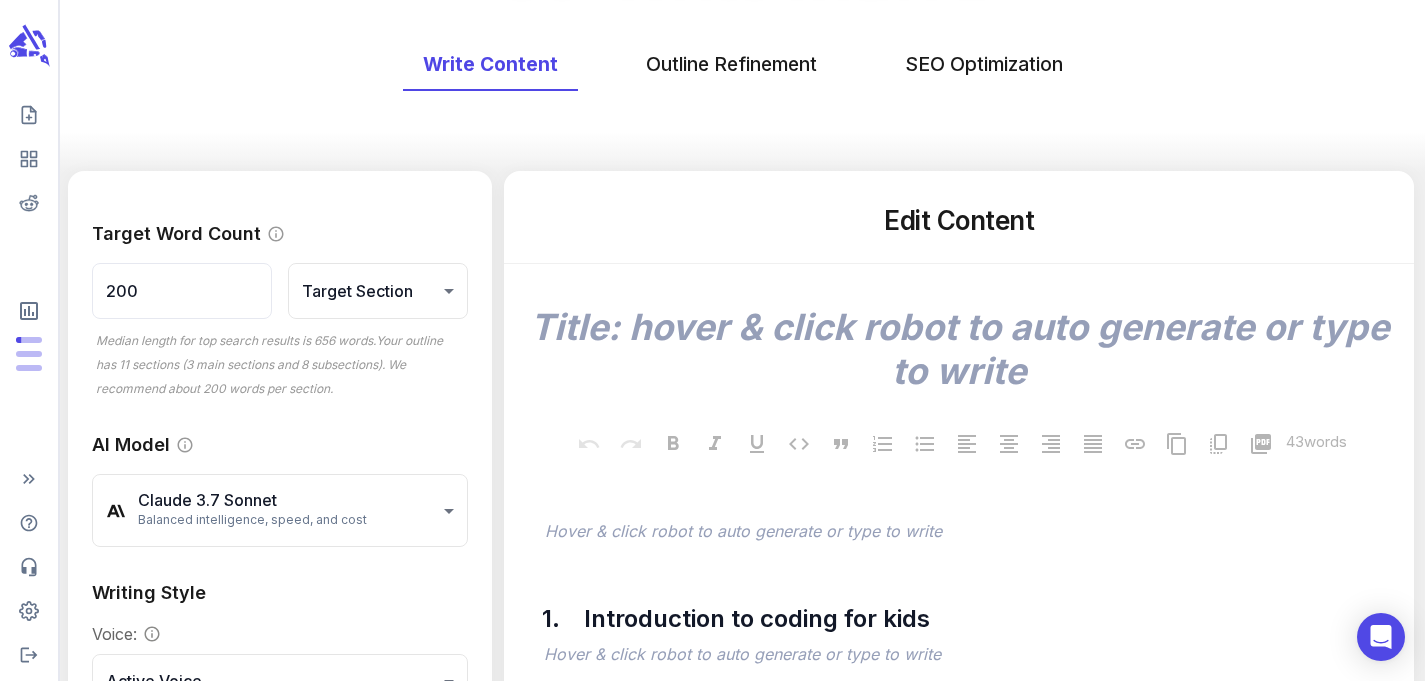scroll, scrollTop: 593, scrollLeft: 0, axis: vertical 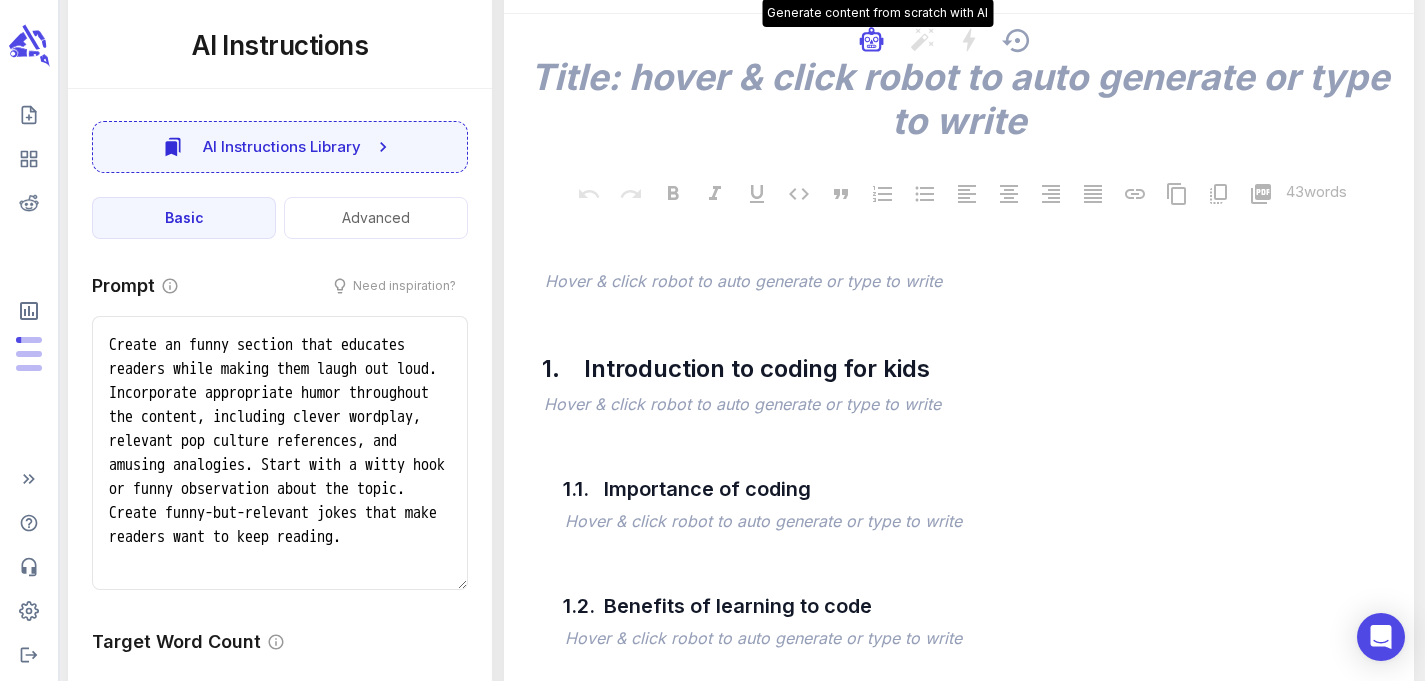 click 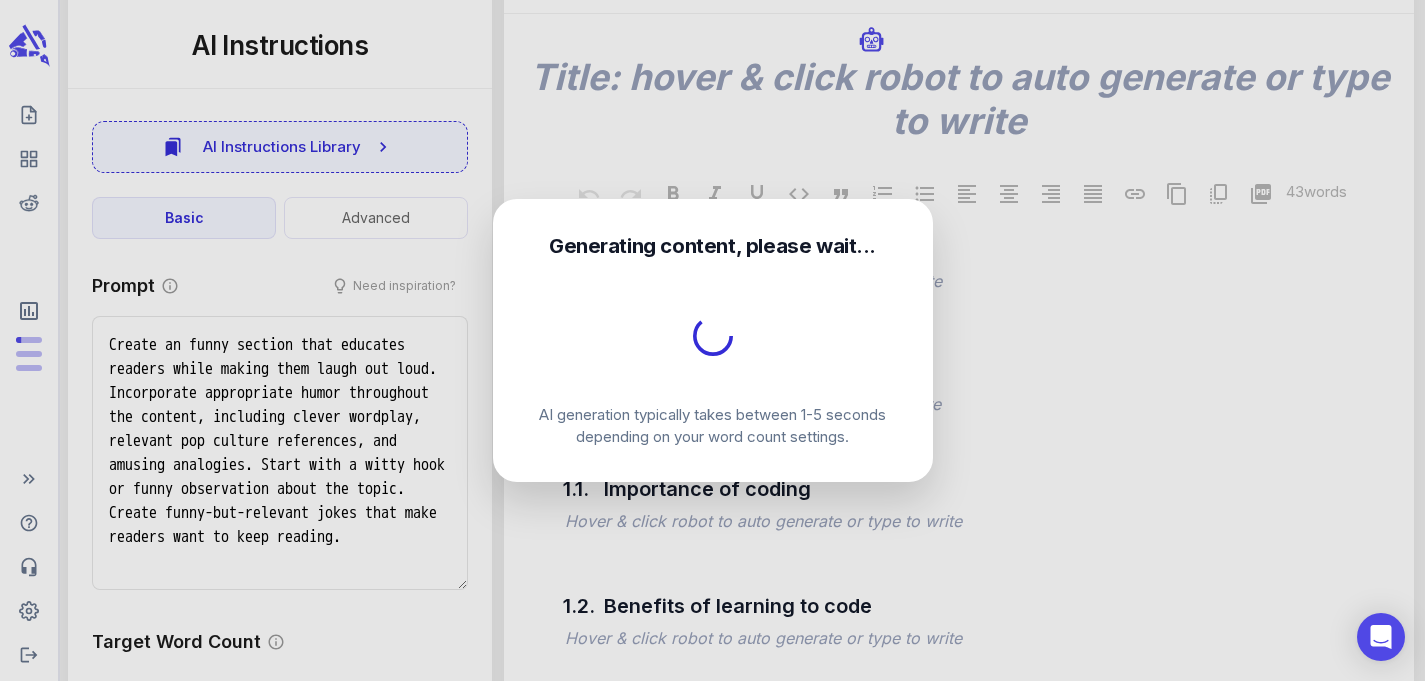 type on "x" 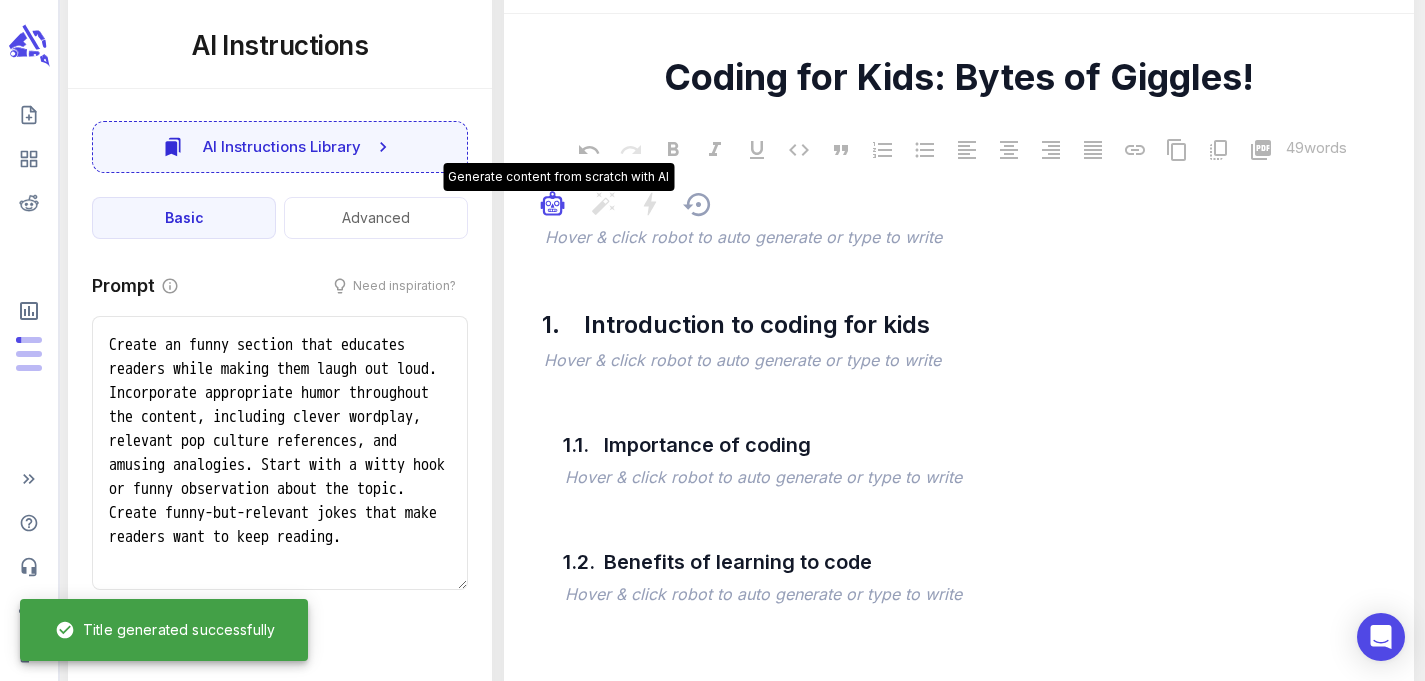 click 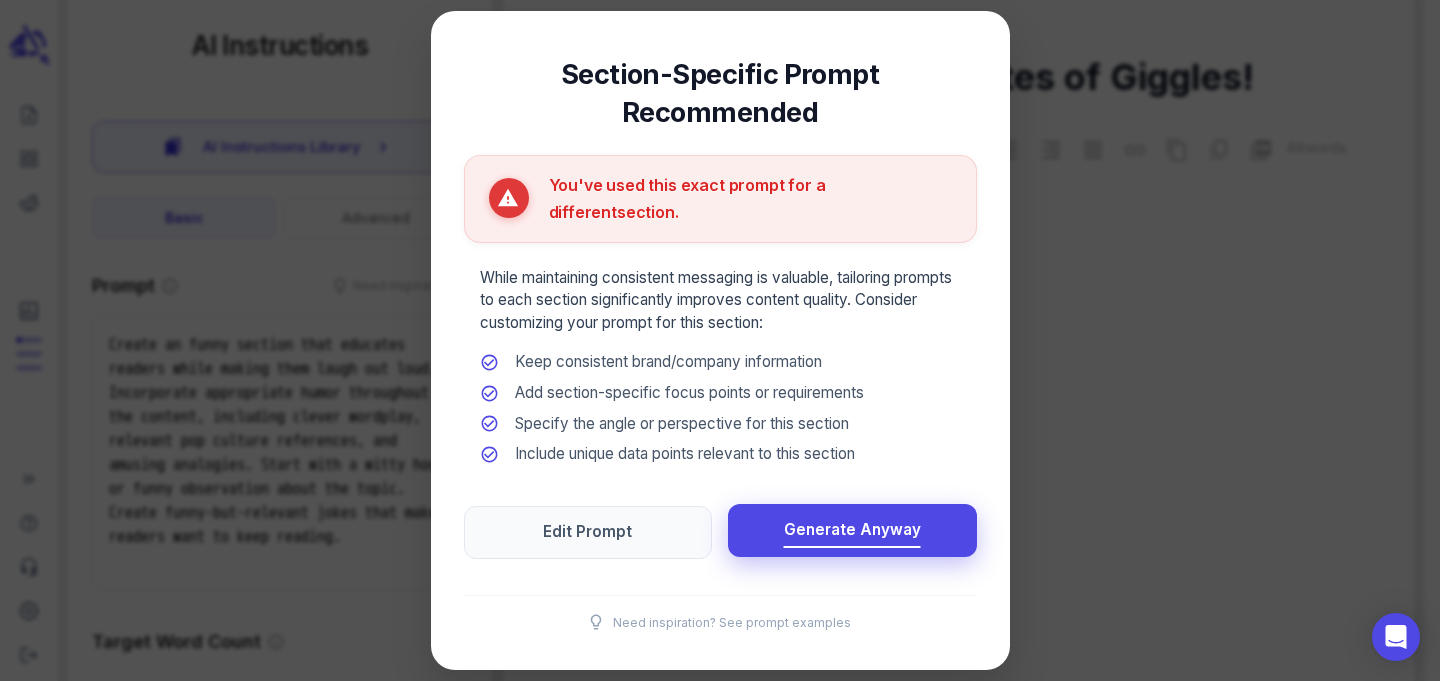 click on "Generate Anyway" at bounding box center (852, 530) 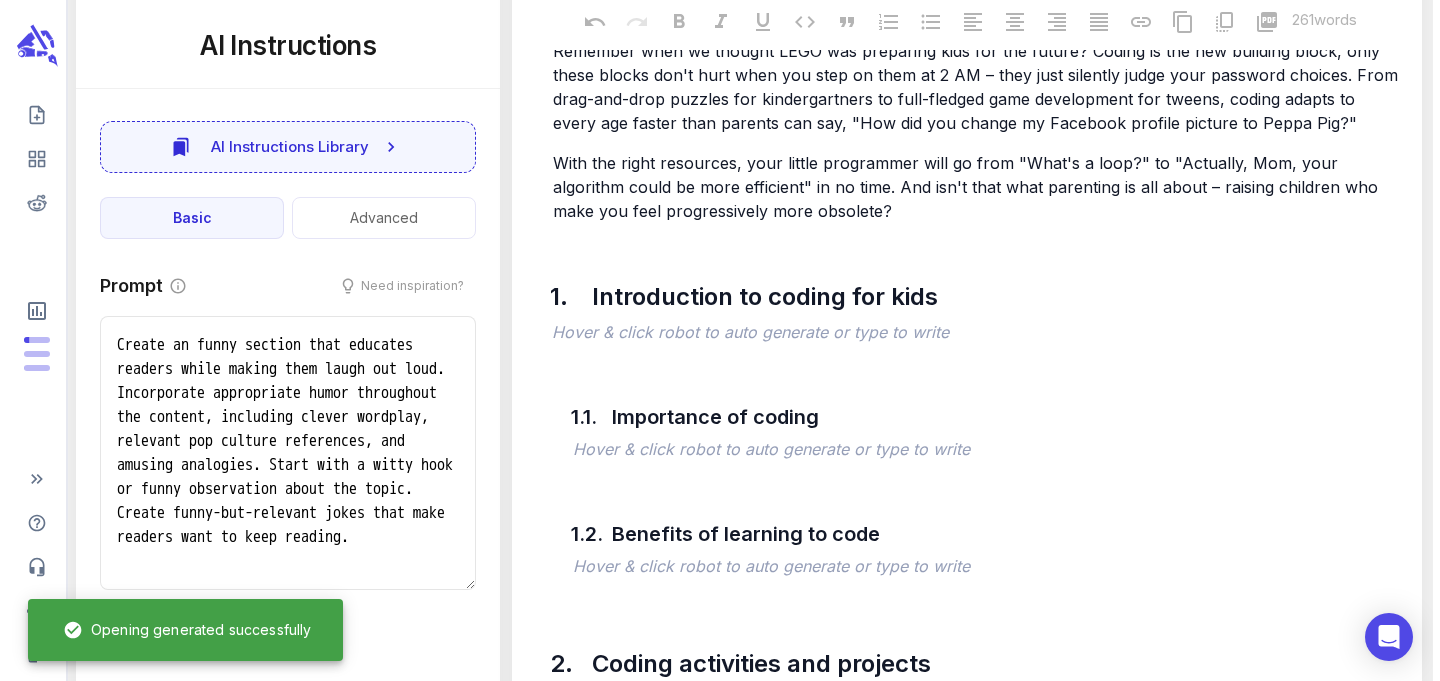 scroll, scrollTop: 914, scrollLeft: 0, axis: vertical 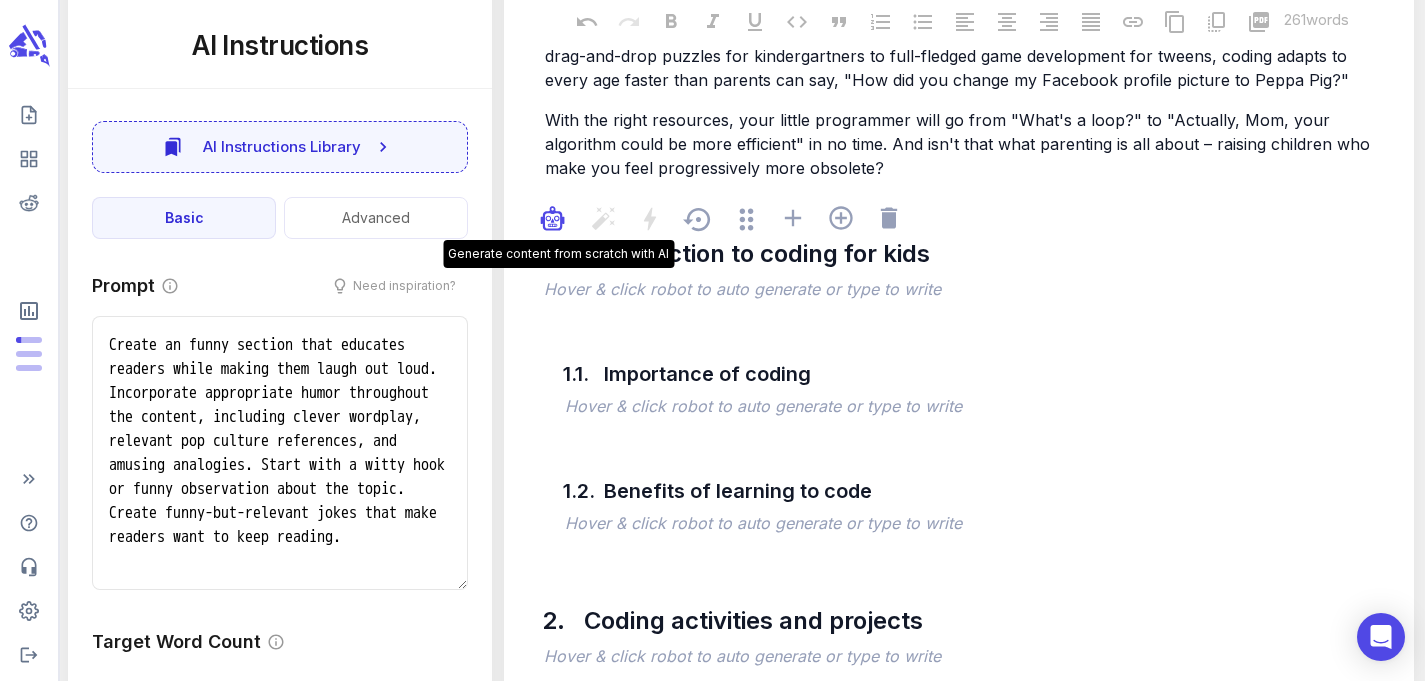 click 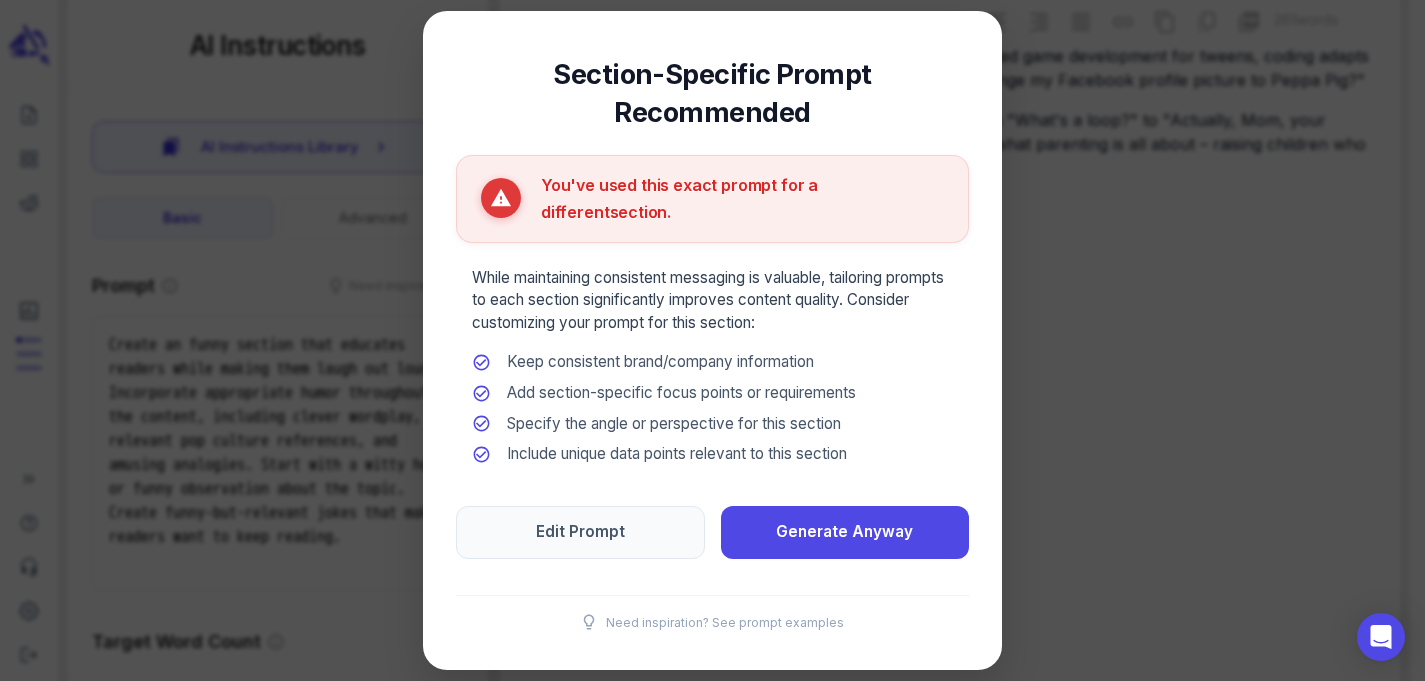 type on "x" 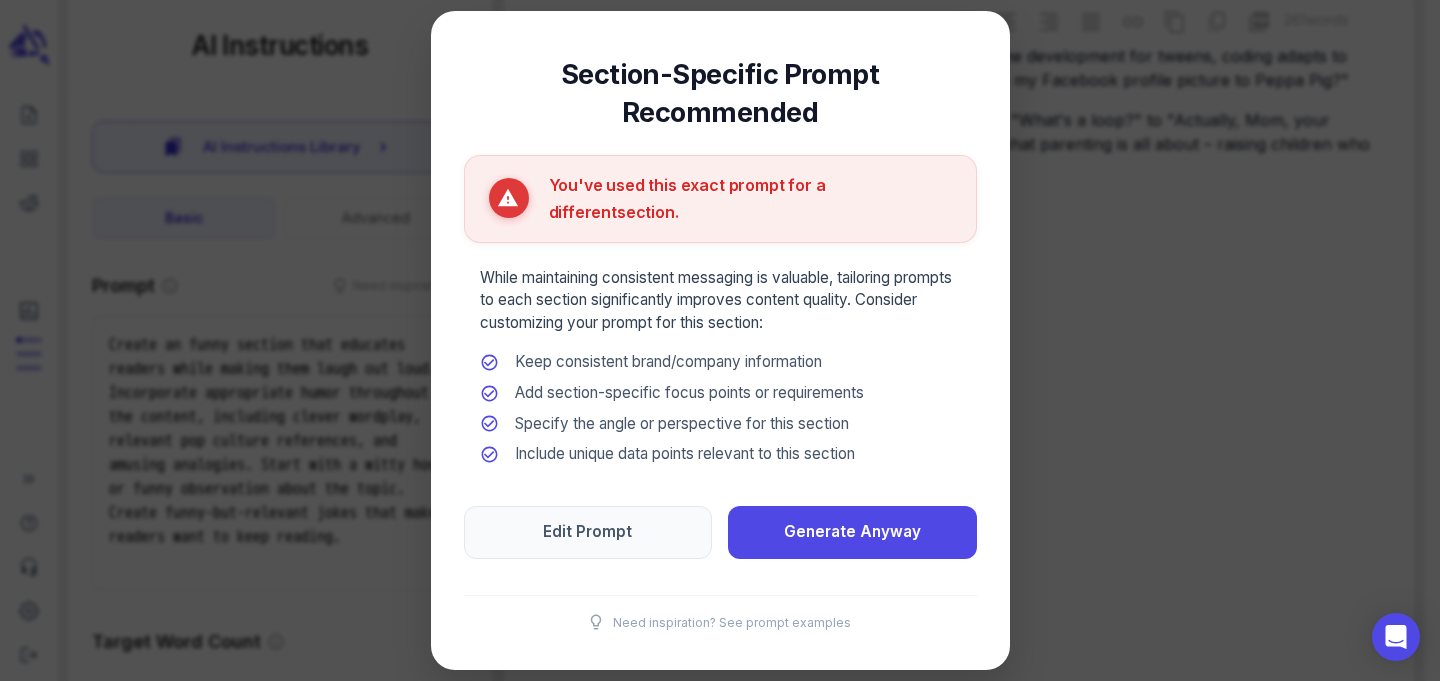 click at bounding box center [720, 340] 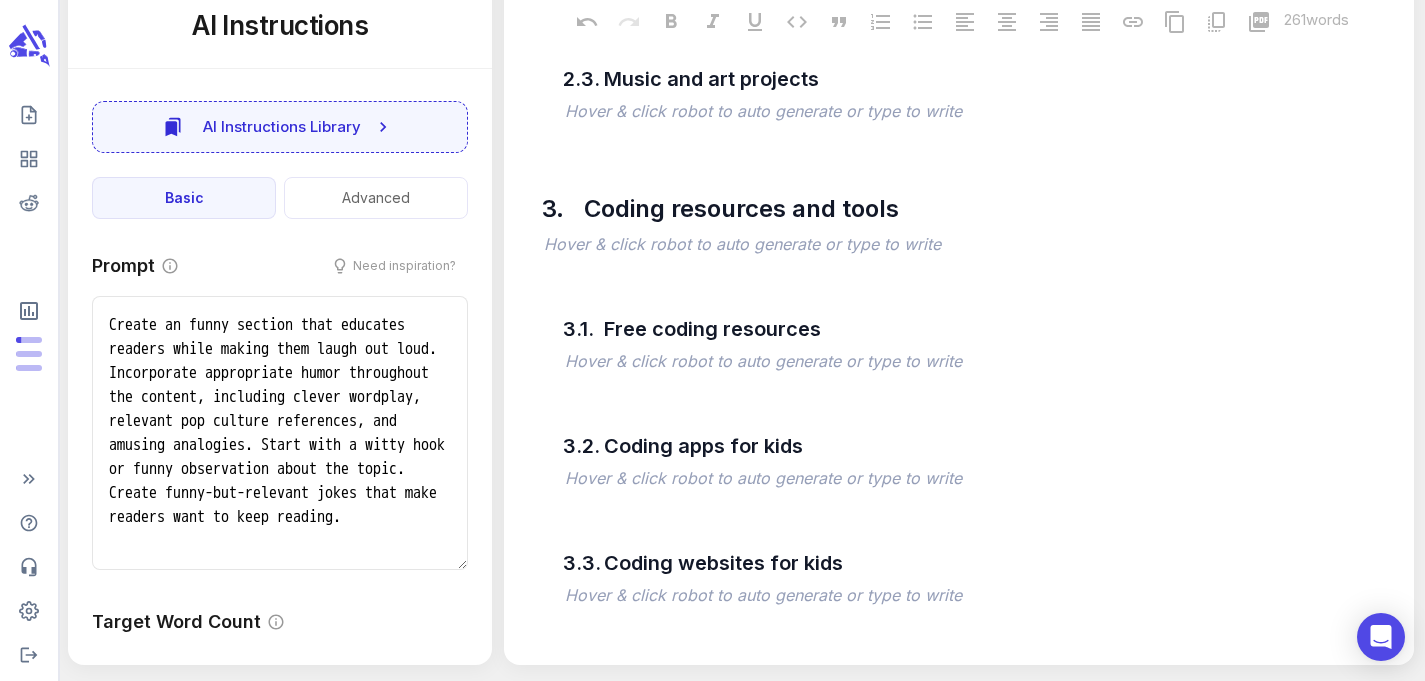 scroll, scrollTop: 116, scrollLeft: 0, axis: vertical 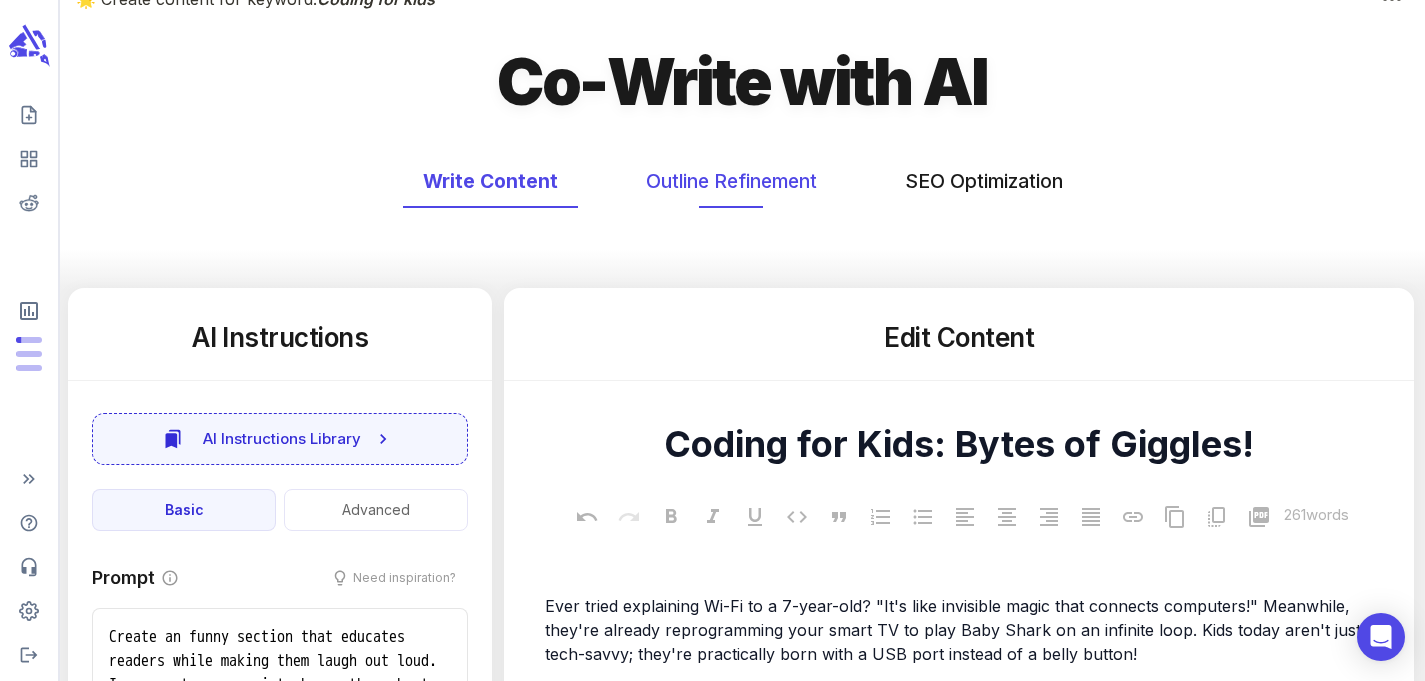 click on "Outline Refinement" at bounding box center (731, 181) 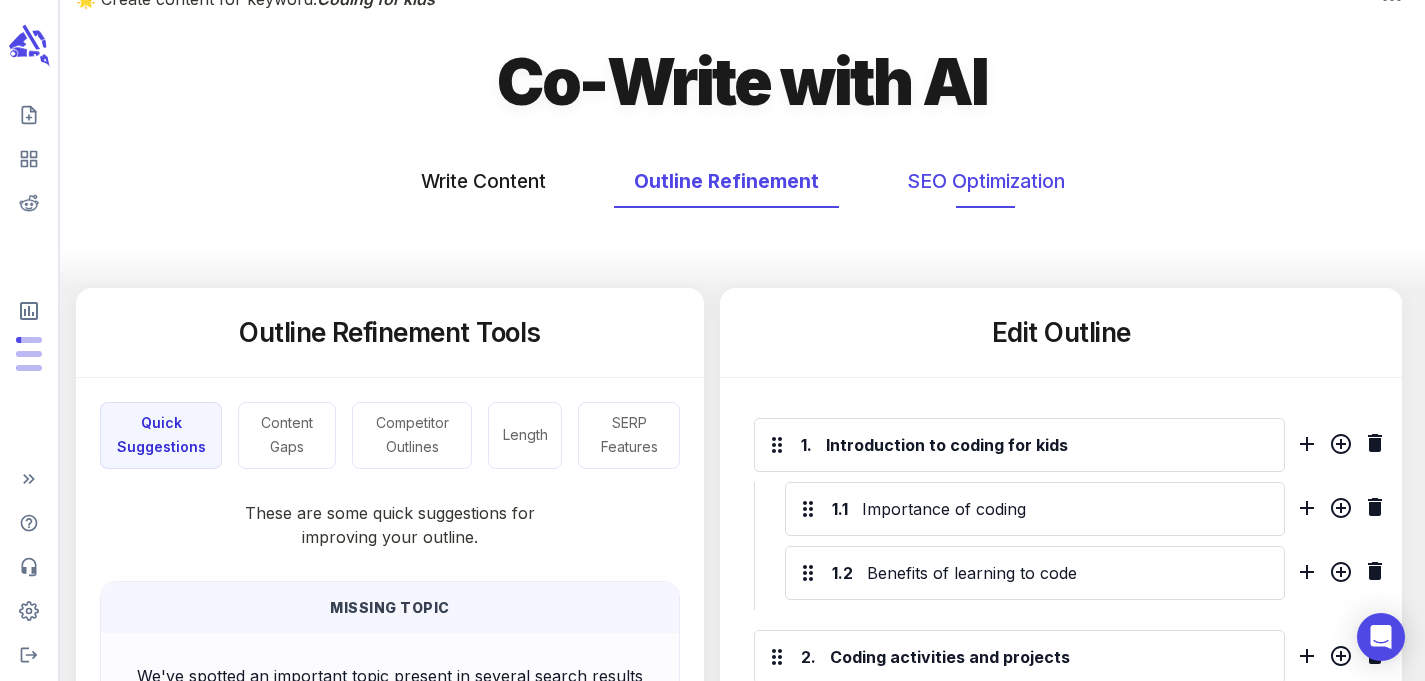 click on "SEO Optimization" at bounding box center (986, 181) 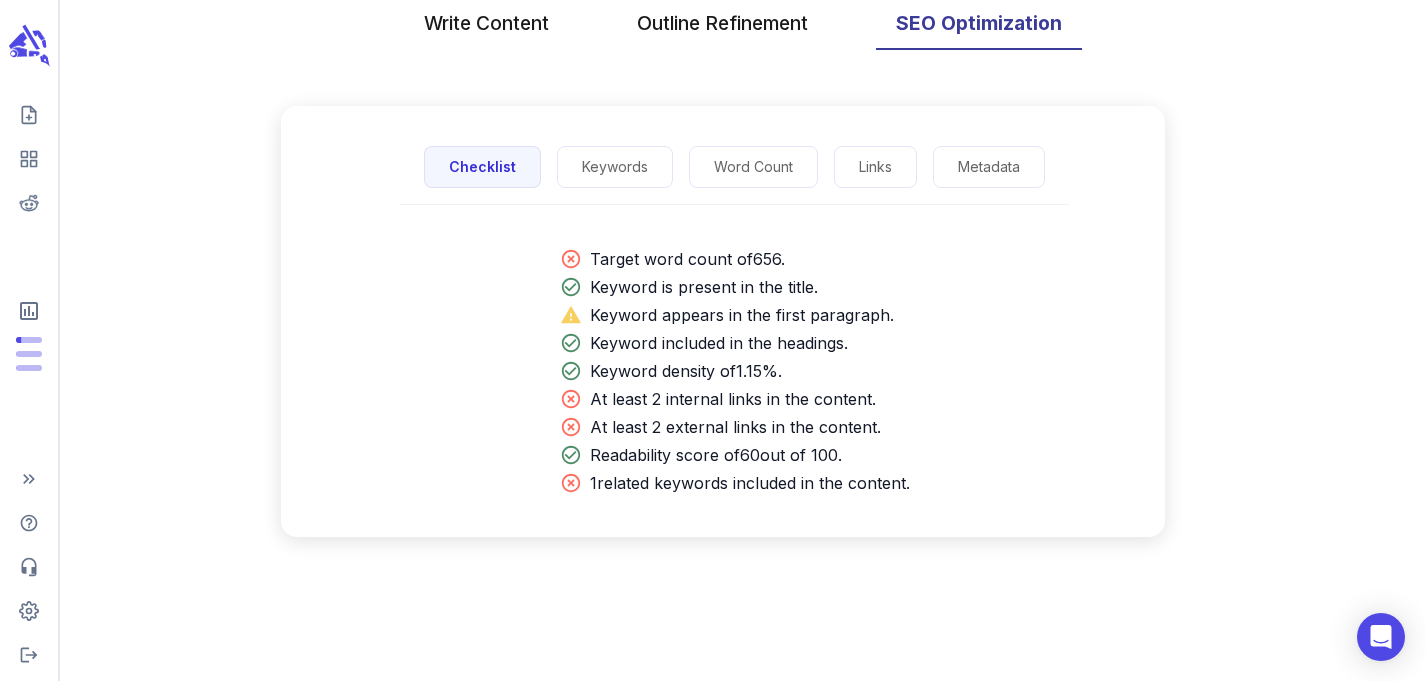 scroll, scrollTop: 0, scrollLeft: 0, axis: both 